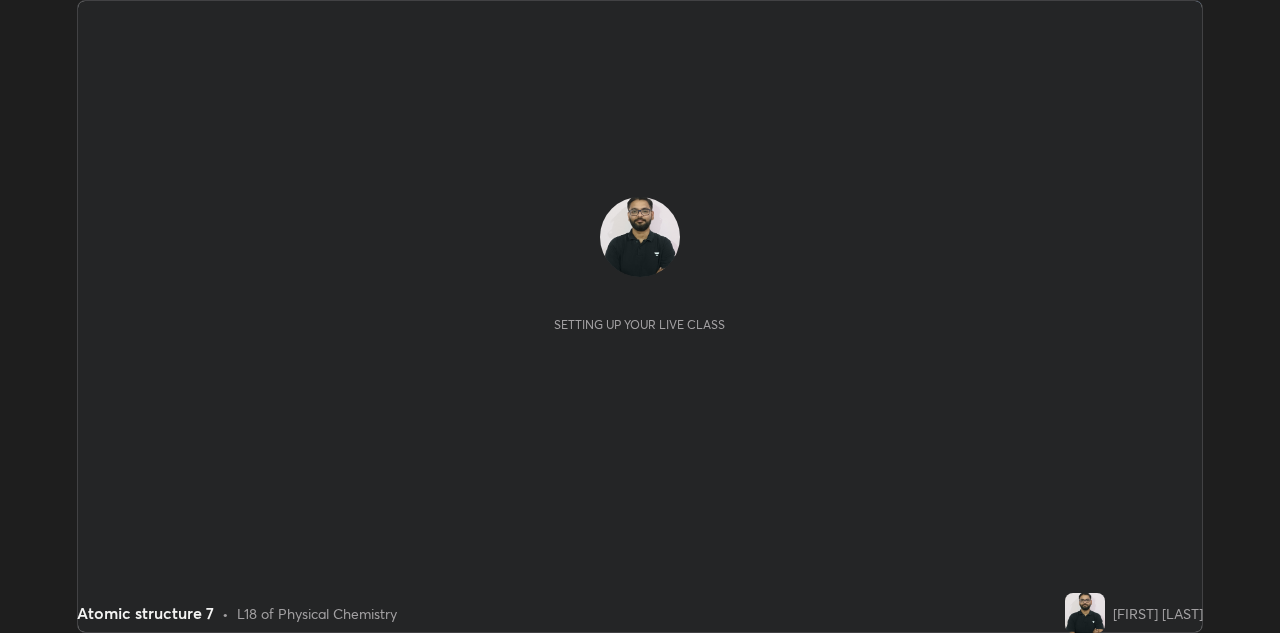 scroll, scrollTop: 0, scrollLeft: 0, axis: both 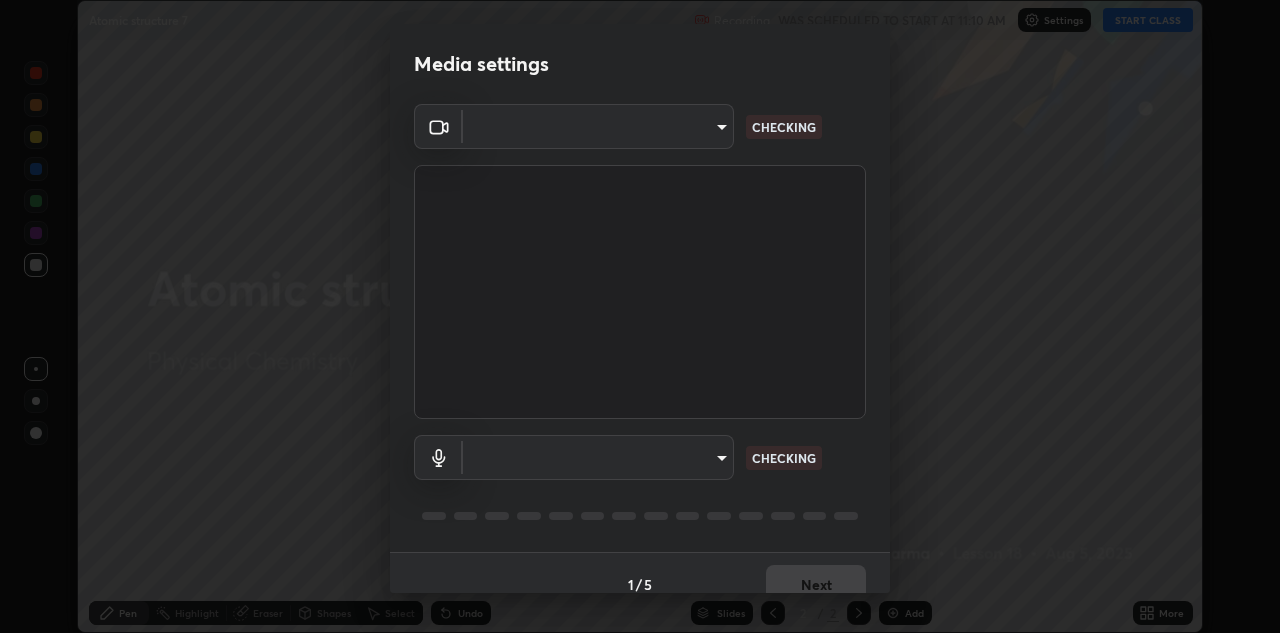 type on "c32f2d133d2fe4ebed6028c3ab396e6b2dbe6072f46fd66d39e62de35b14fd4d" 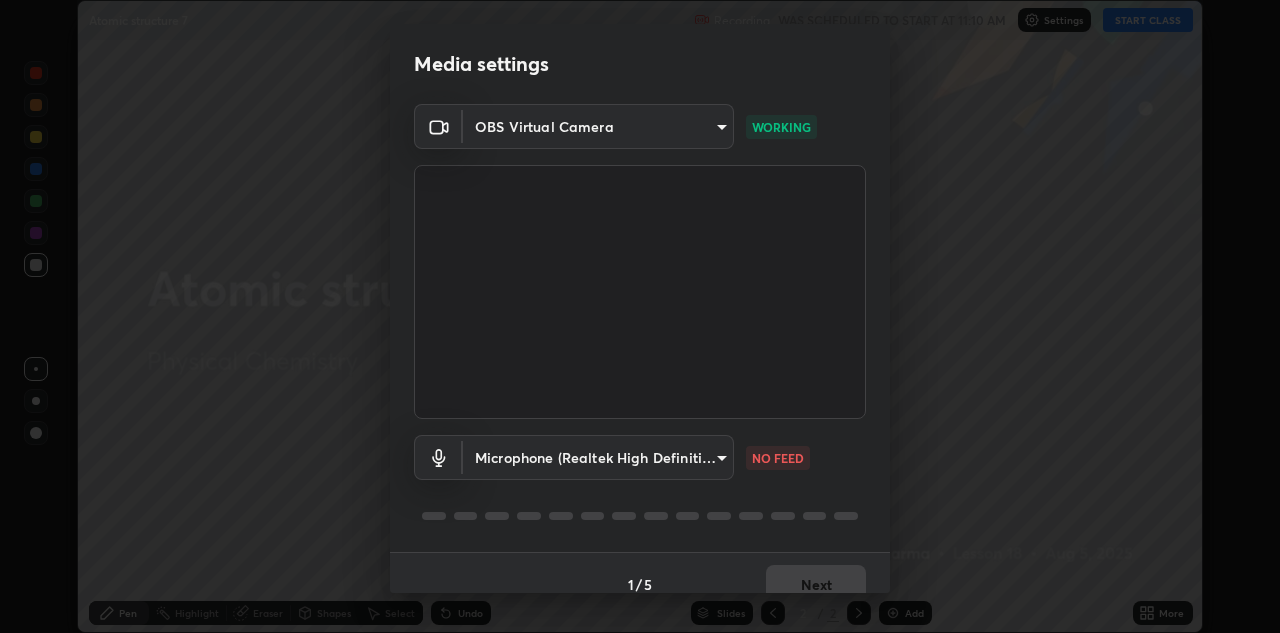 scroll, scrollTop: 23, scrollLeft: 0, axis: vertical 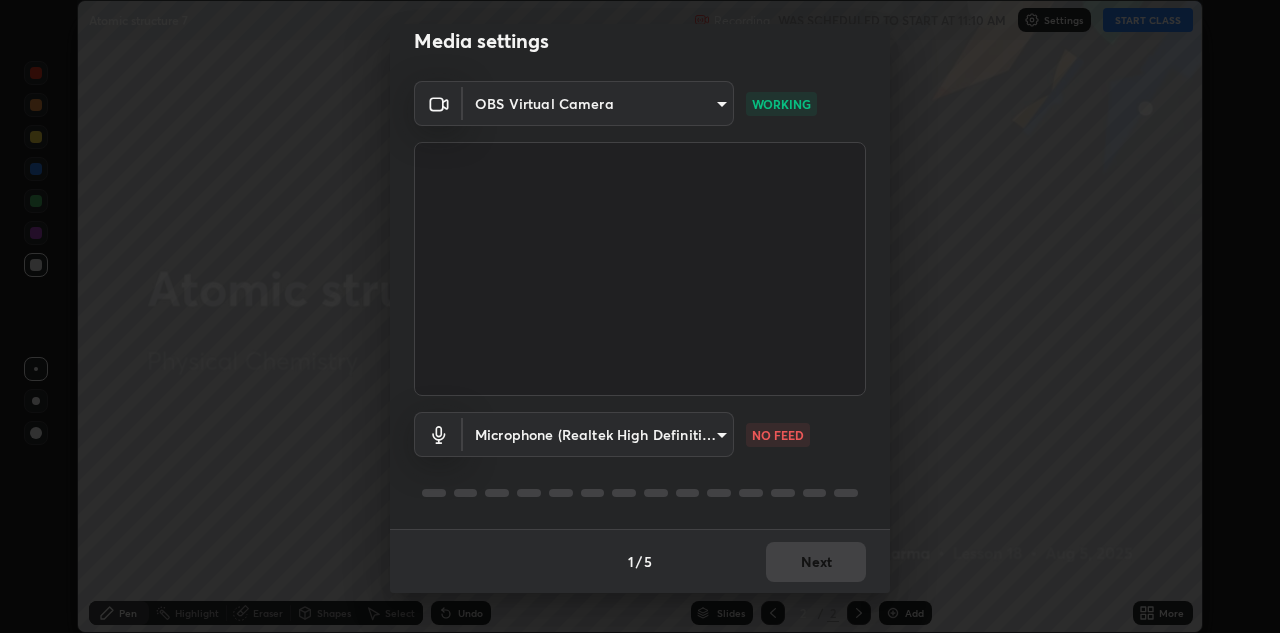 click on "Erase all Atomic structure 7 Recording WAS SCHEDULED TO START AT  11:10 AM Settings START CLASS Setting up your live class Atomic structure 7 • L18 of Physical Chemistry [FIRST] [LAST] Pen Highlight Eraser Shapes Select Undo Slides 2 / 2 Add More No doubts shared Encourage your learners to ask a doubt for better clarity Report an issue Reason for reporting Buffering Chat not working Audio - Video sync issue Educator video quality low ​ Attach an image Report Media settings OBS Virtual Camera [HASH] WORKING Microphone (Realtek High Definition Audio) [HASH] NO FEED 1 / 5 Next" at bounding box center (640, 316) 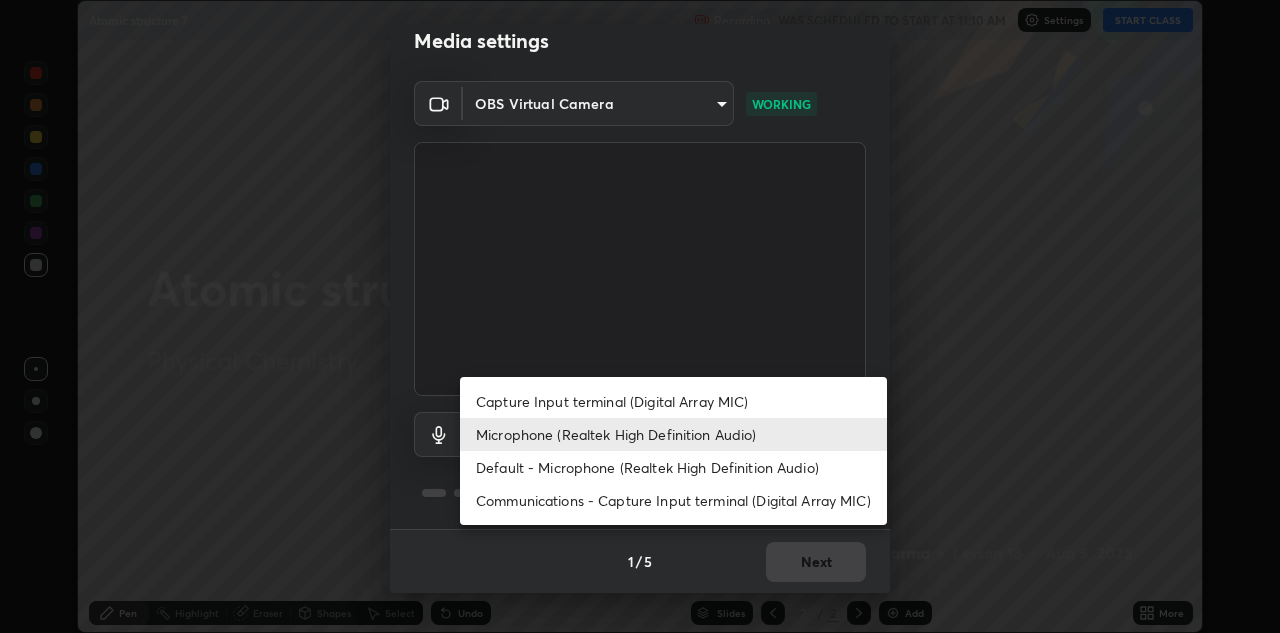 click on "Capture Input terminal (Digital Array MIC)" at bounding box center (673, 401) 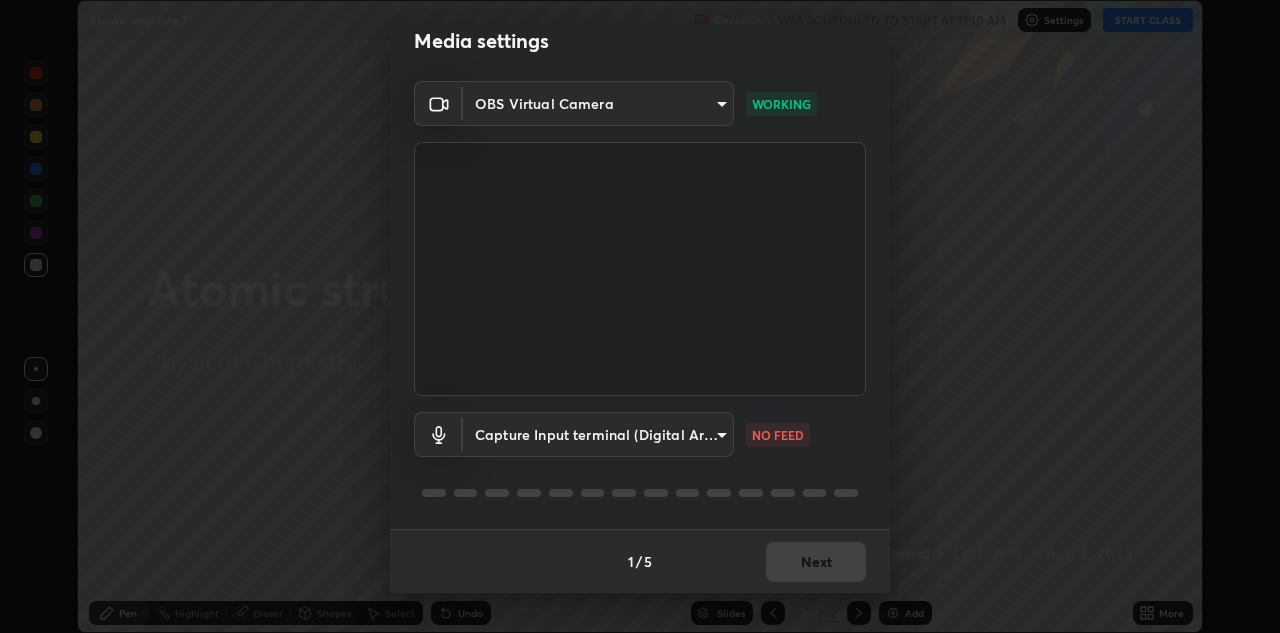 click on "Erase all Atomic structure 7 Recording WAS SCHEDULED TO START AT  11:10 AM Settings START CLASS Setting up your live class Atomic structure 7 • L18 of Physical Chemistry [FIRST] [LAST] Pen Highlight Eraser Shapes Select Undo Slides 2 / 2 Add More No doubts shared Encourage your learners to ask a doubt for better clarity Report an issue Reason for reporting Buffering Chat not working Audio - Video sync issue Educator video quality low ​ Attach an image Report Media settings OBS Virtual Camera [HASH] WORKING Capture Input terminal (Digital Array MIC) [HASH] NO FEED 1 / 5 Next" at bounding box center (640, 316) 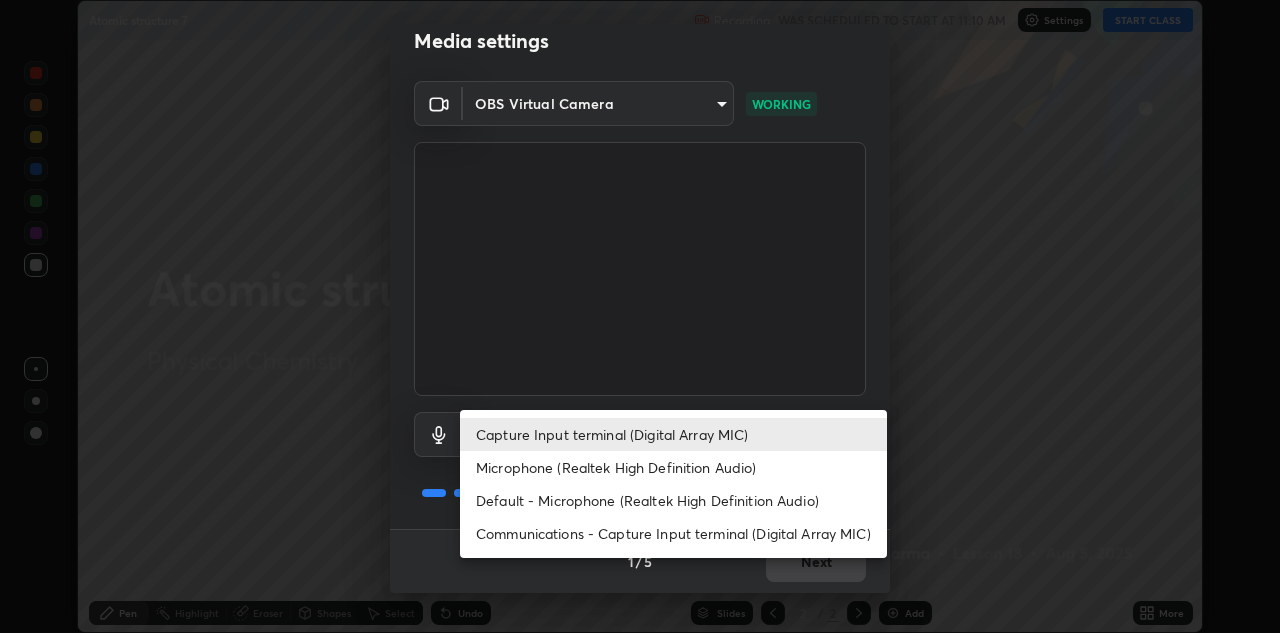 click on "Microphone (Realtek High Definition Audio)" at bounding box center [673, 467] 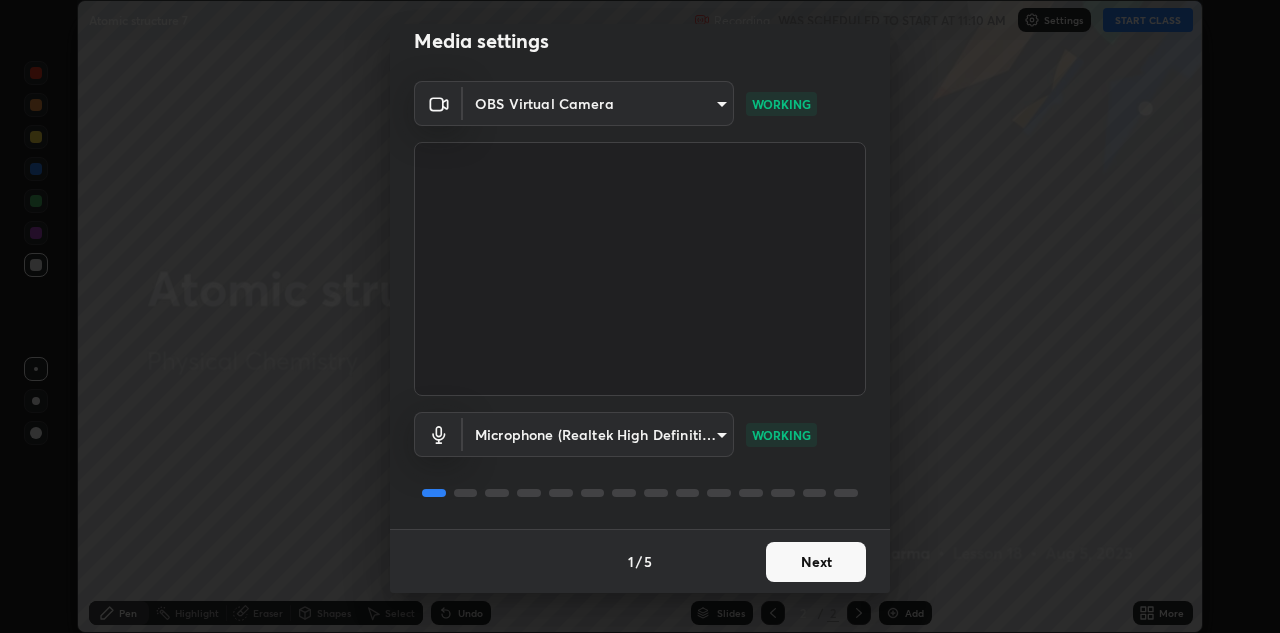 click on "Next" at bounding box center [816, 562] 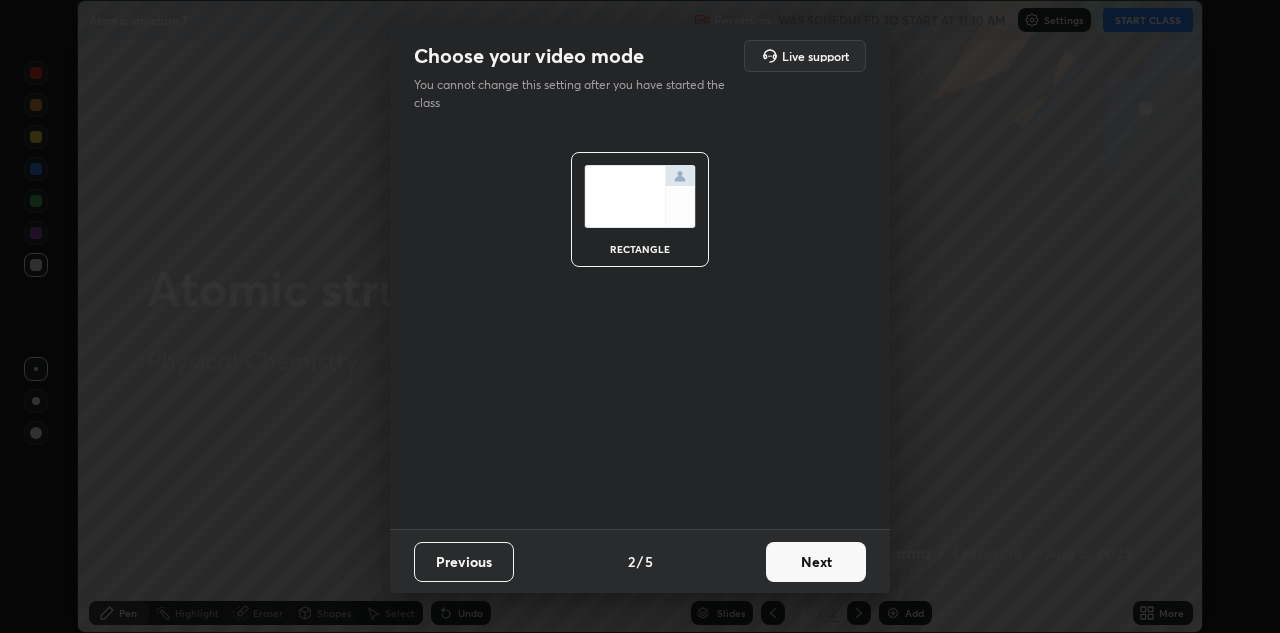 scroll, scrollTop: 0, scrollLeft: 0, axis: both 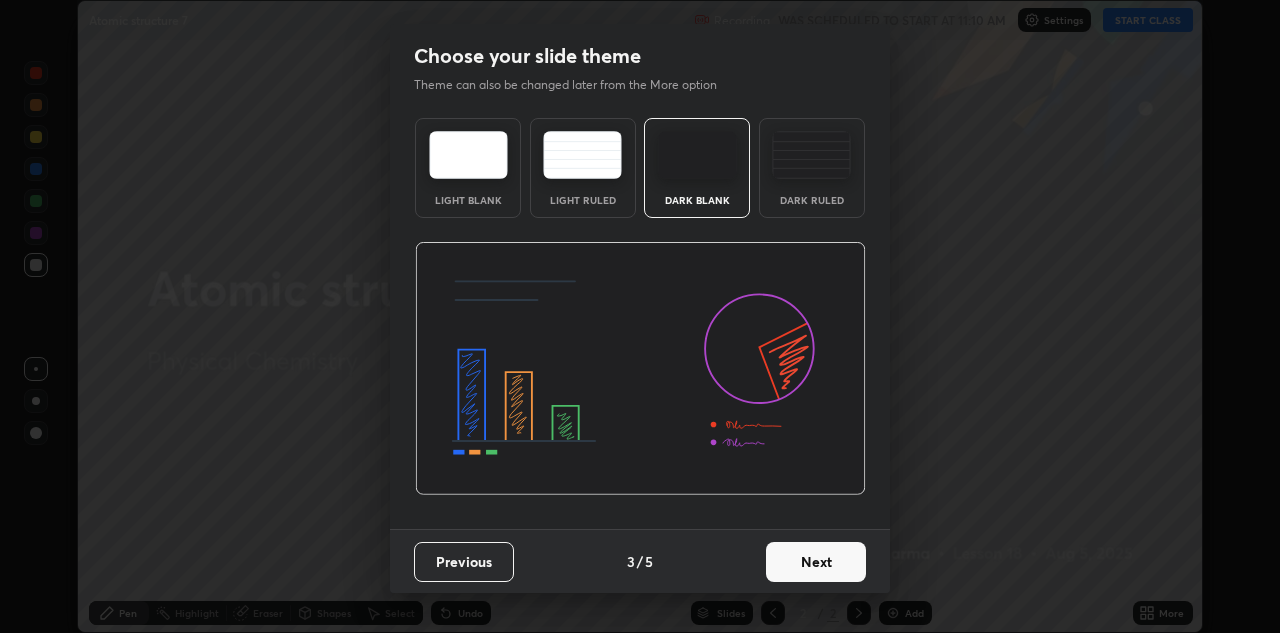 click on "Next" at bounding box center (816, 562) 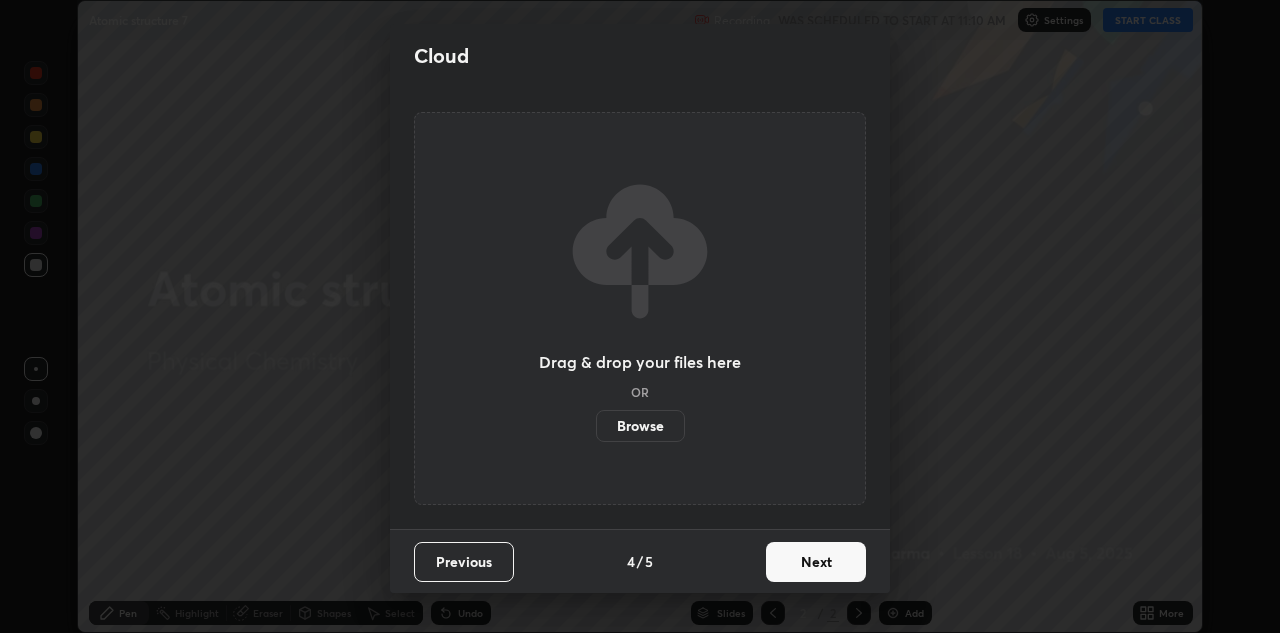 click on "Next" at bounding box center (816, 562) 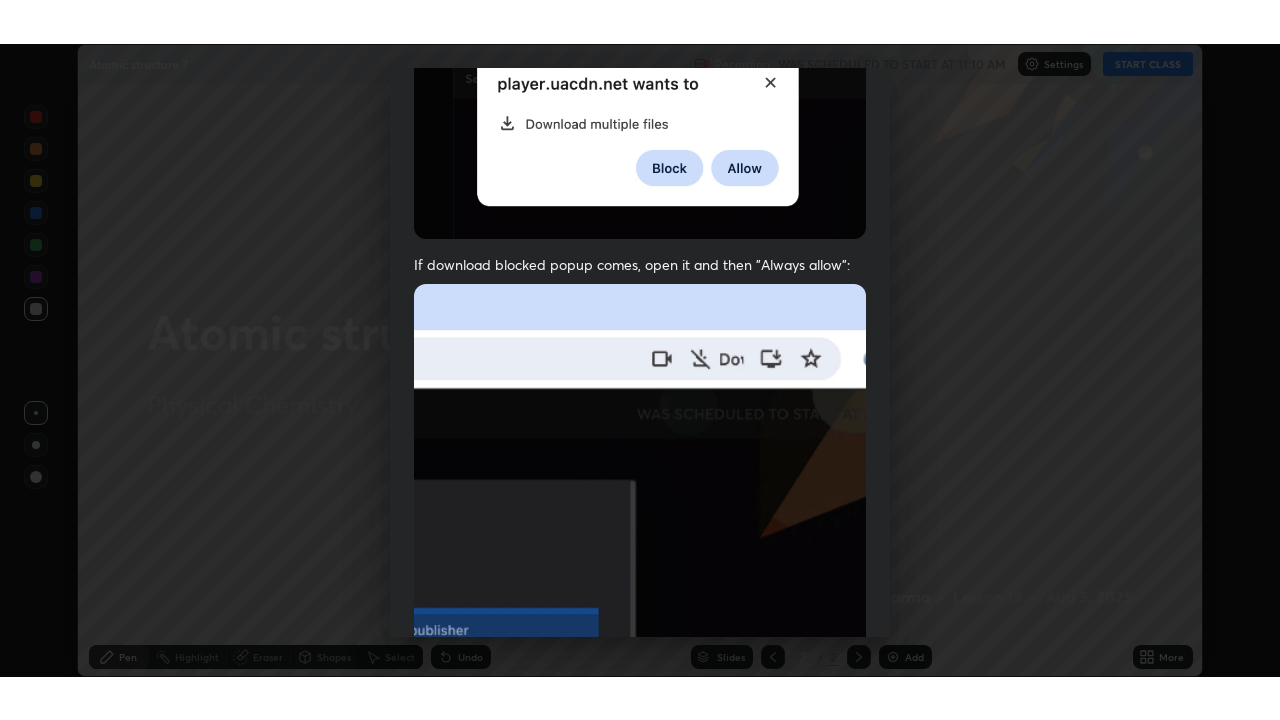 scroll, scrollTop: 431, scrollLeft: 0, axis: vertical 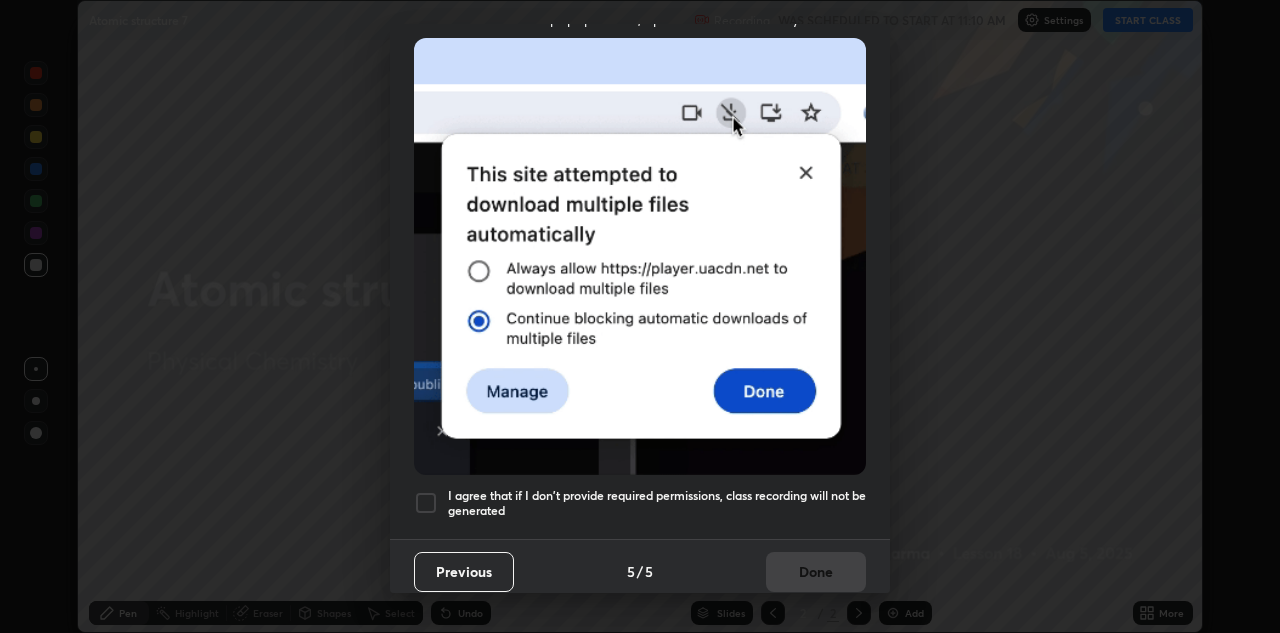 click on "I agree that if I don't provide required permissions, class recording will not be generated" at bounding box center [657, 503] 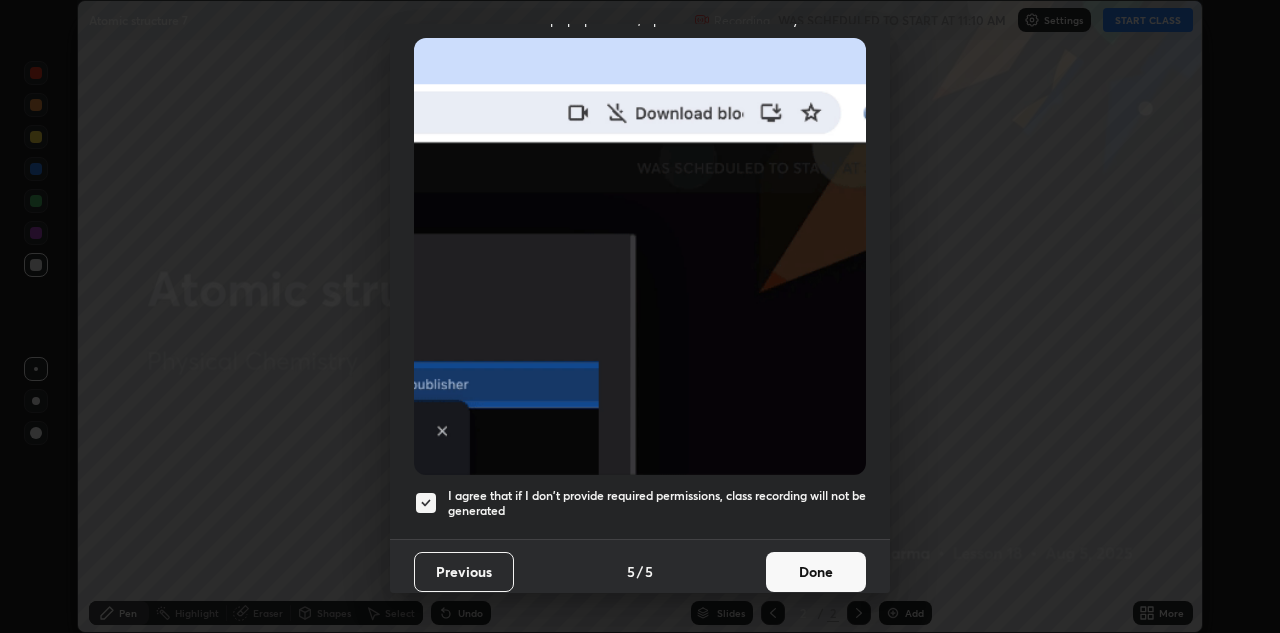 click on "Done" at bounding box center [816, 572] 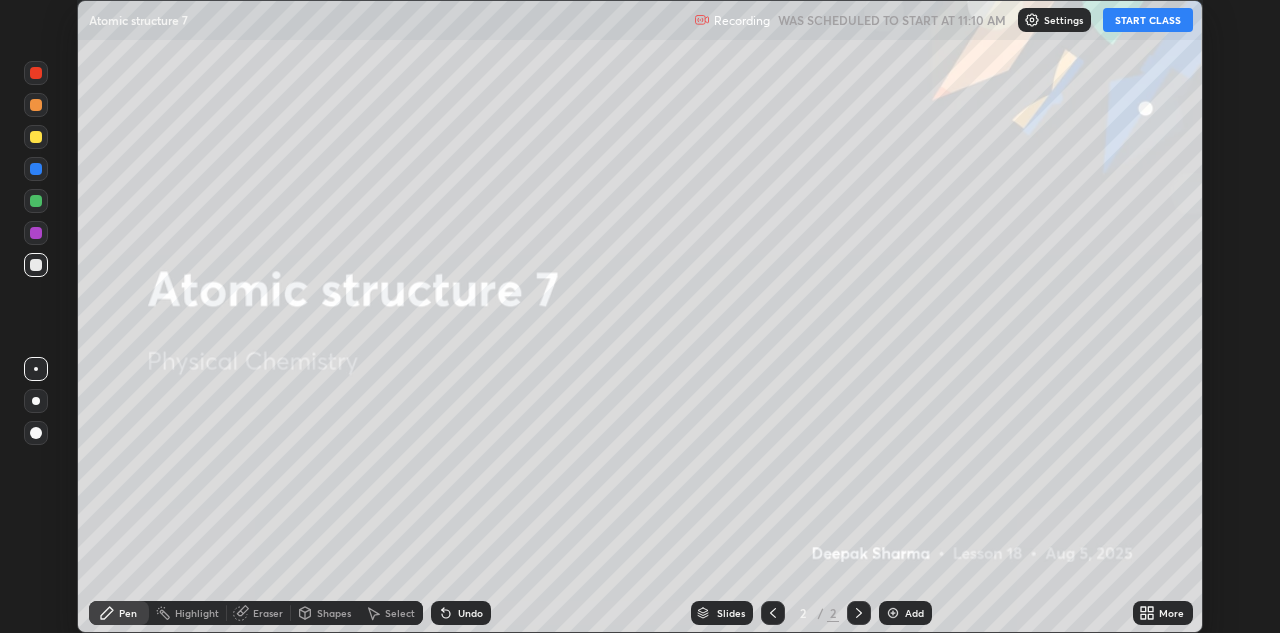 click on "More" at bounding box center (1163, 613) 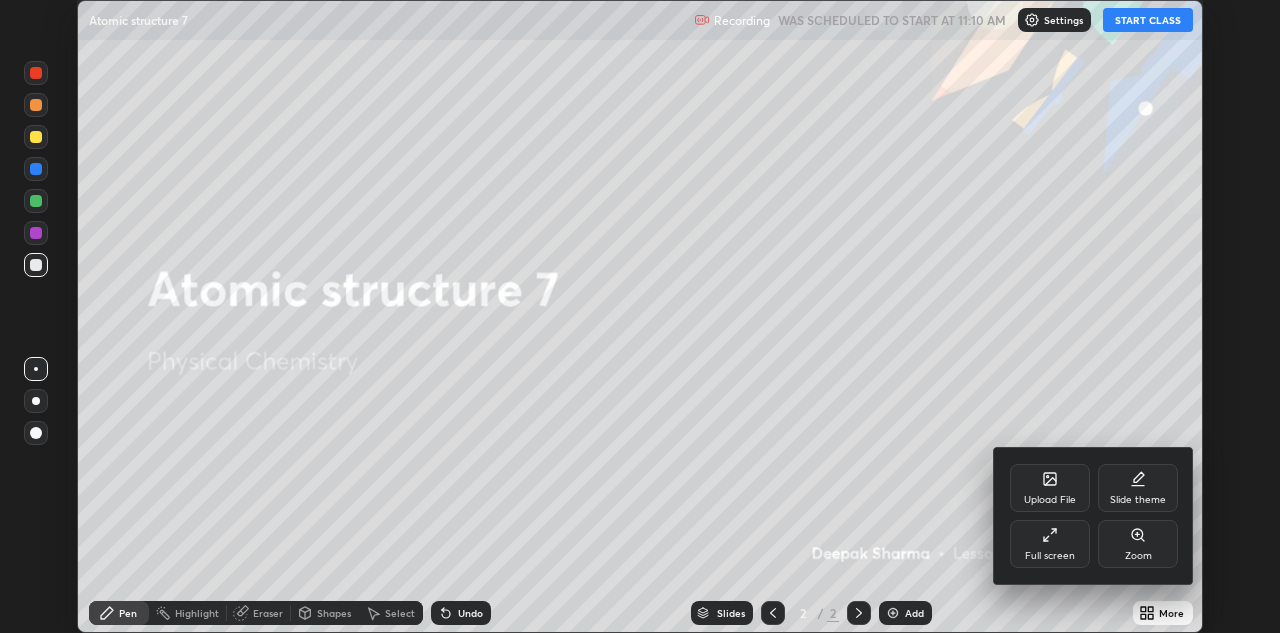 click 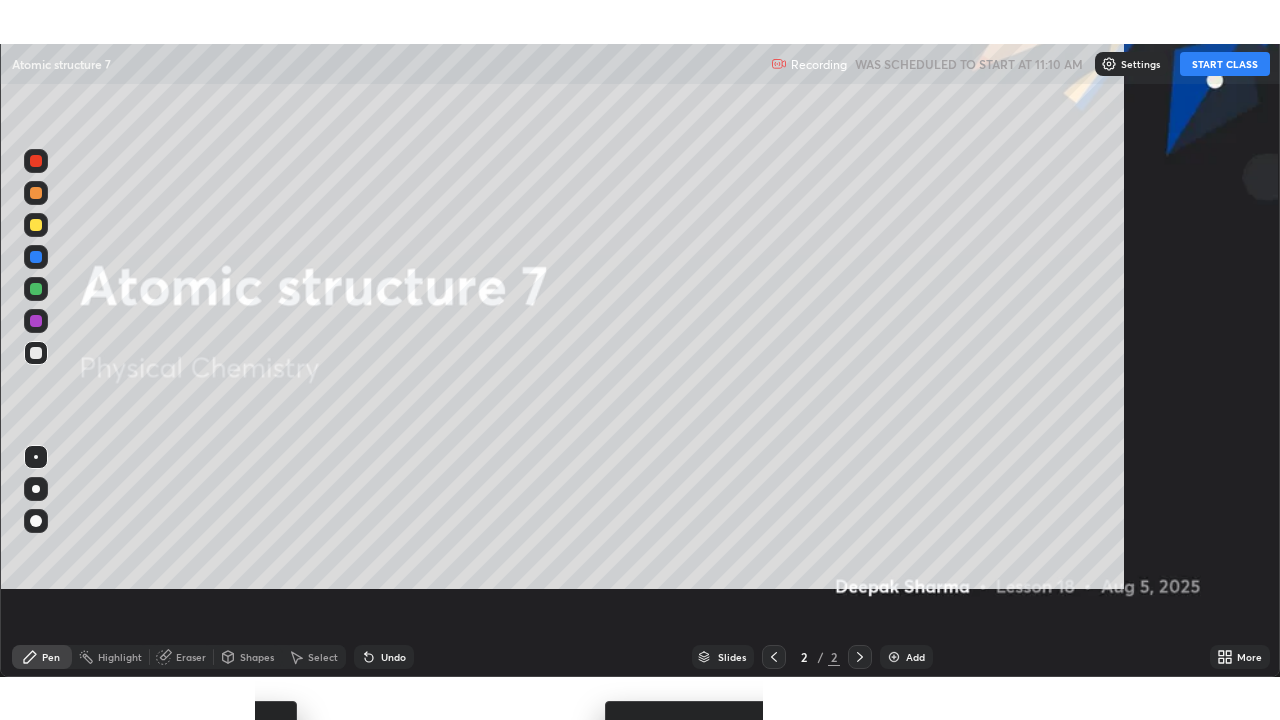 scroll, scrollTop: 99280, scrollLeft: 98720, axis: both 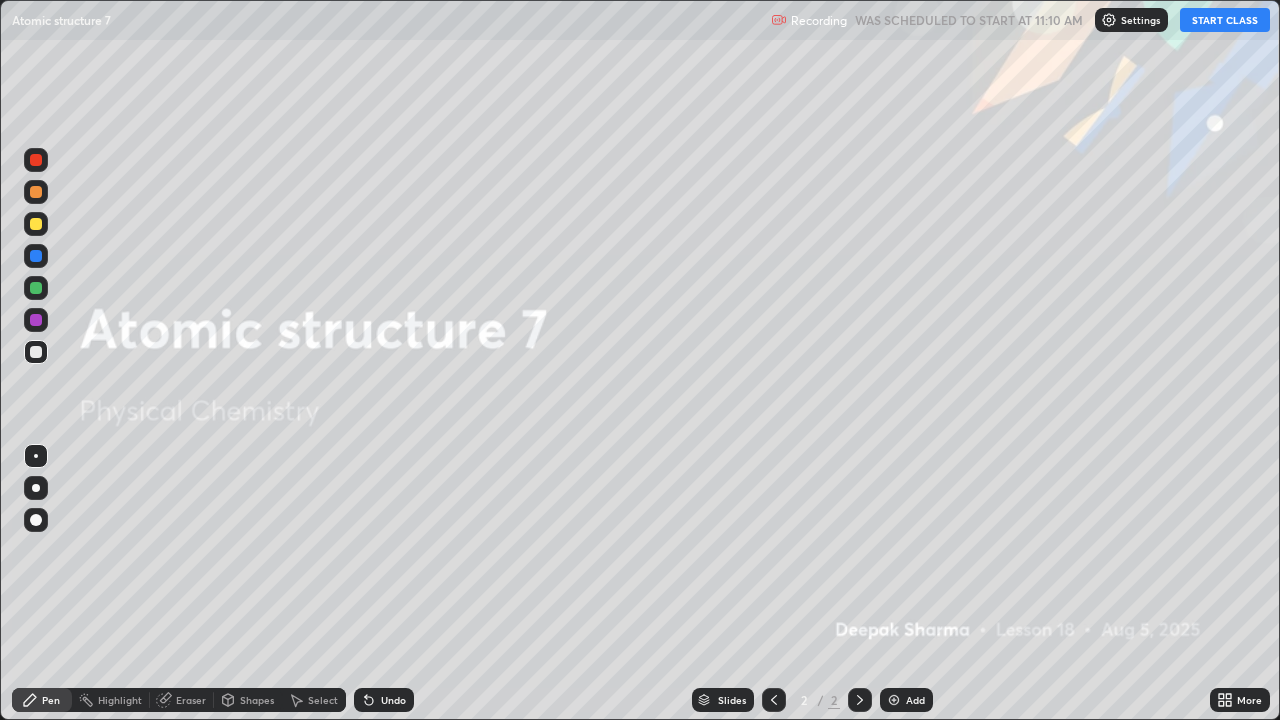 click at bounding box center (894, 700) 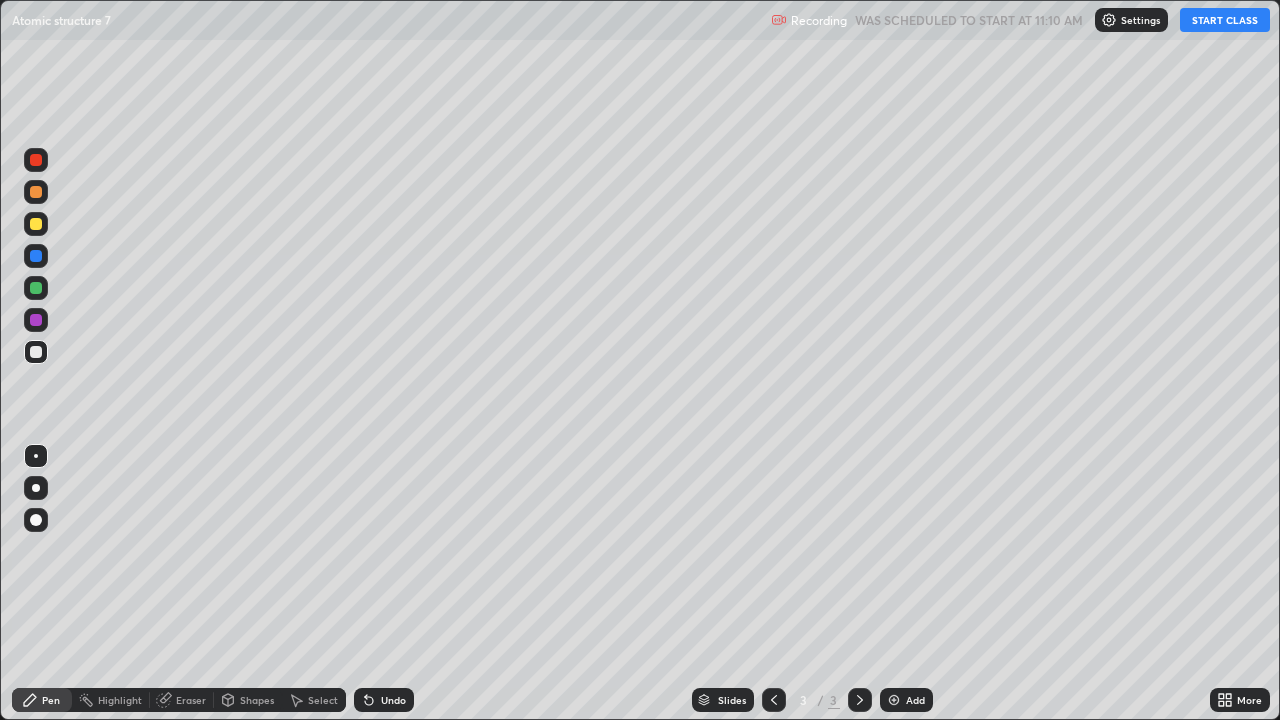 click on "START CLASS" at bounding box center [1225, 20] 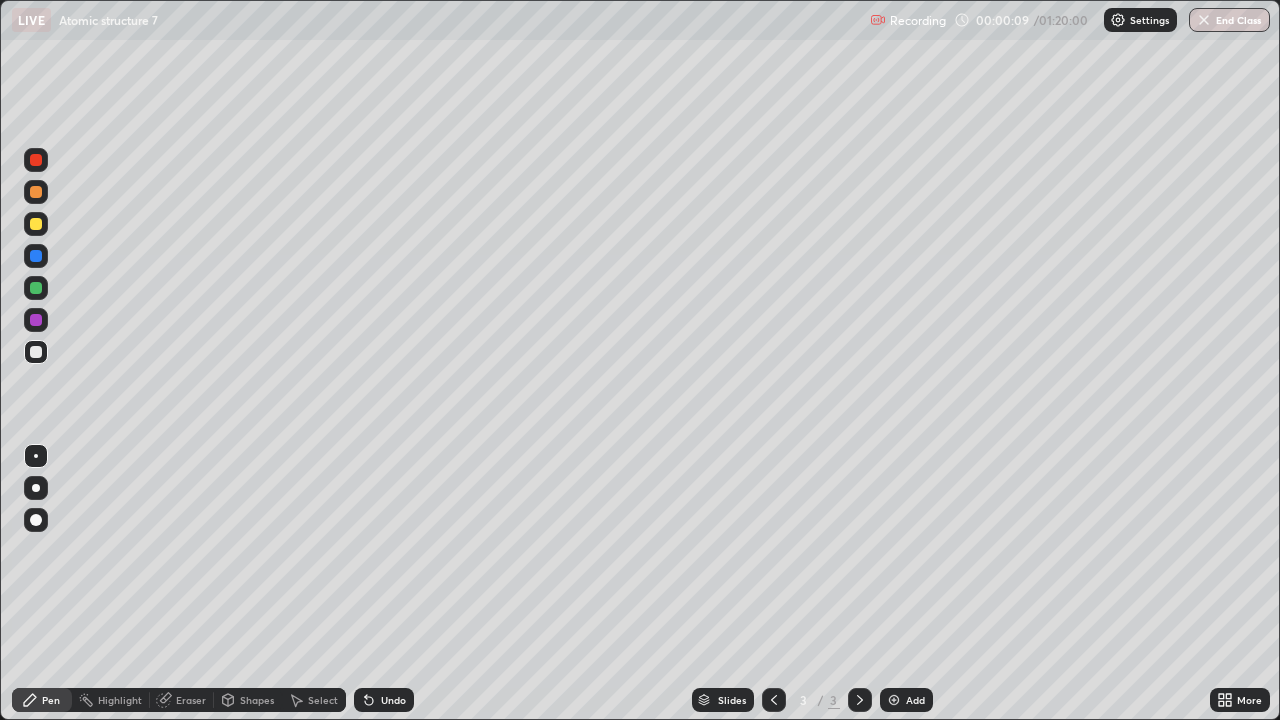 click at bounding box center [36, 224] 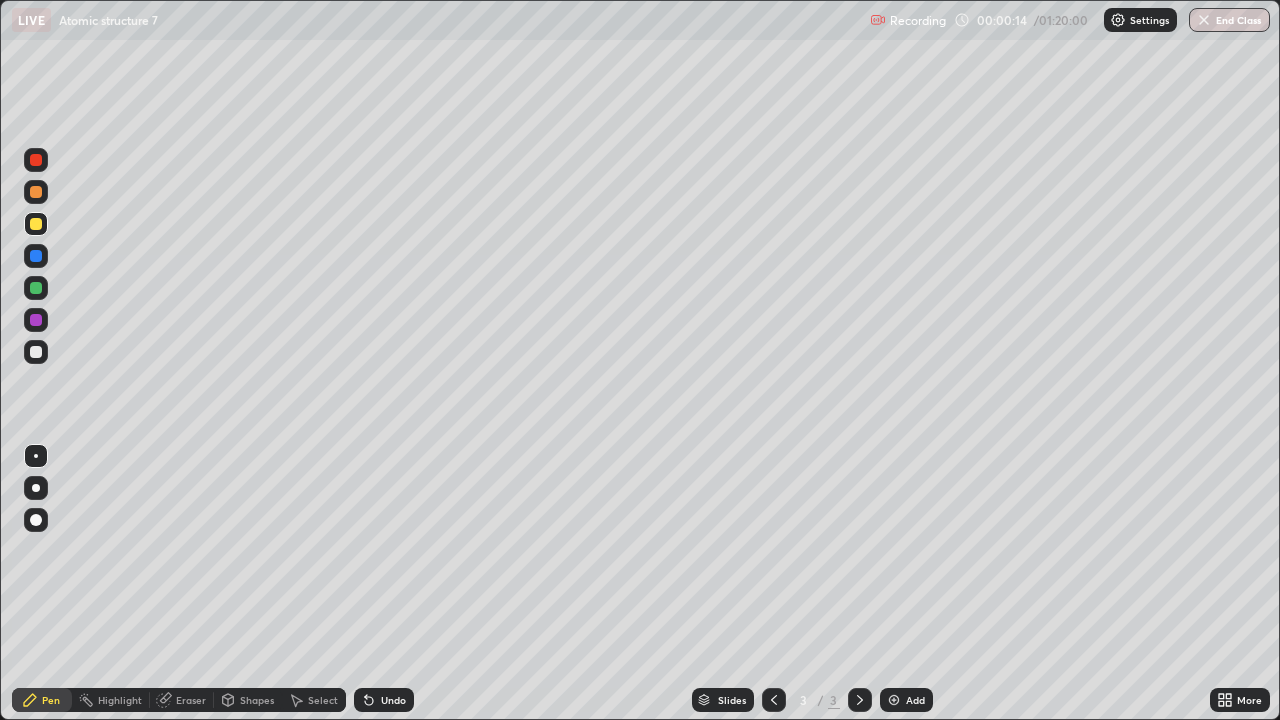 click at bounding box center [36, 352] 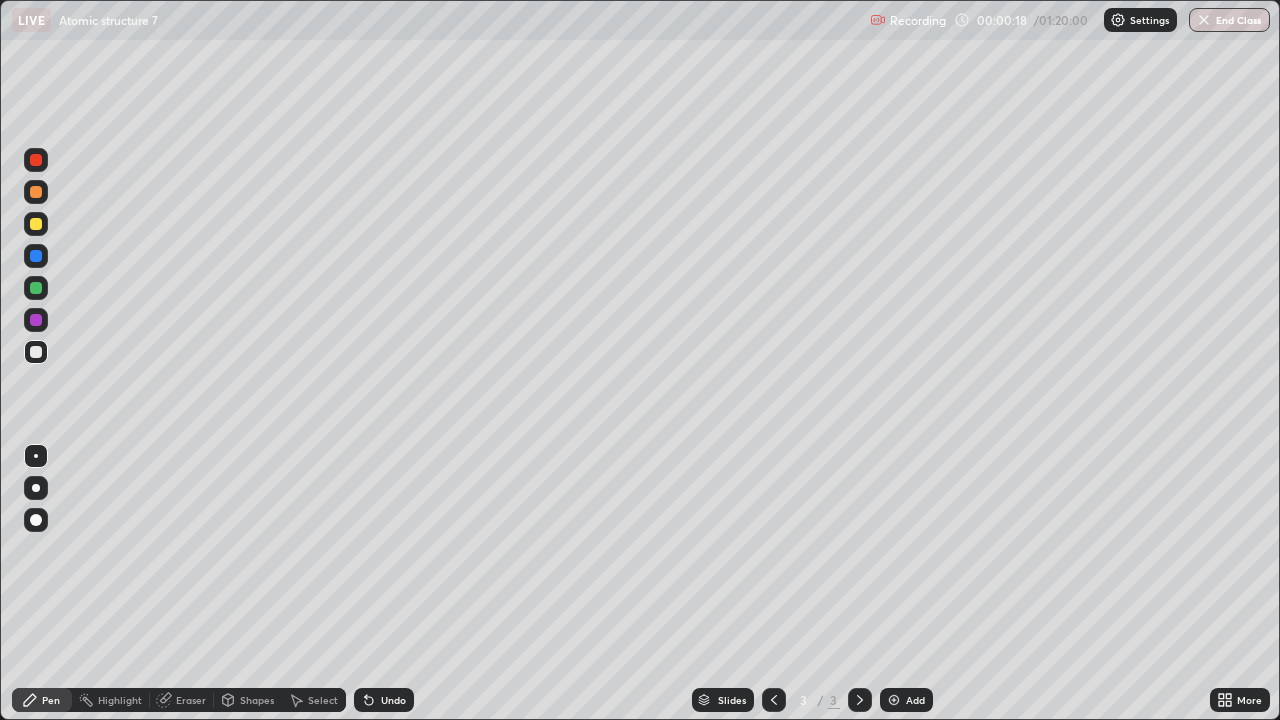 click 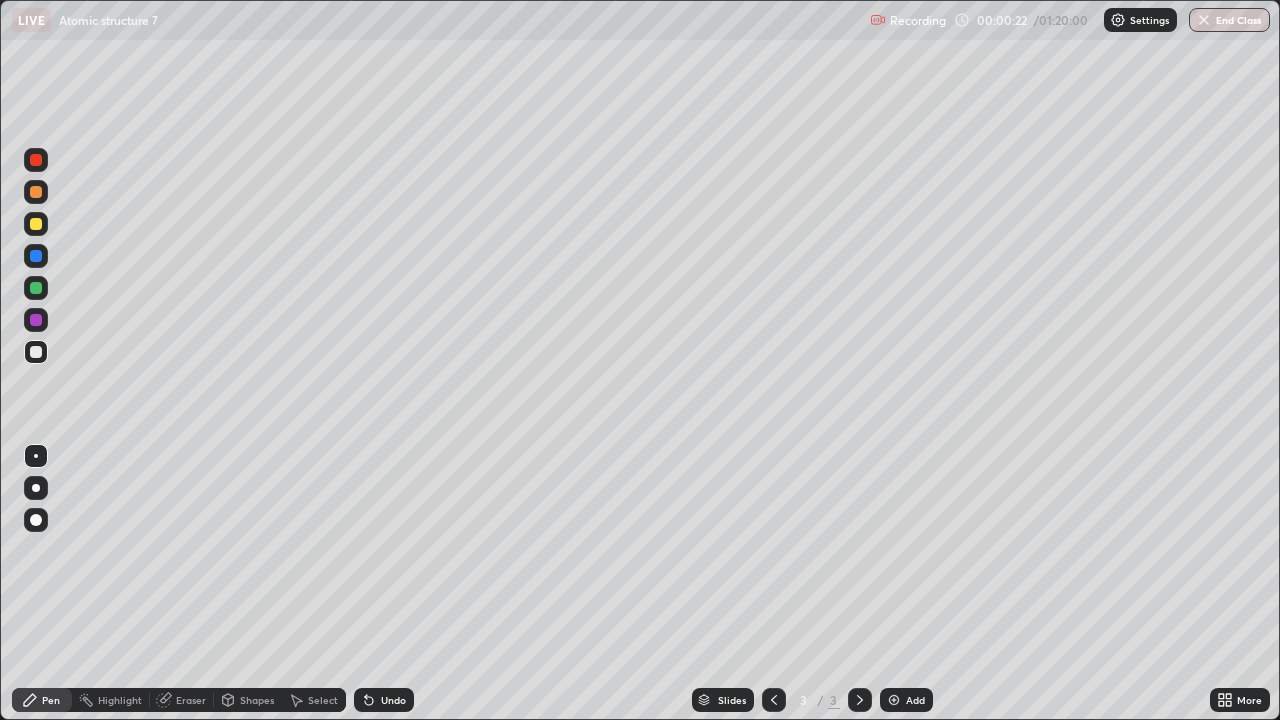 click at bounding box center [36, 256] 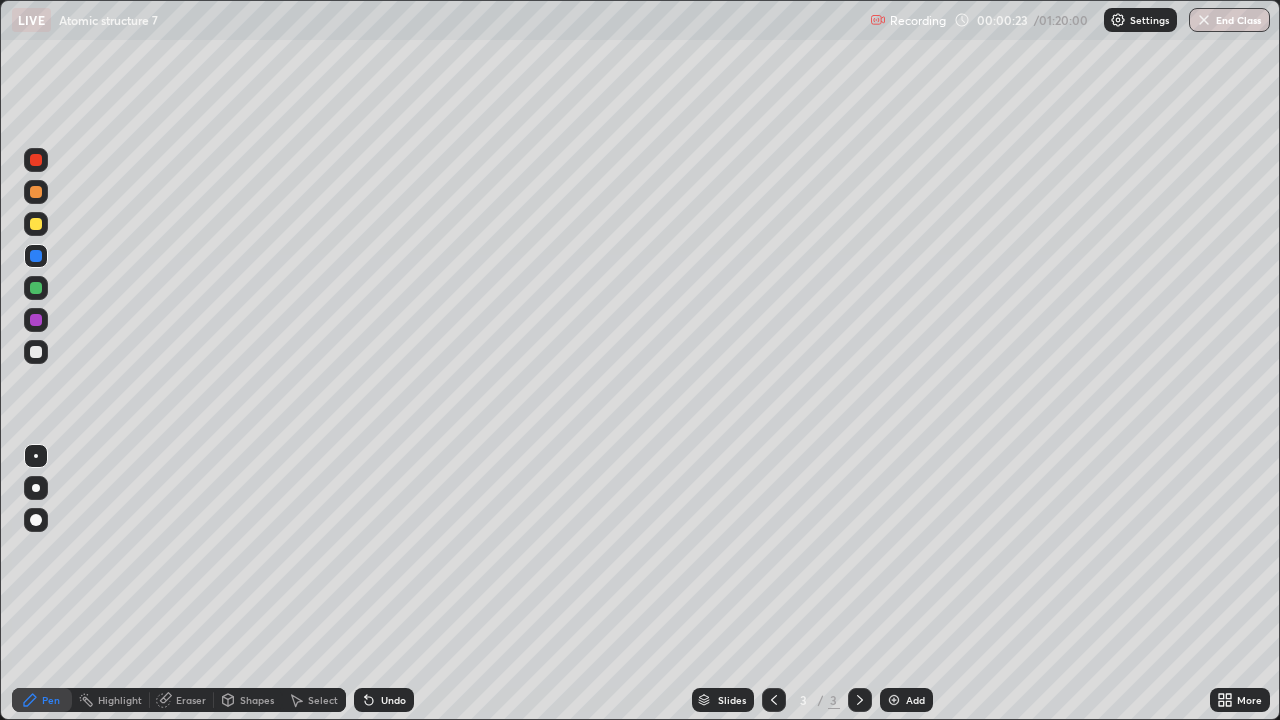 click on "Shapes" at bounding box center (257, 700) 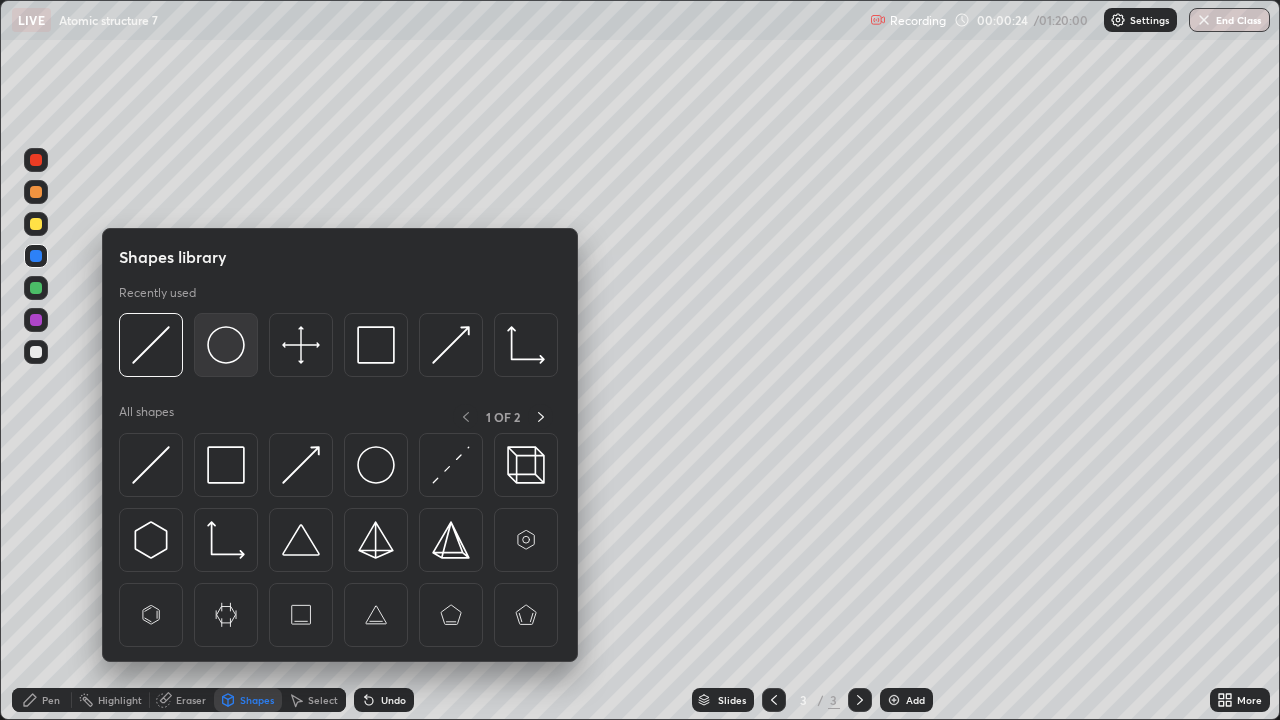click at bounding box center (226, 345) 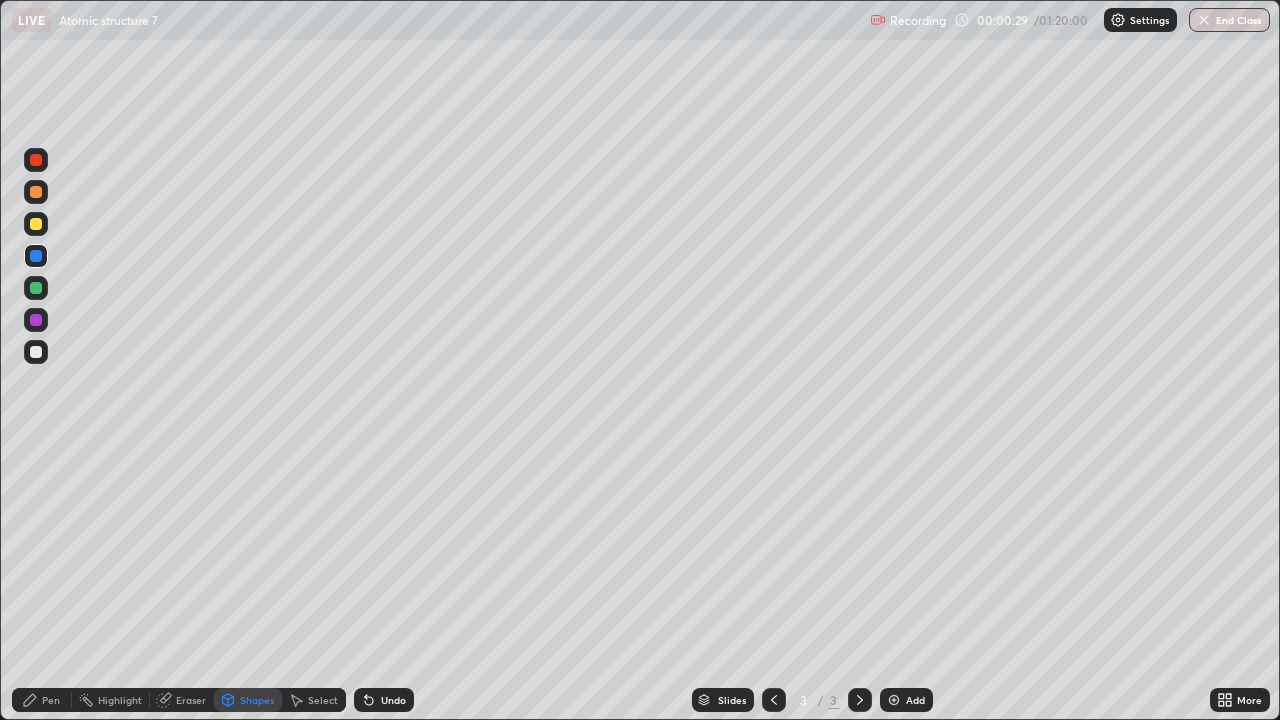 click on "Undo" at bounding box center (393, 700) 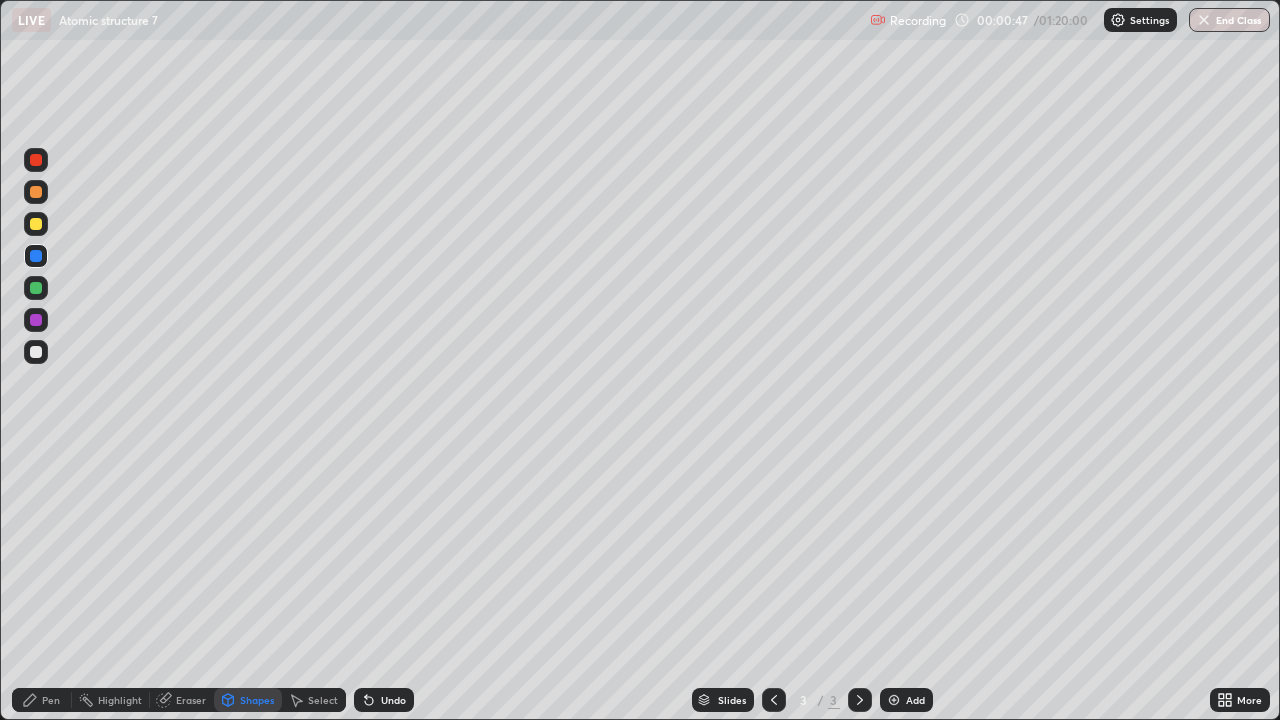 click on "Pen" at bounding box center (42, 700) 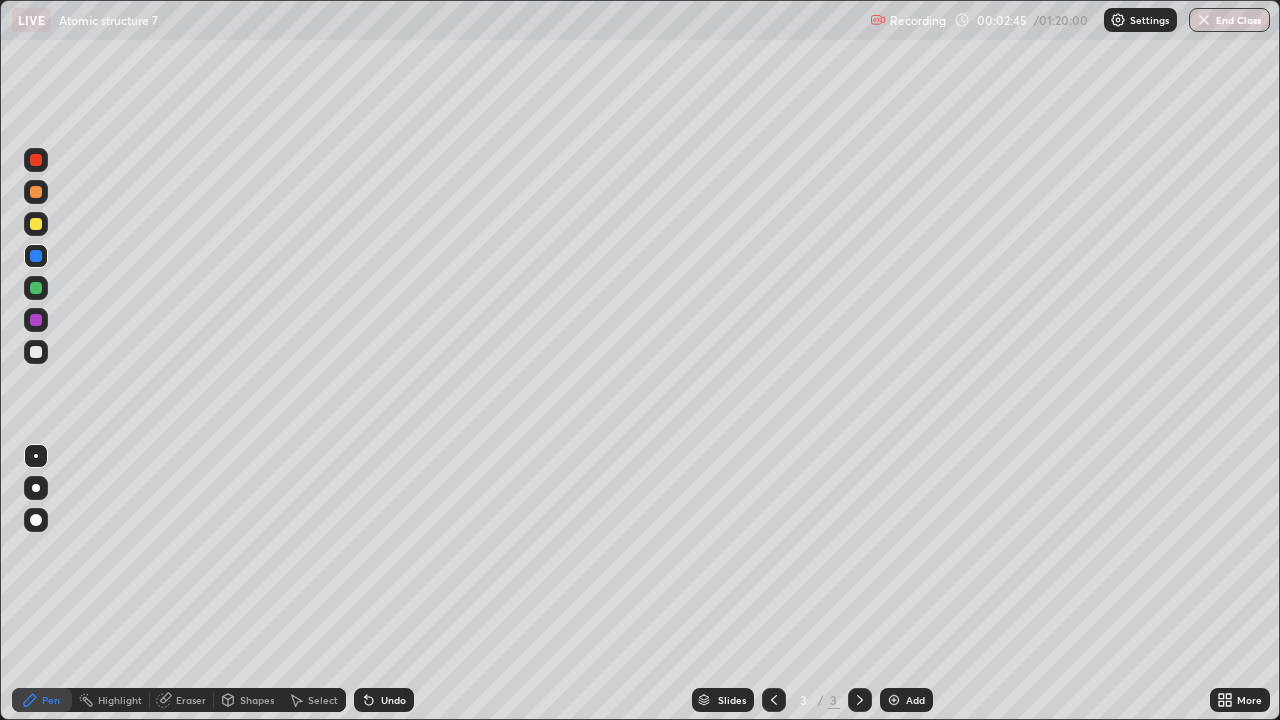 click at bounding box center (36, 352) 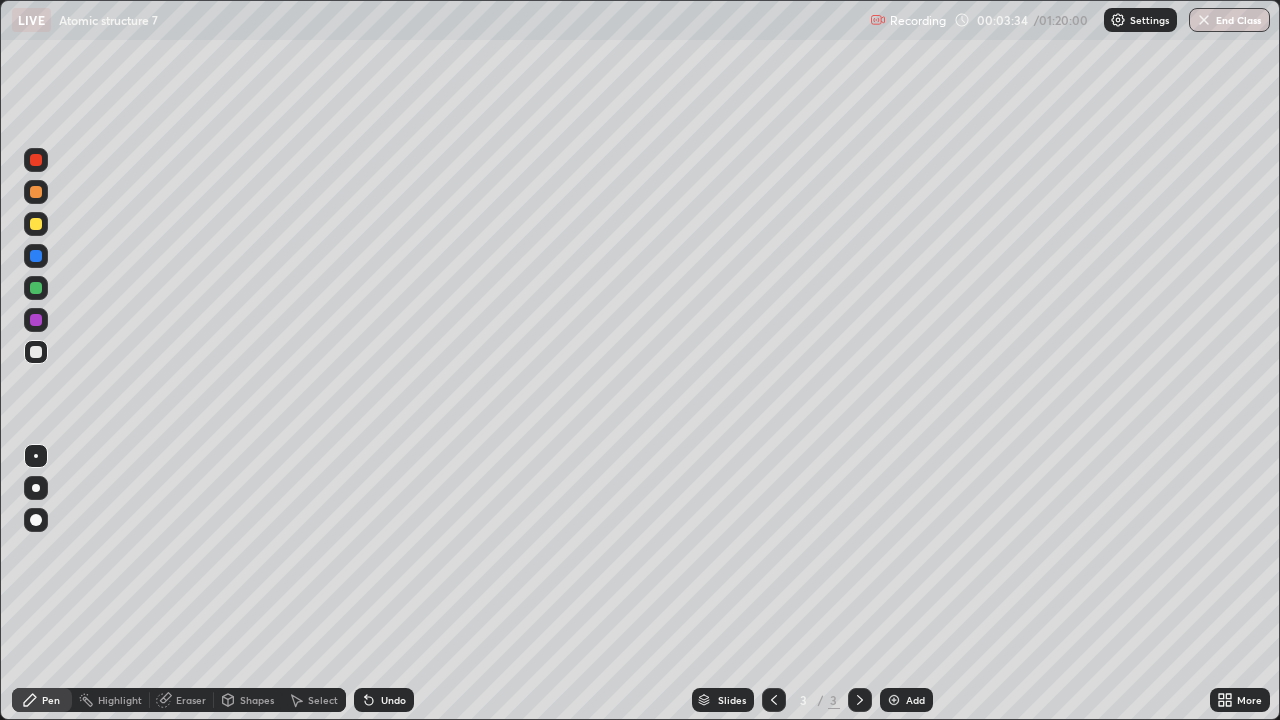 click on "Undo" at bounding box center [393, 700] 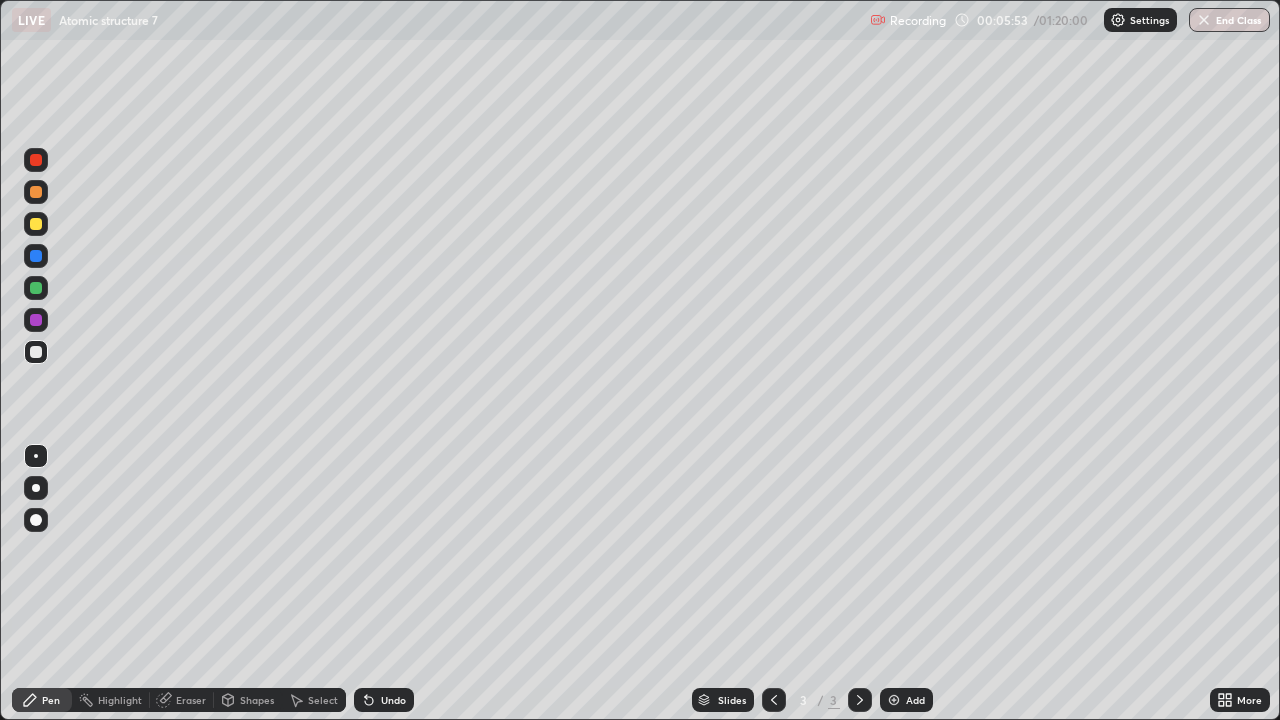 click at bounding box center (36, 288) 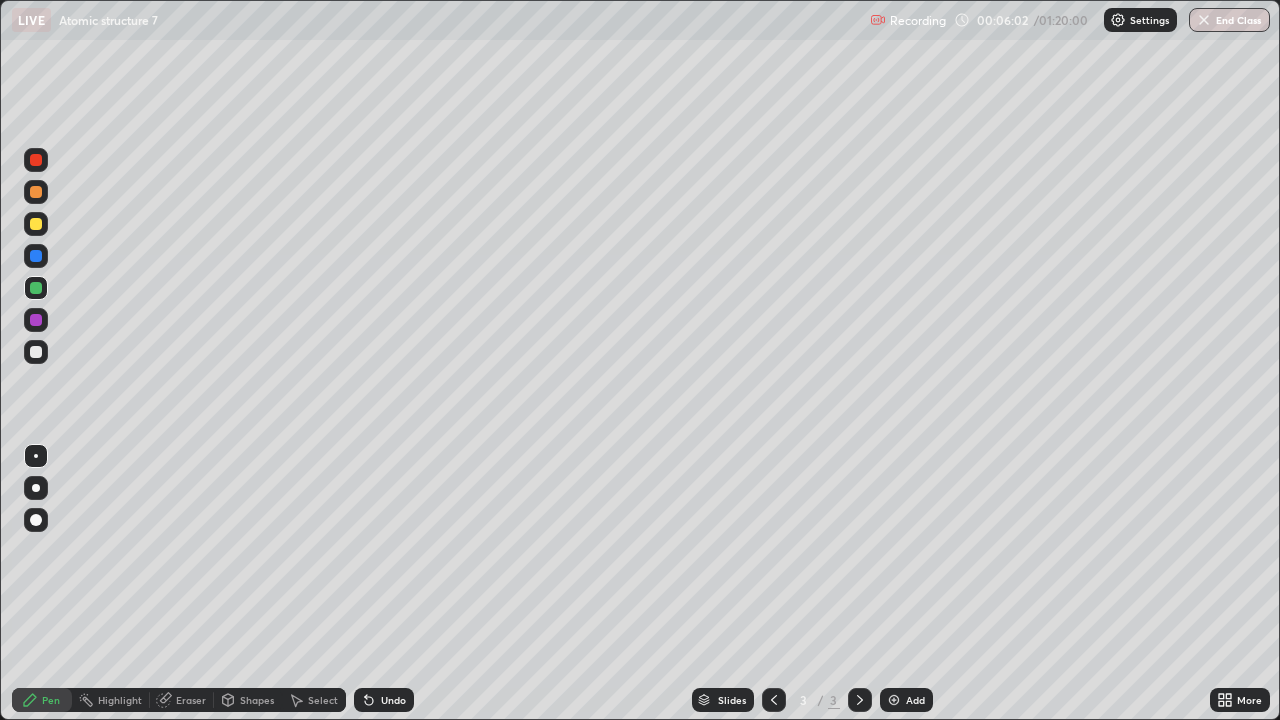 click at bounding box center (36, 320) 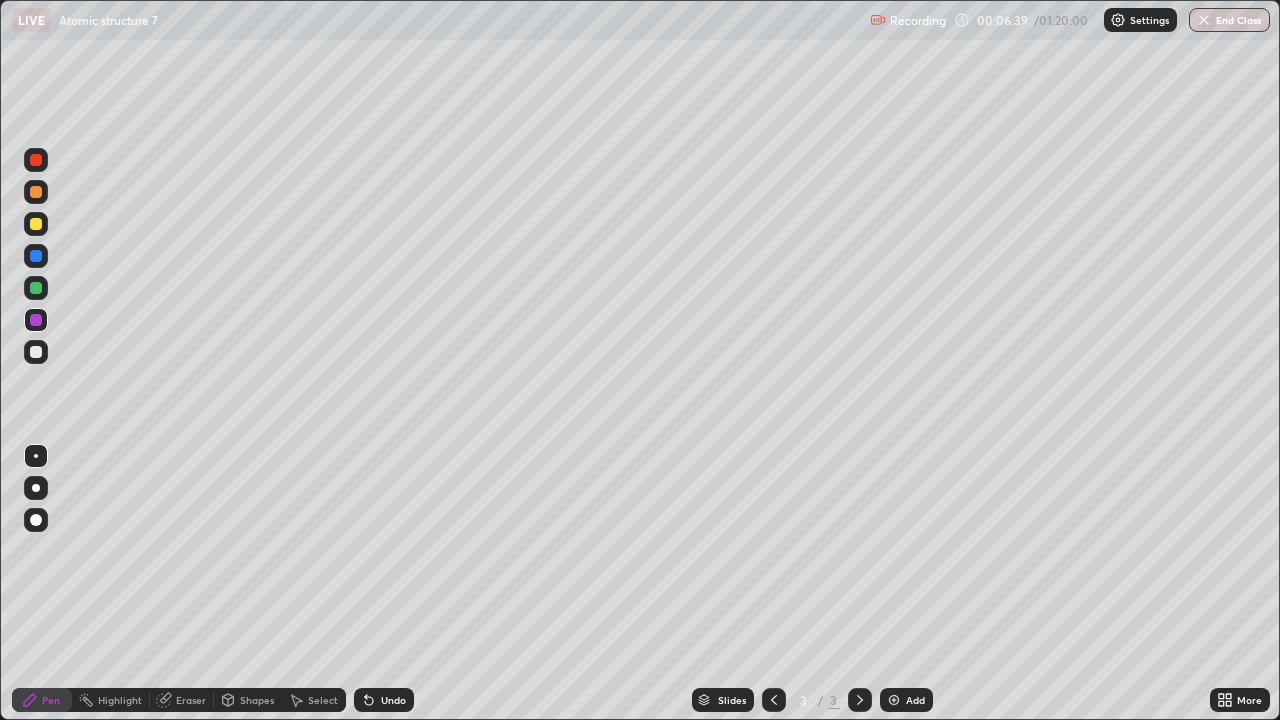 click at bounding box center (36, 192) 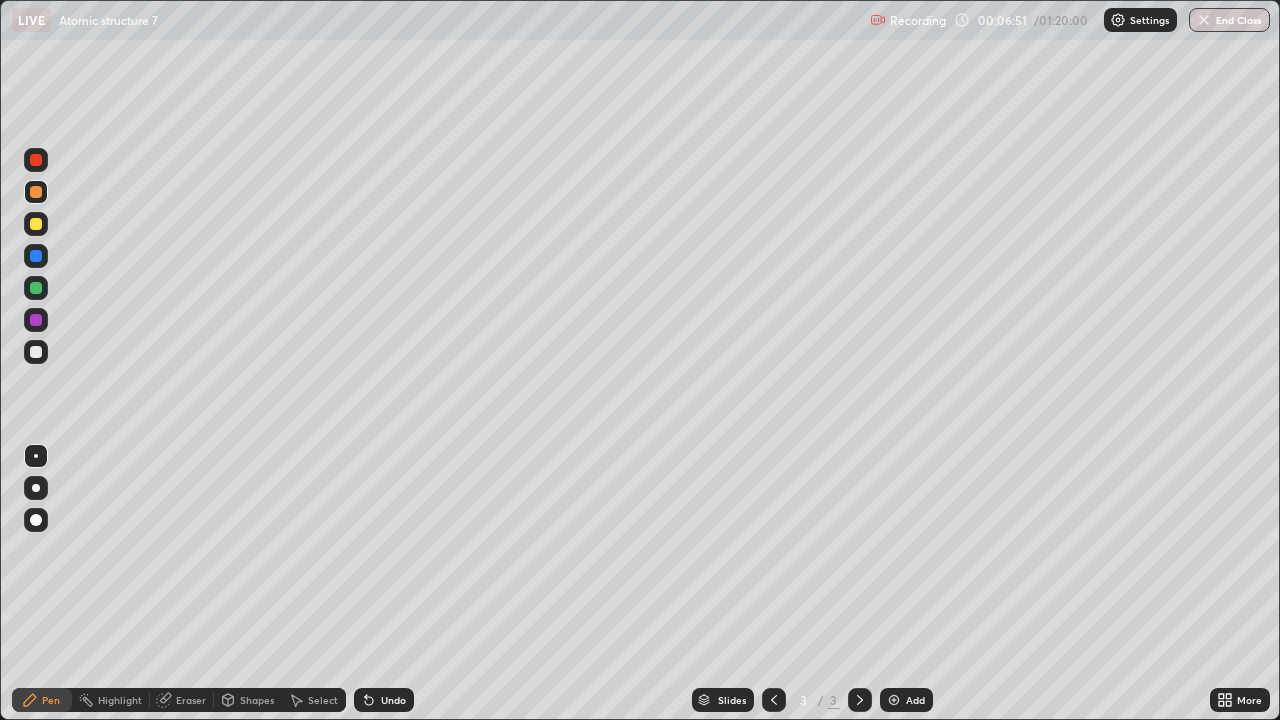 click at bounding box center (36, 160) 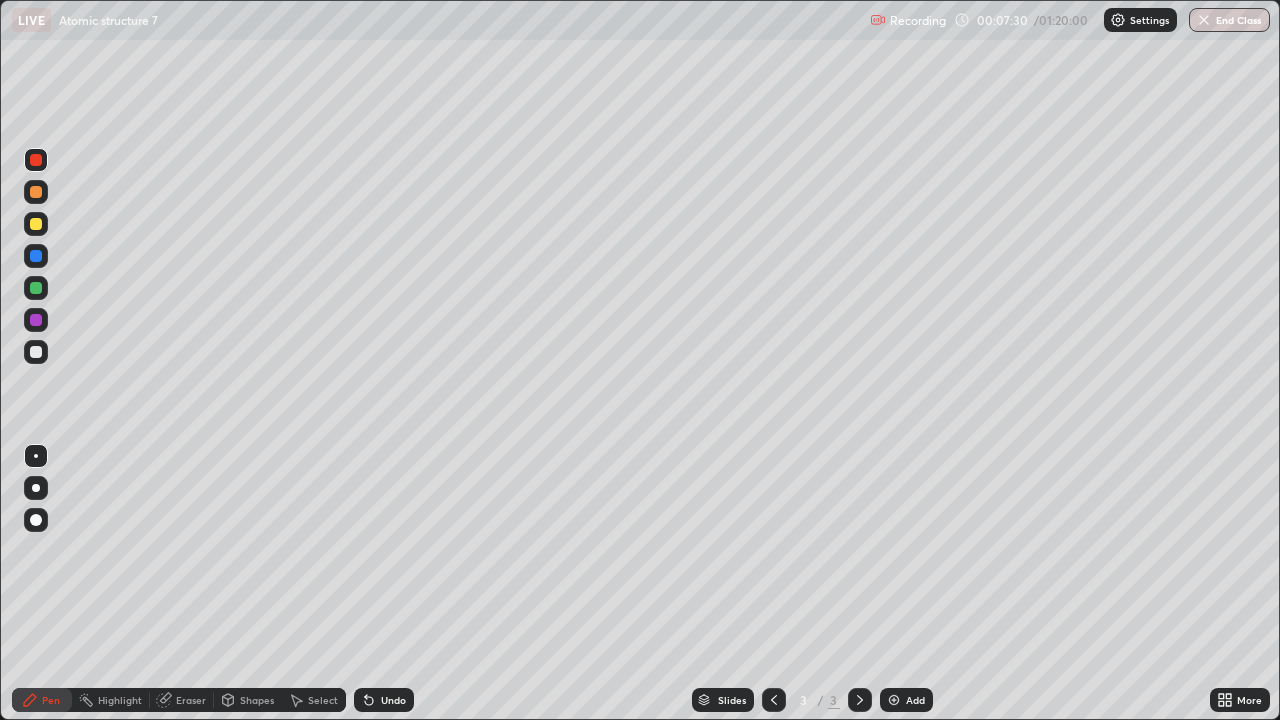 click at bounding box center [36, 288] 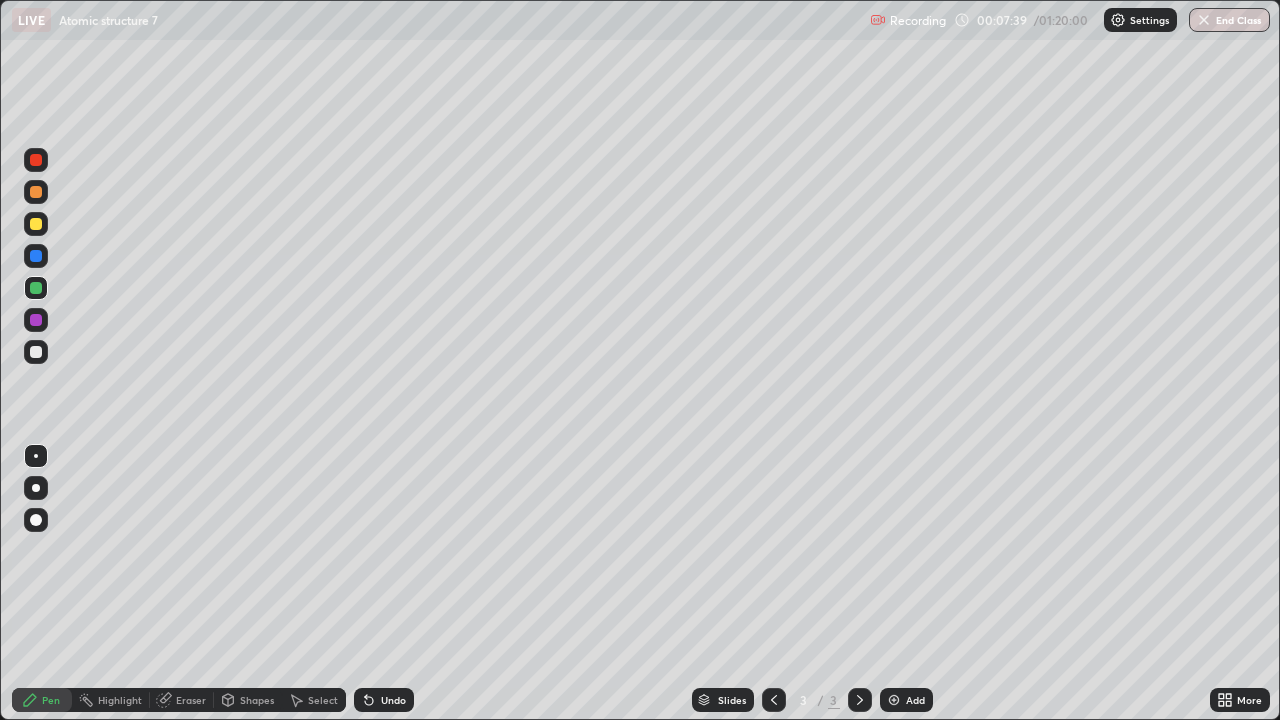 click at bounding box center [36, 160] 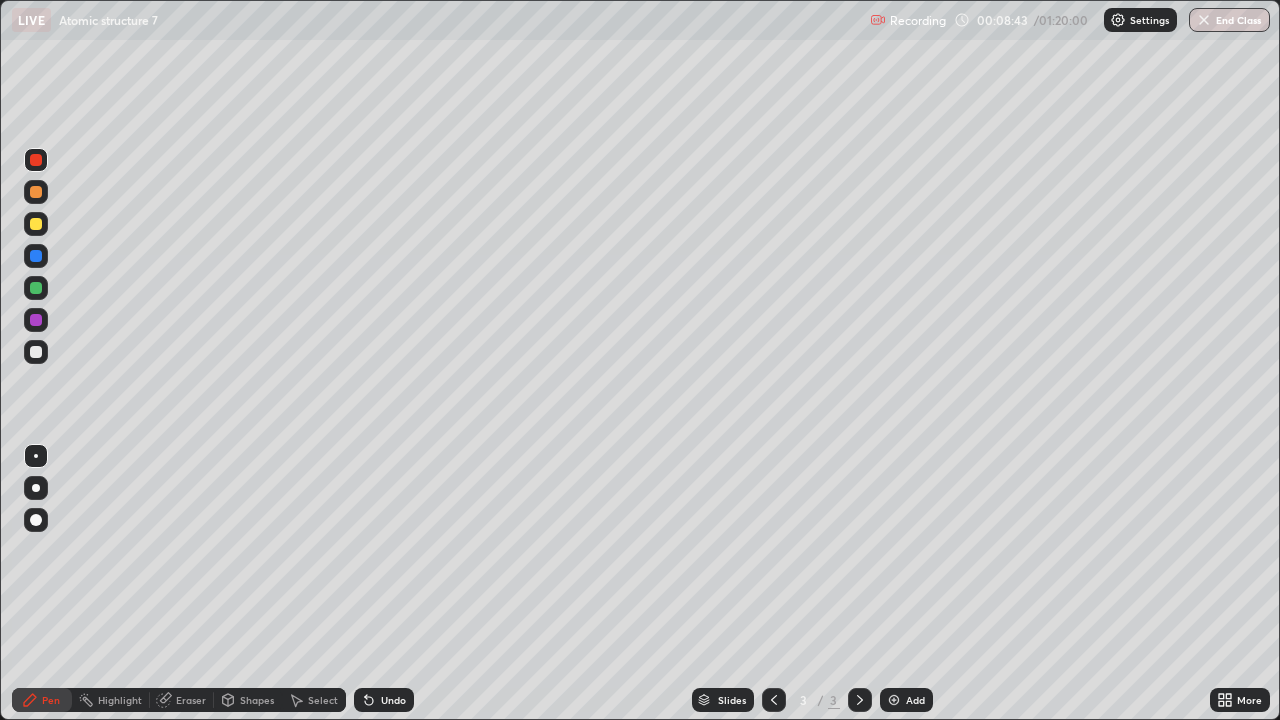 click at bounding box center (36, 352) 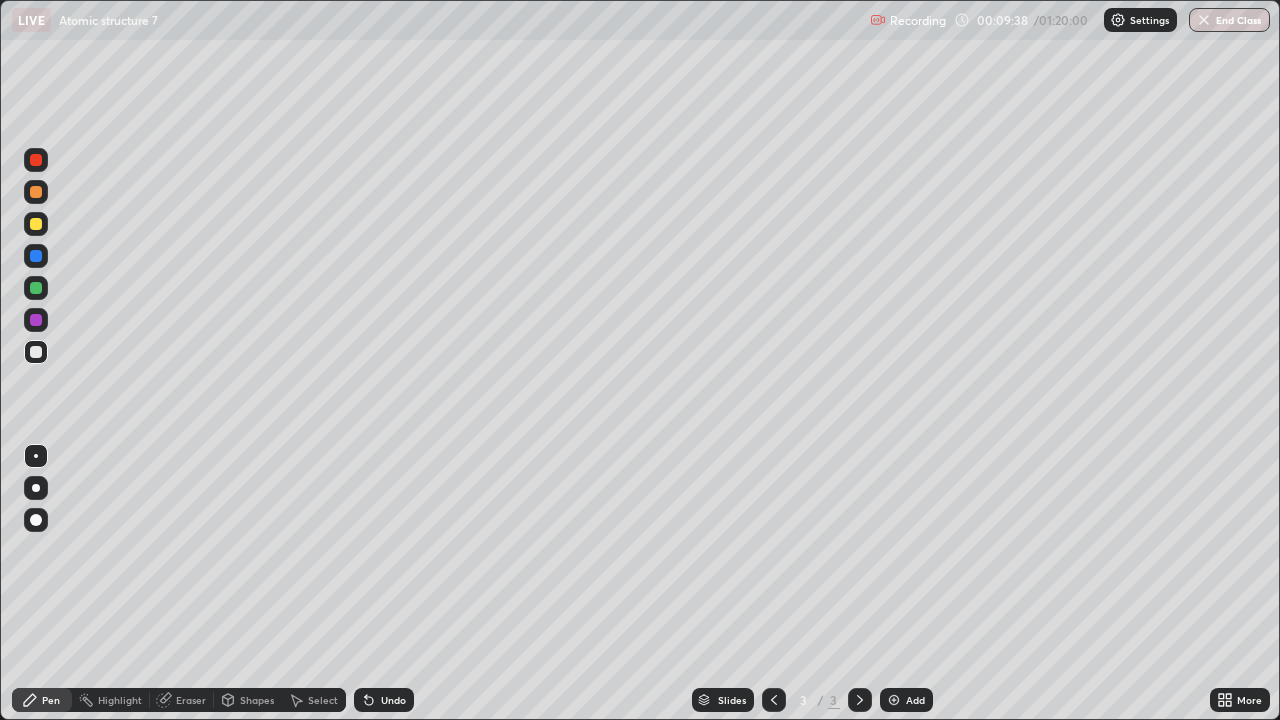 click at bounding box center (36, 288) 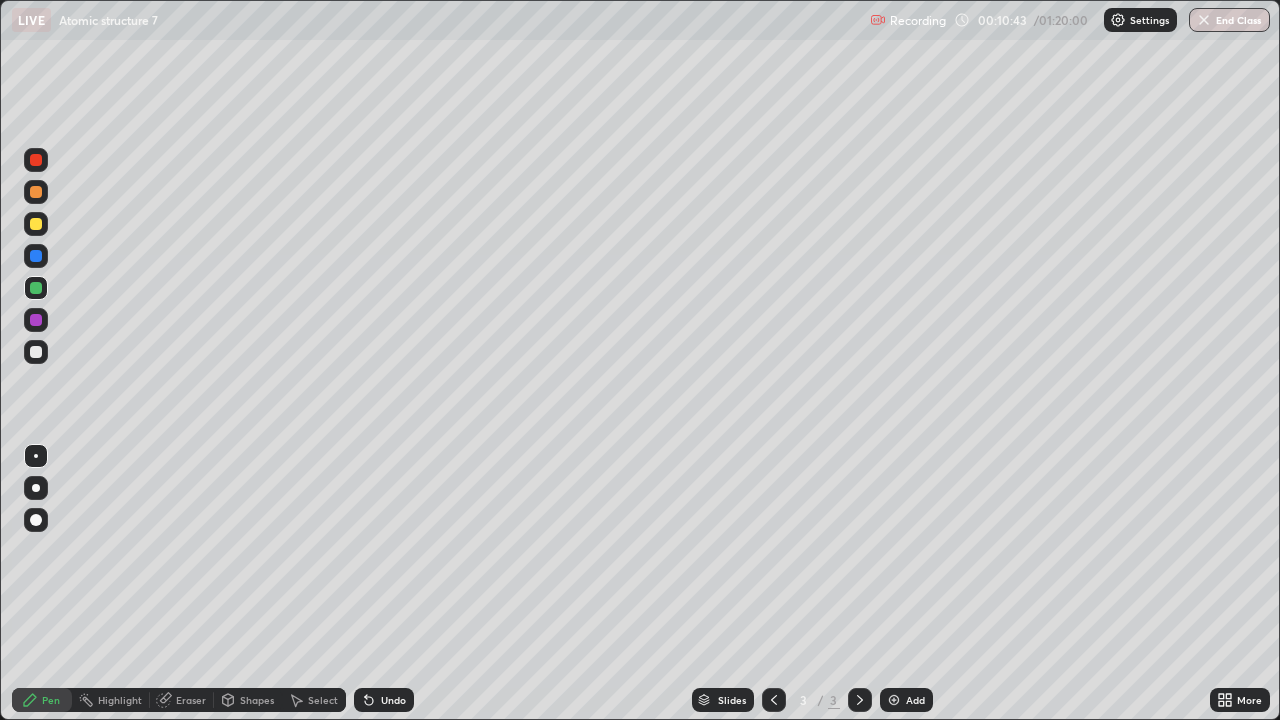 click on "Add" at bounding box center (915, 700) 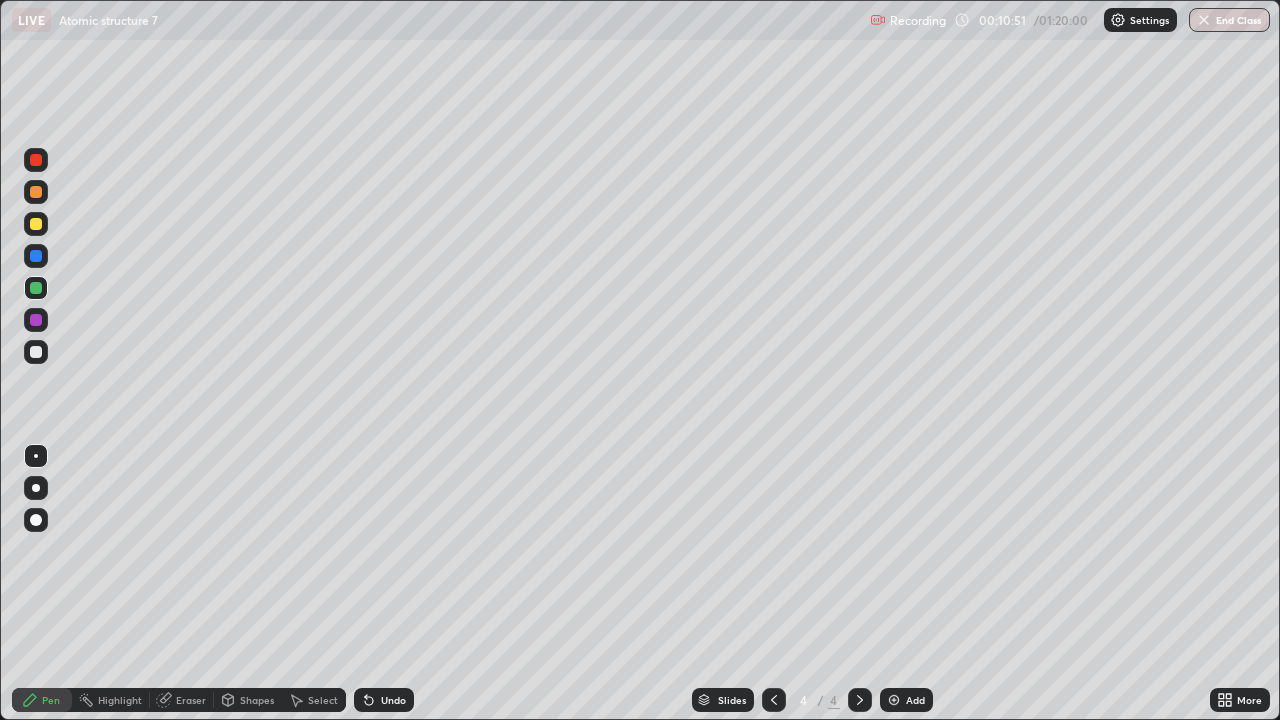 click 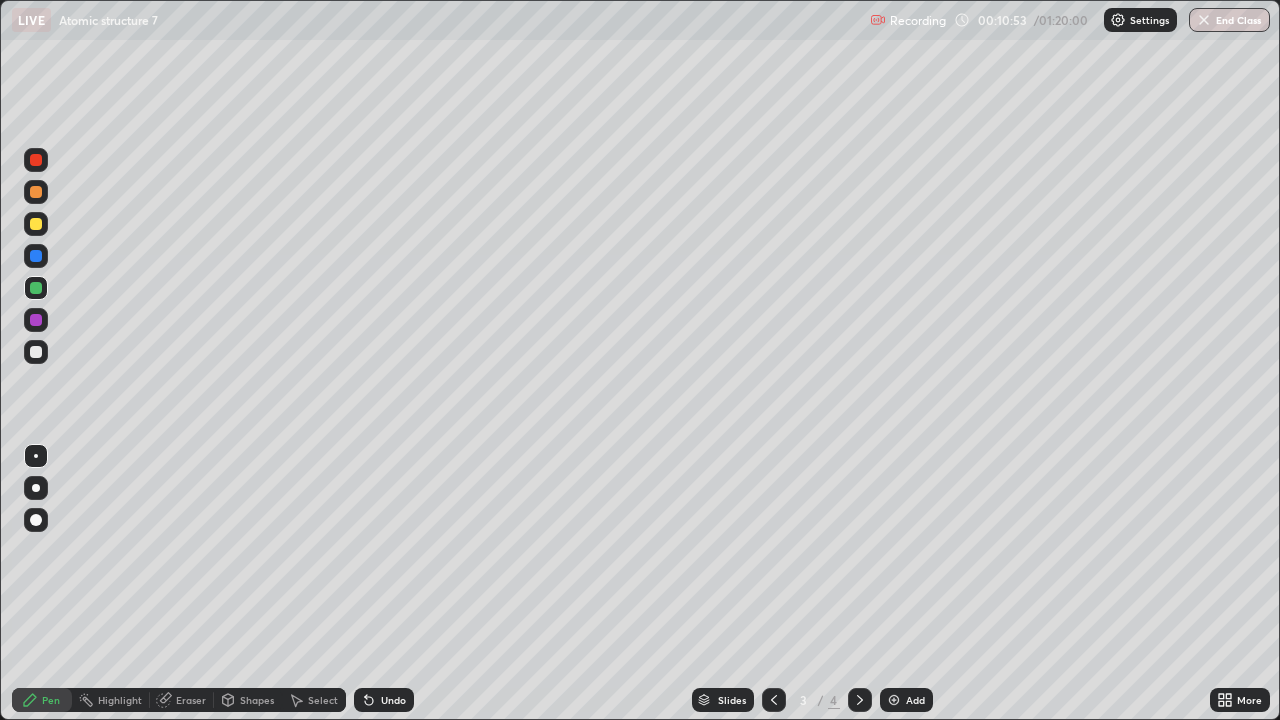 click 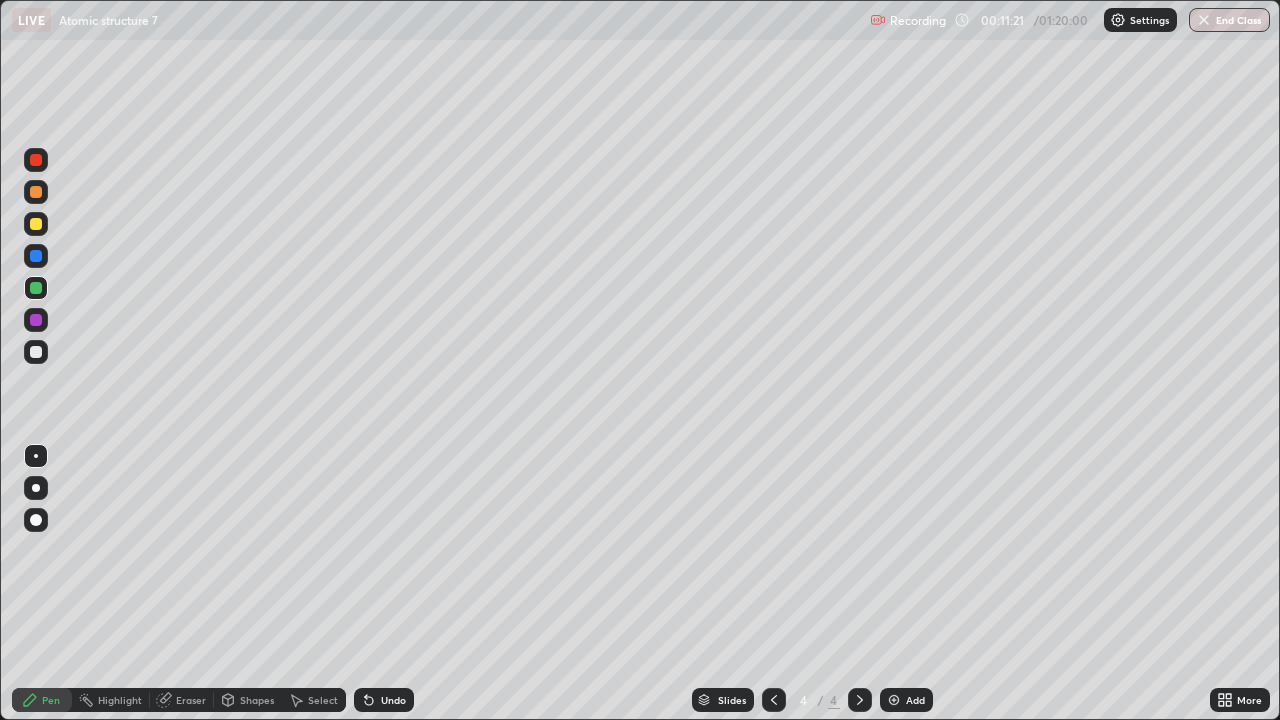click 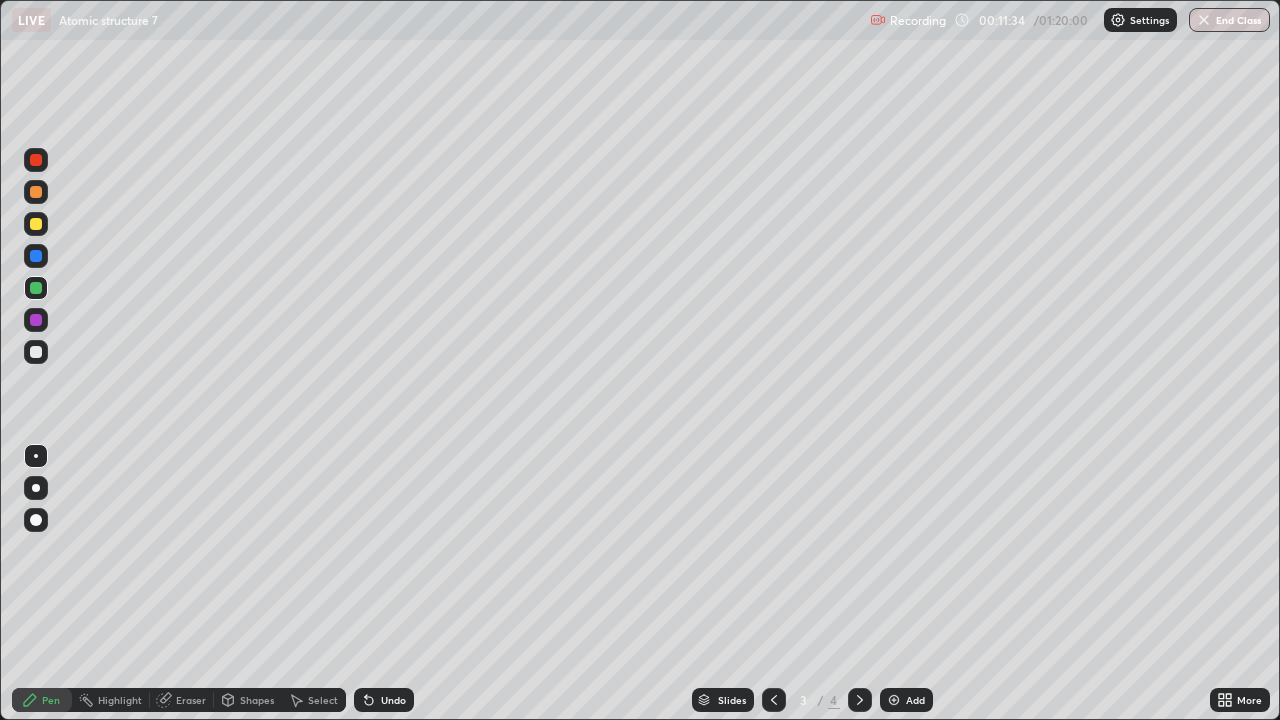 click at bounding box center (860, 700) 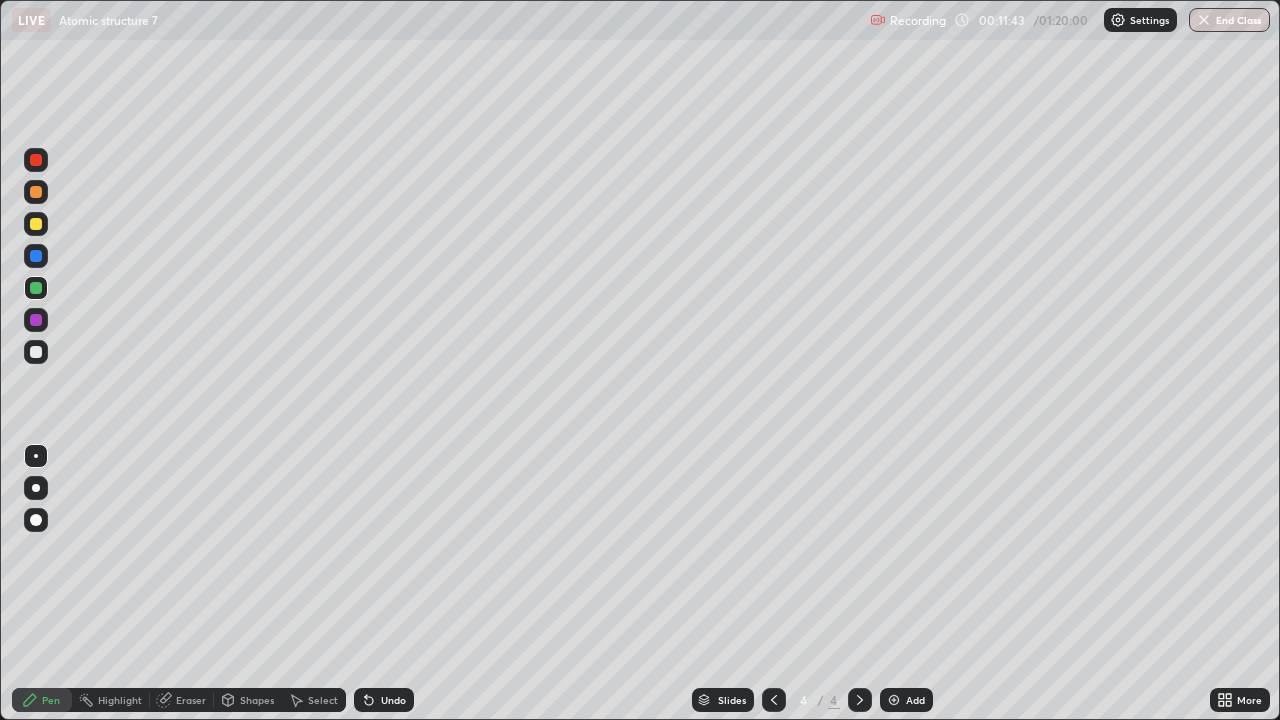 click at bounding box center (774, 700) 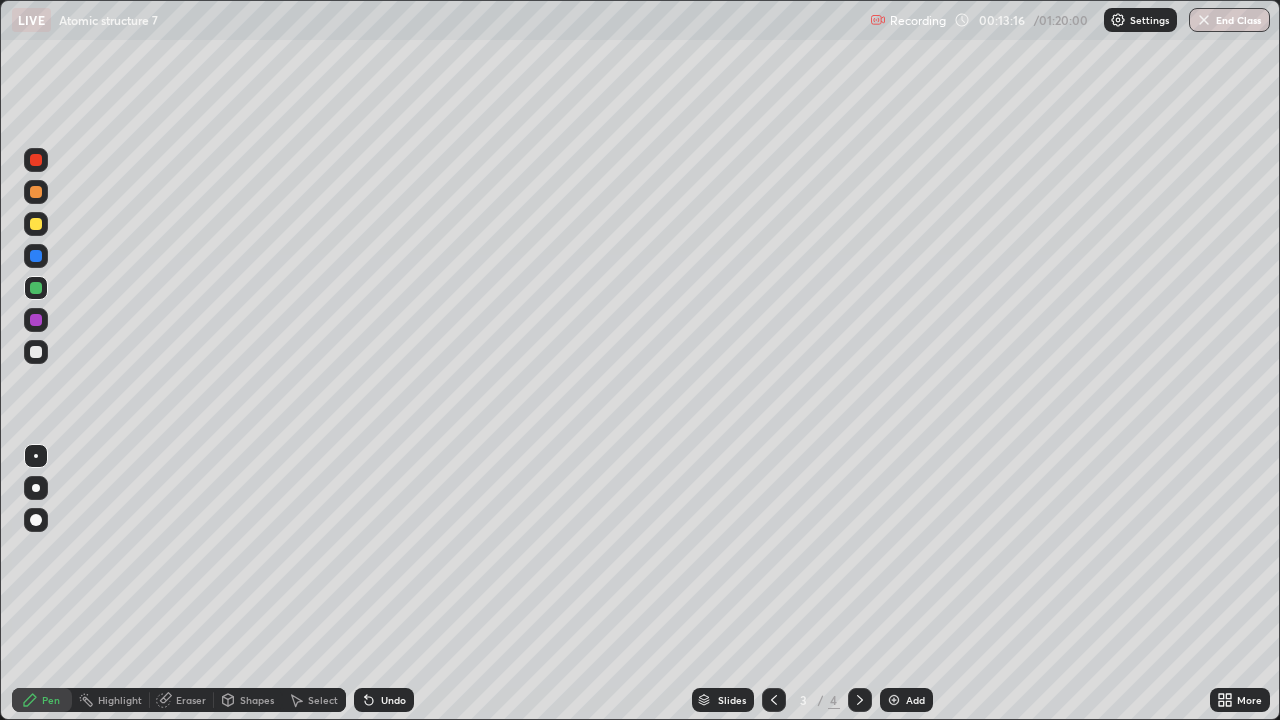 click on "Undo" at bounding box center (393, 700) 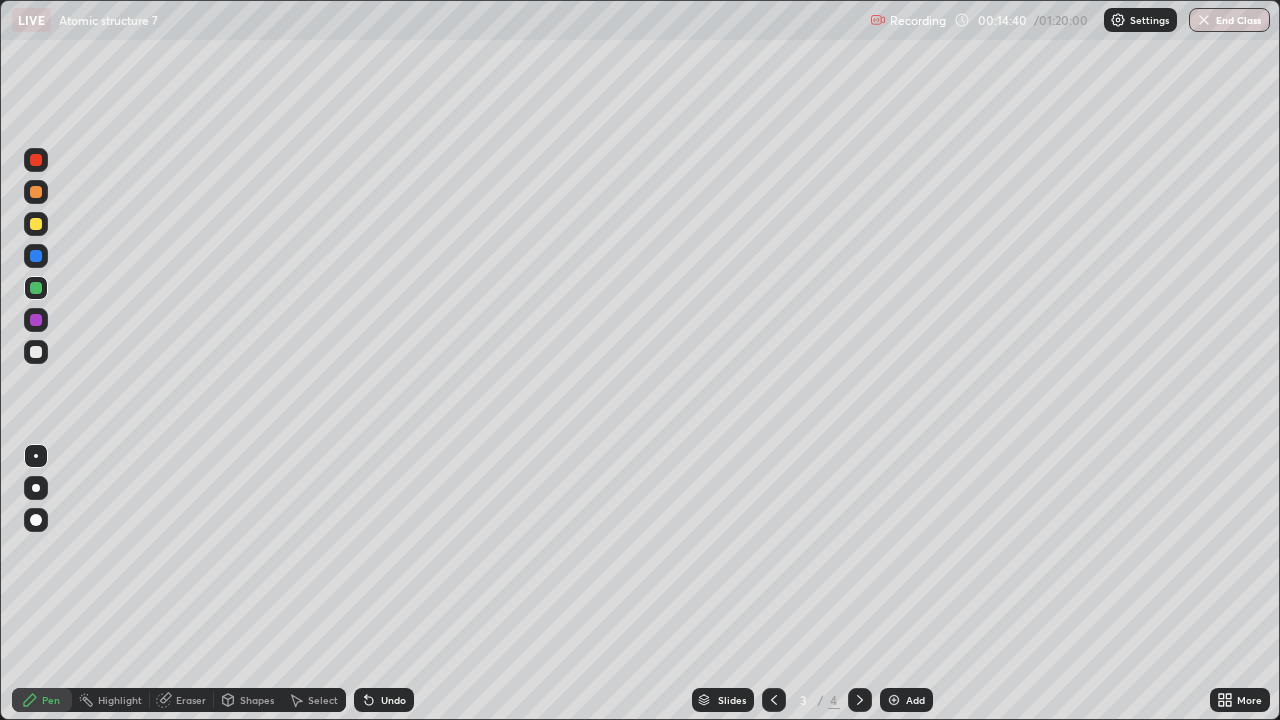 click on "Add" at bounding box center (906, 700) 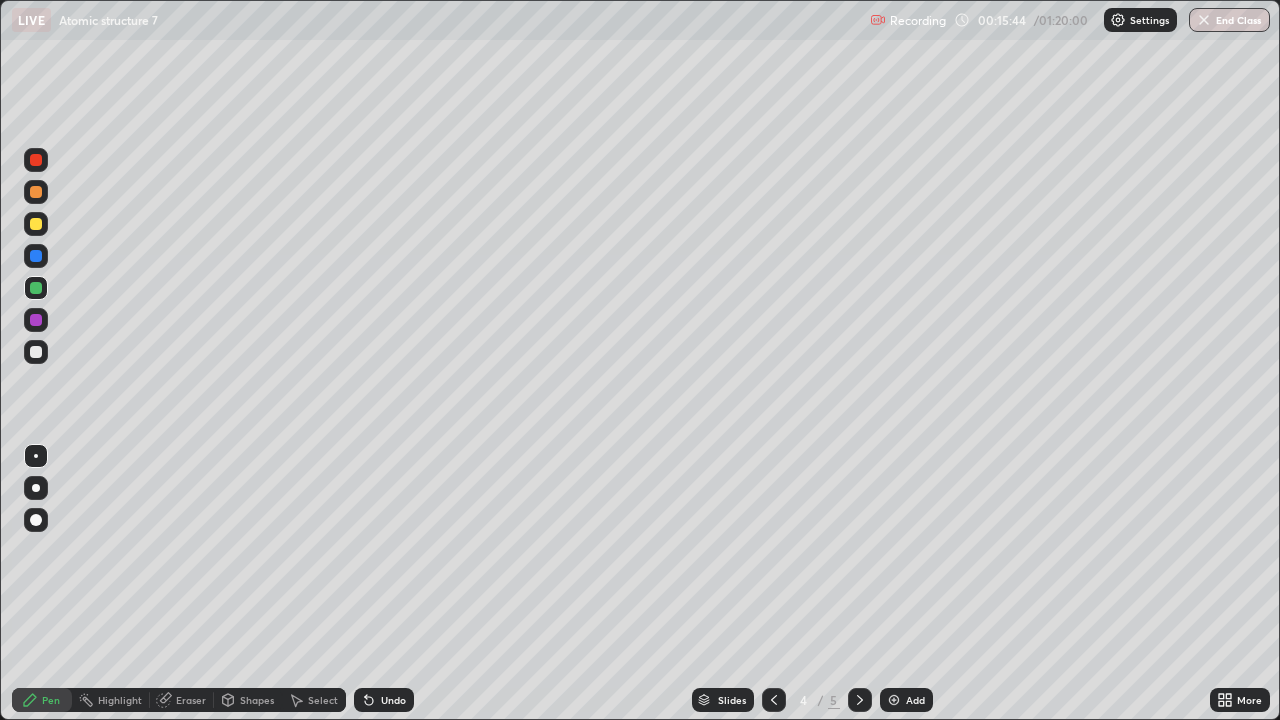 click at bounding box center (36, 352) 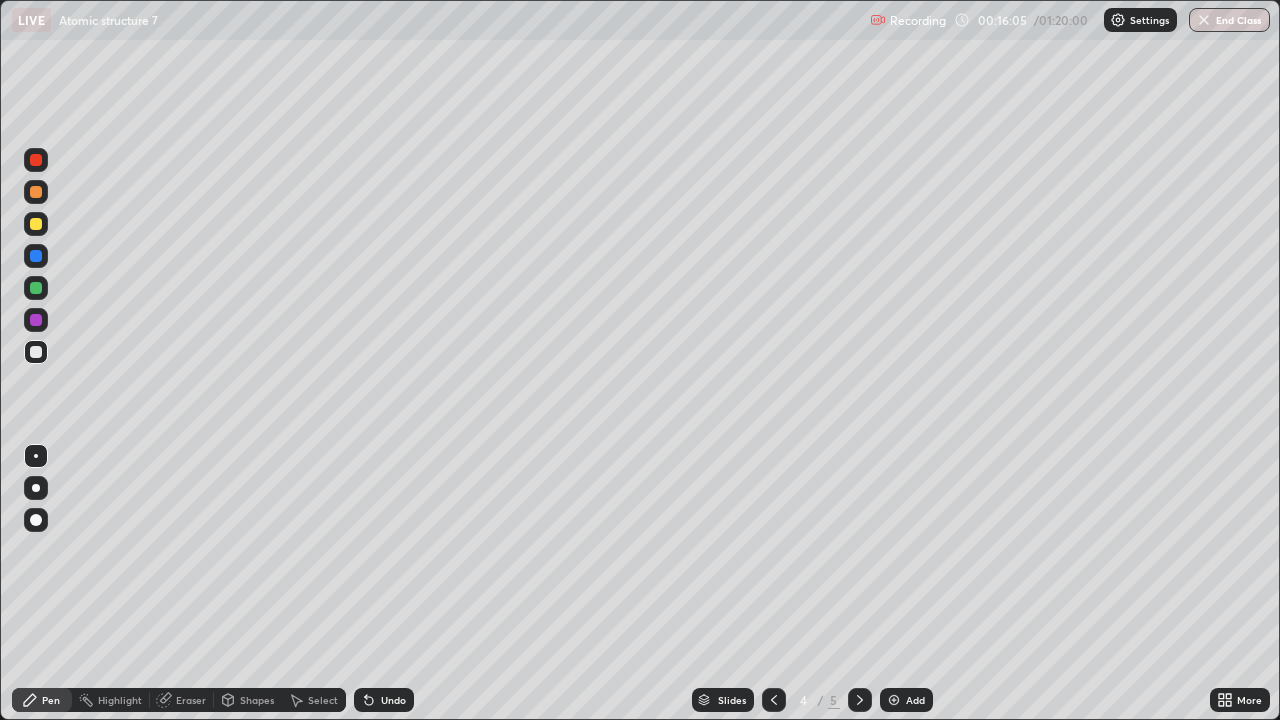click 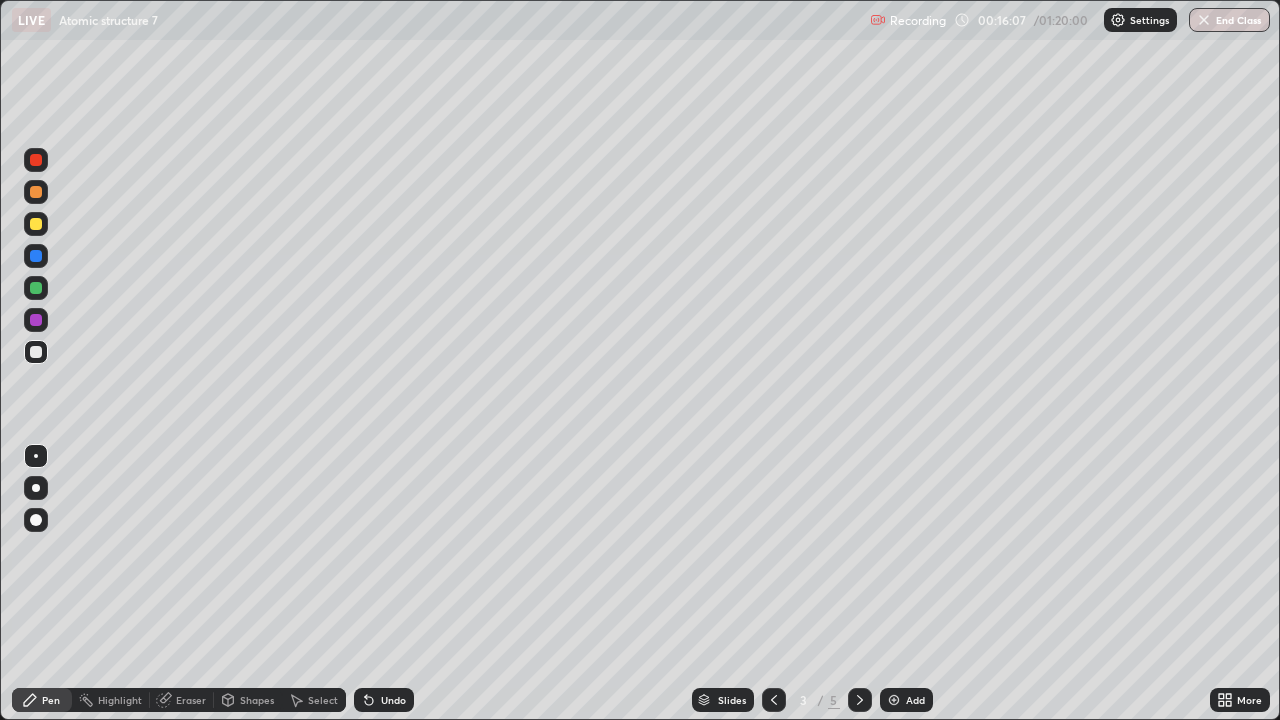 click on "Shapes" at bounding box center [257, 700] 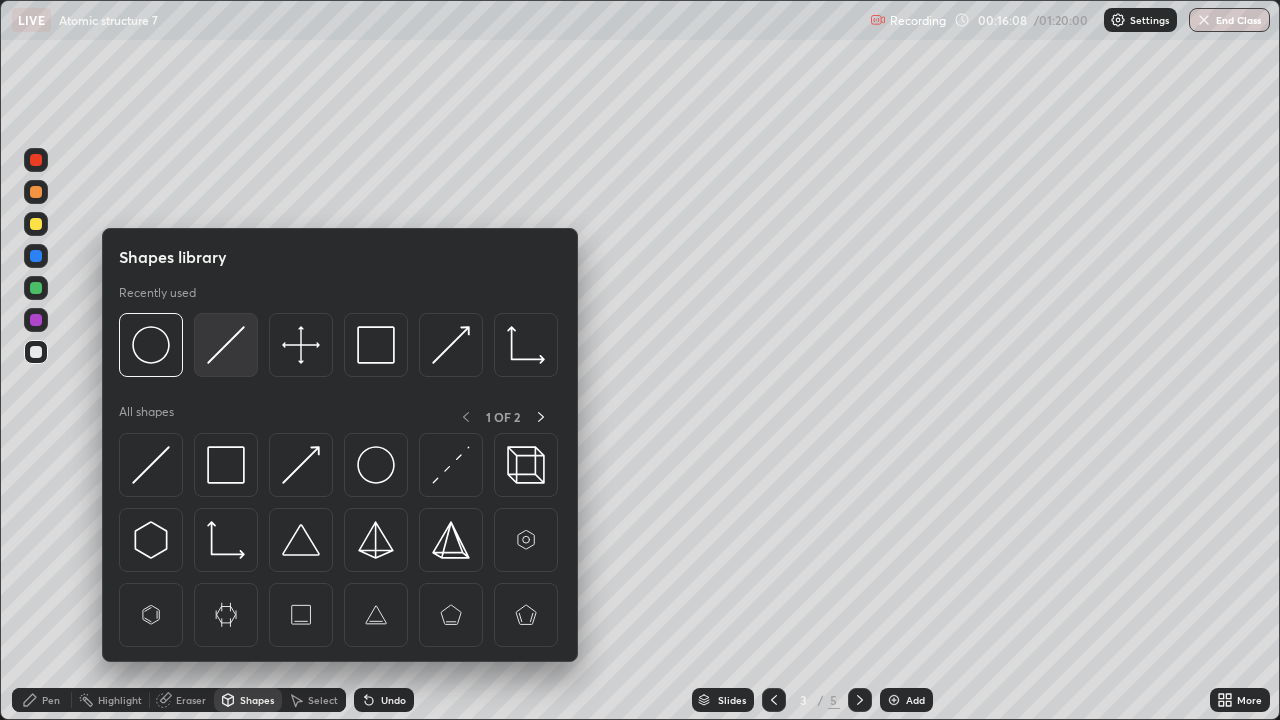 click at bounding box center [226, 345] 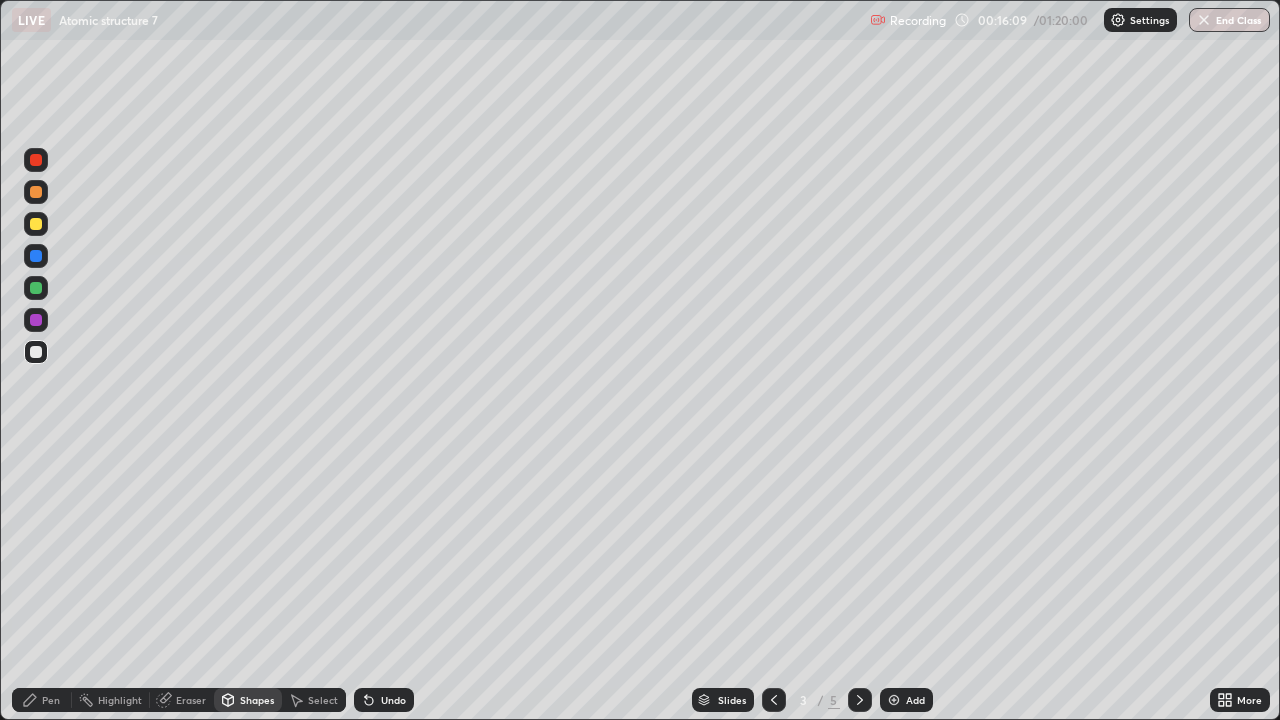 click at bounding box center (36, 224) 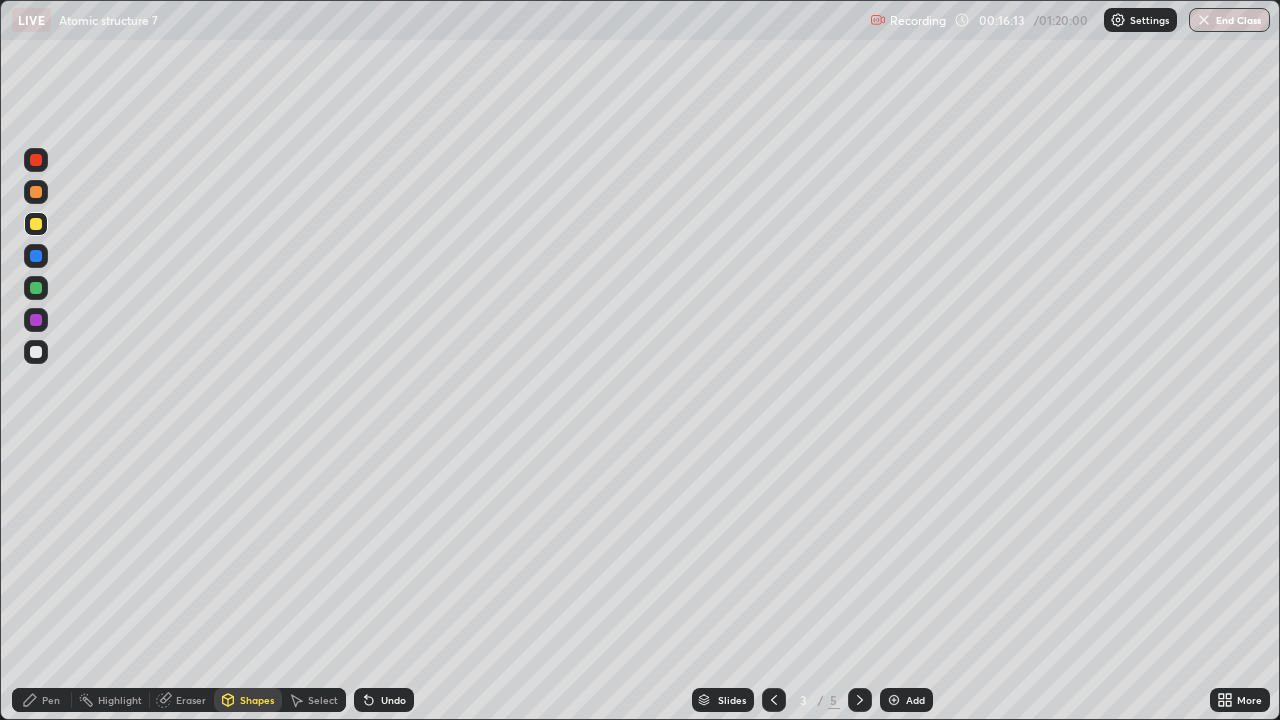 click on "Pen" at bounding box center [51, 700] 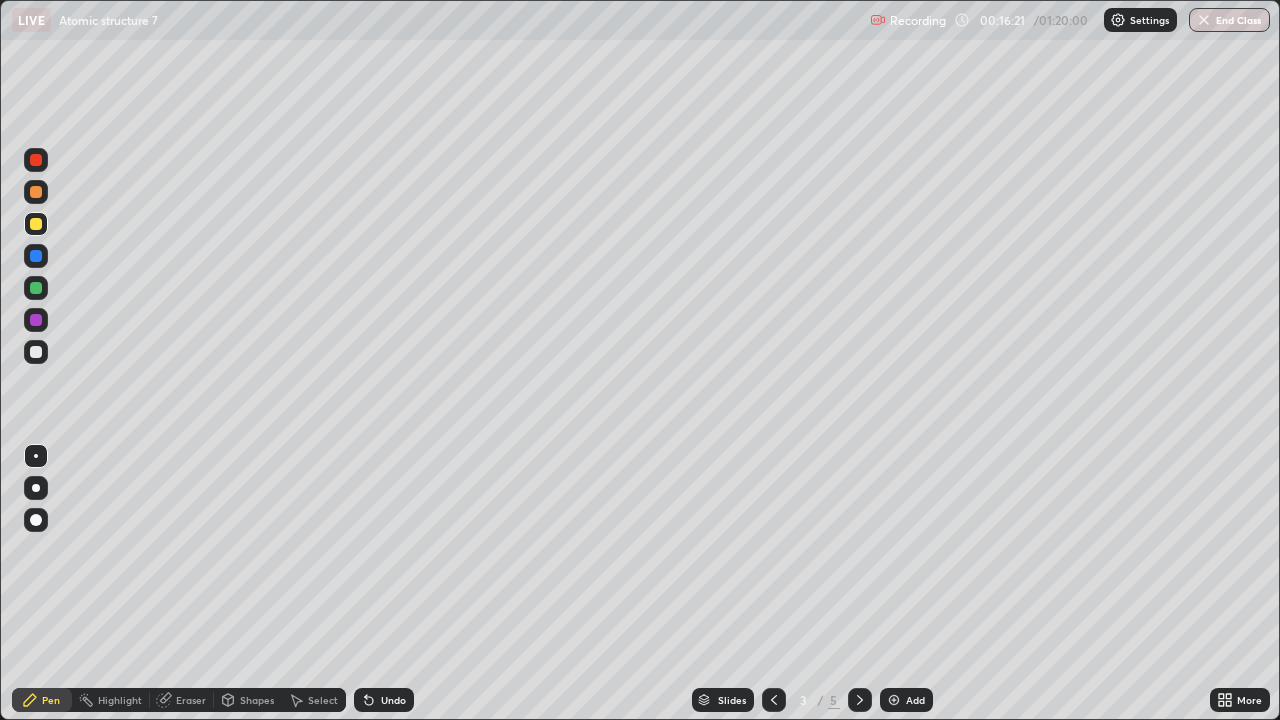 click at bounding box center [36, 288] 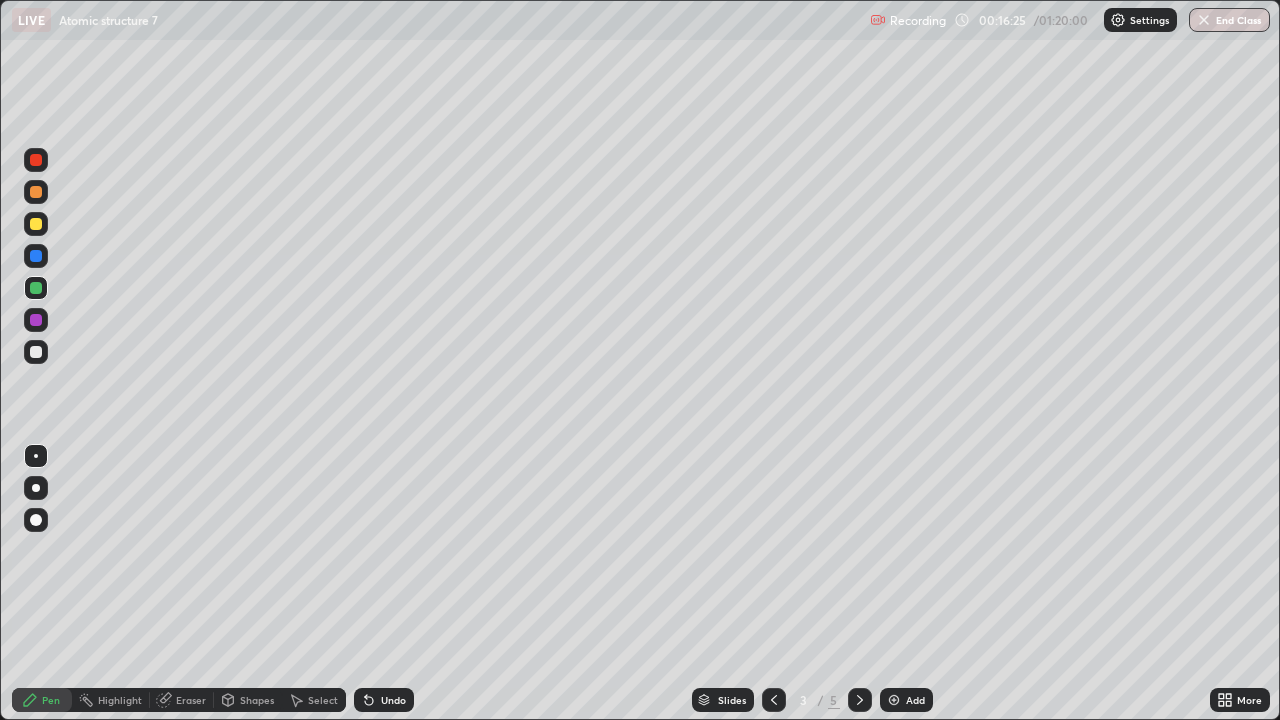 click on "Undo" at bounding box center [393, 700] 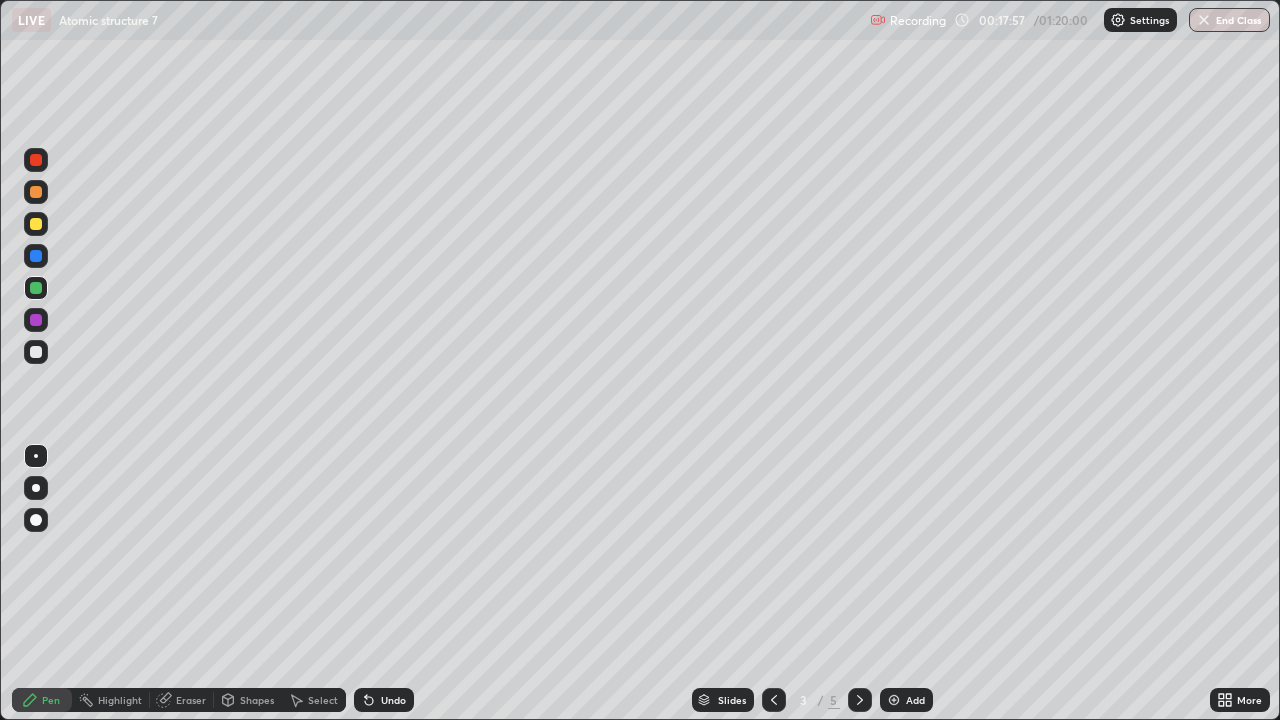 click on "Undo" at bounding box center (393, 700) 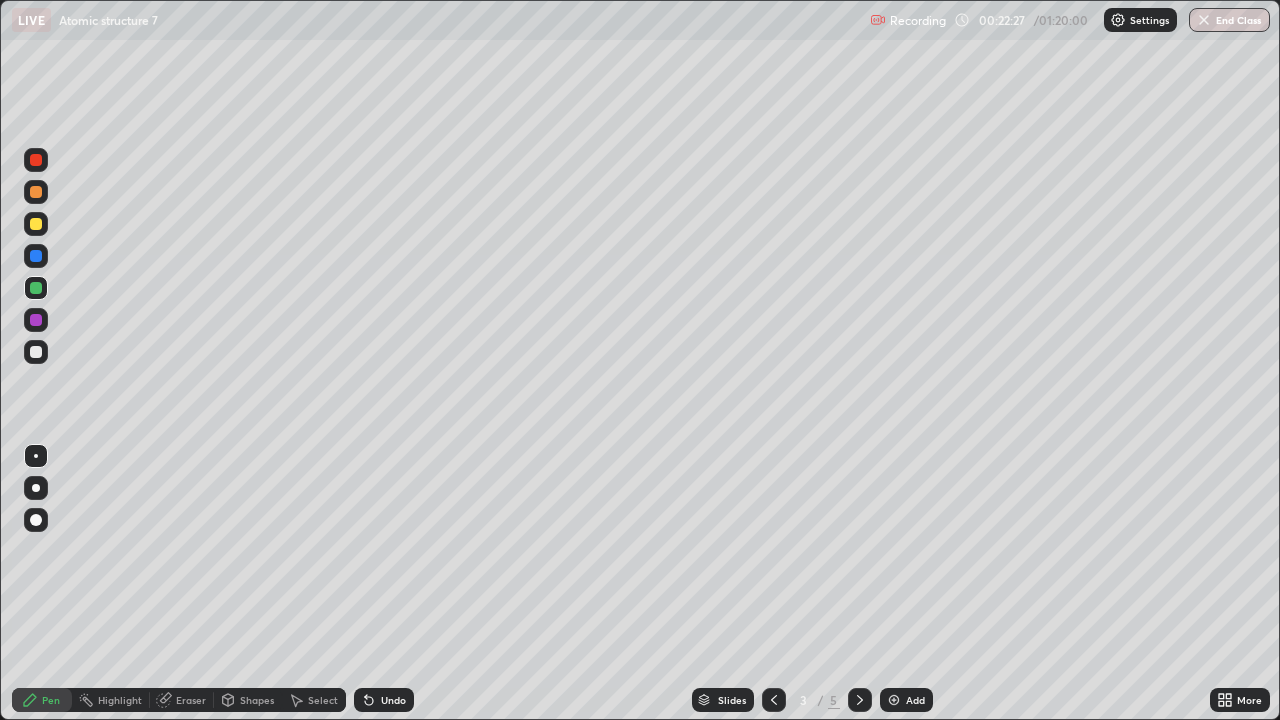click on "Add" at bounding box center [906, 700] 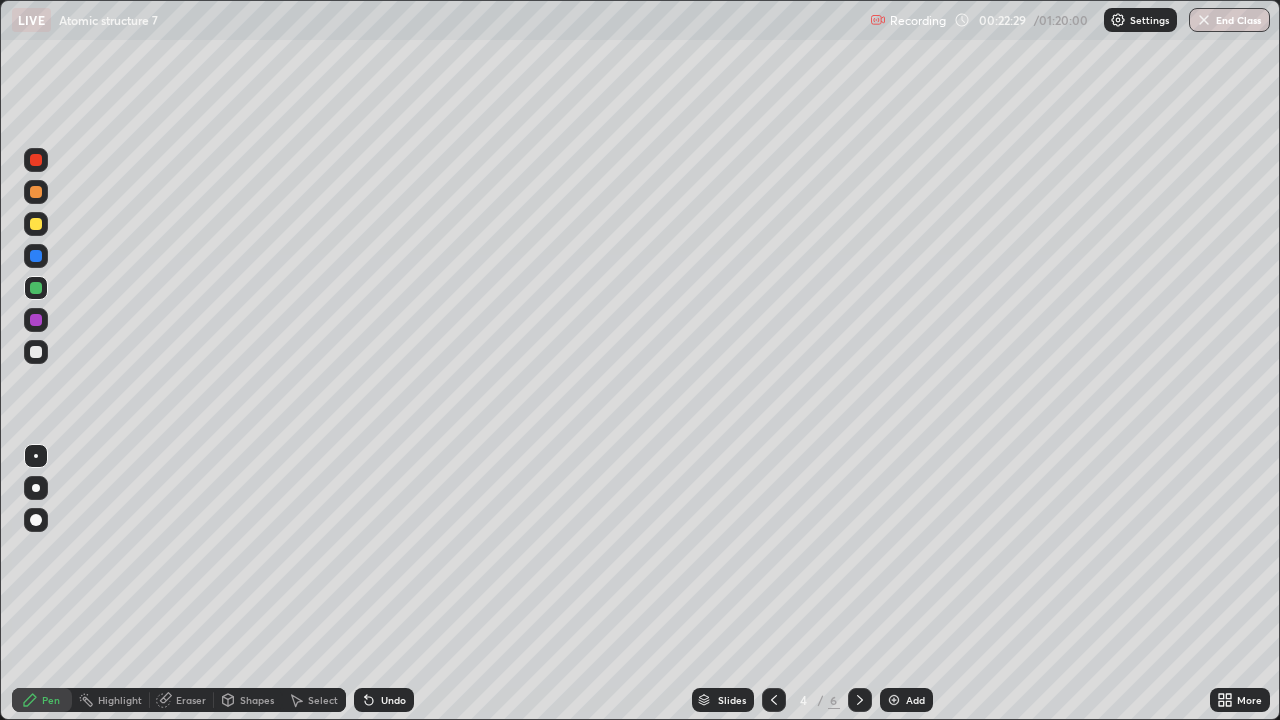 click at bounding box center (36, 352) 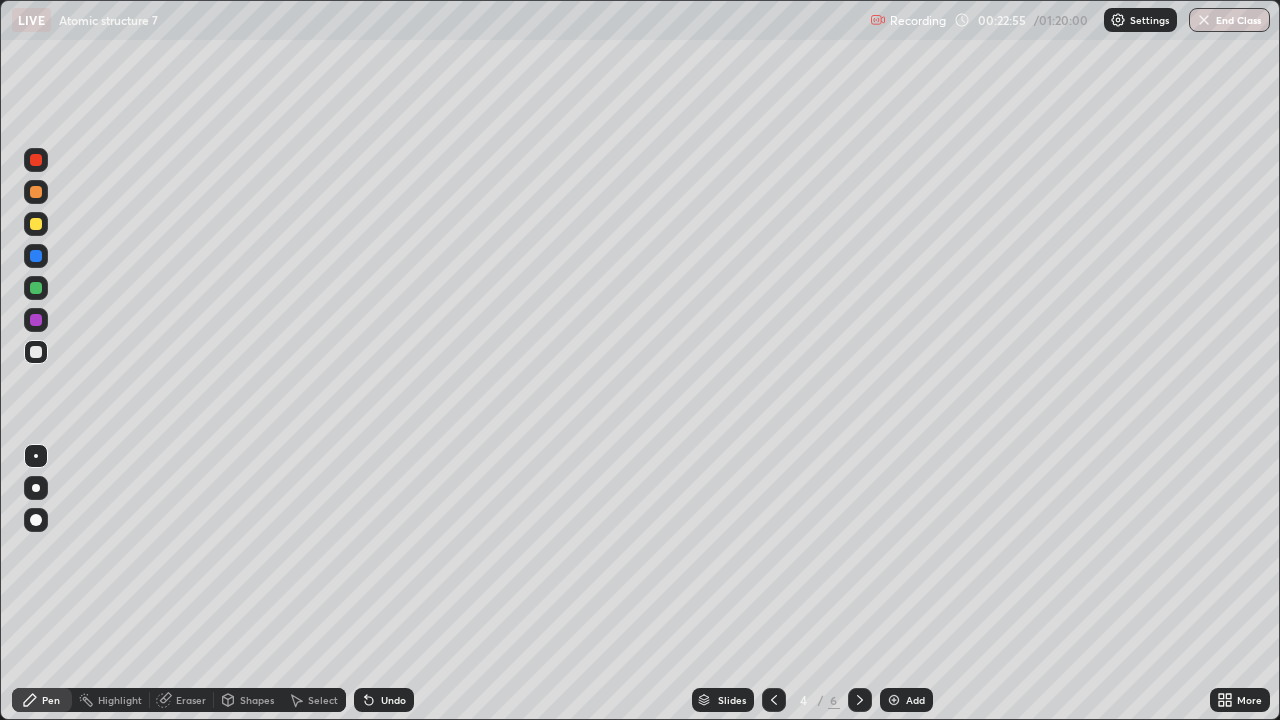 click at bounding box center [774, 700] 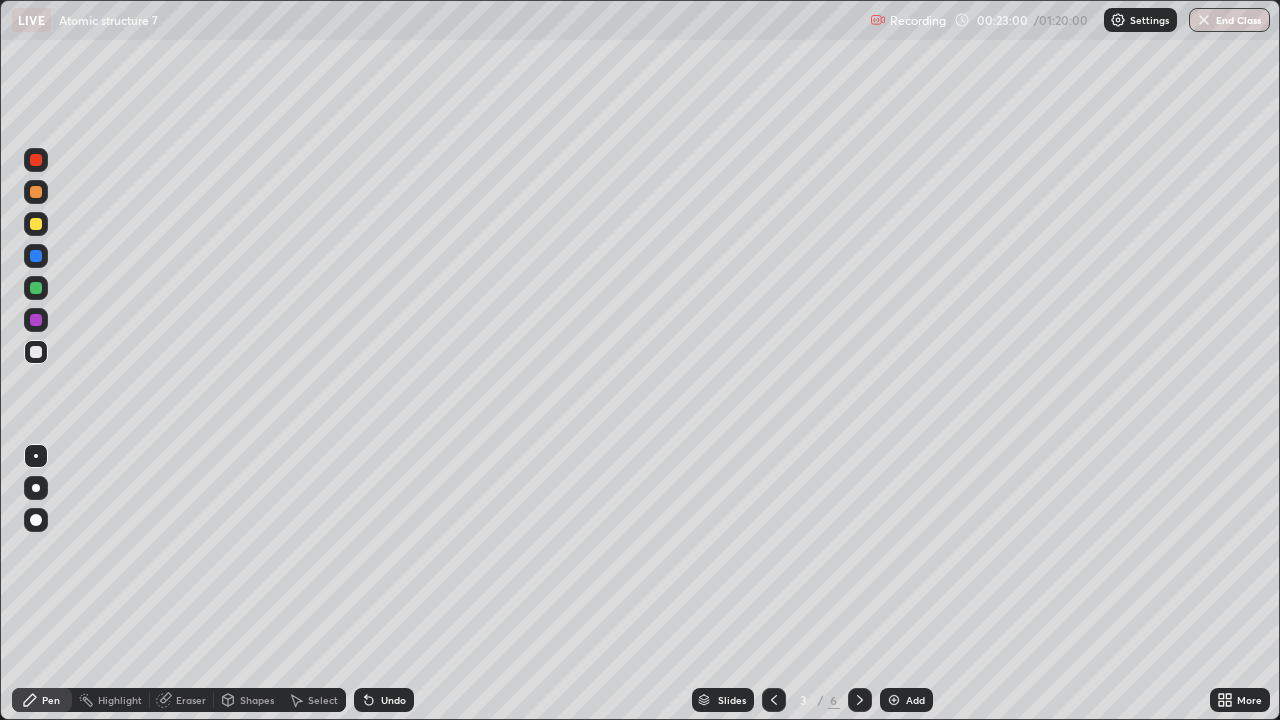 click 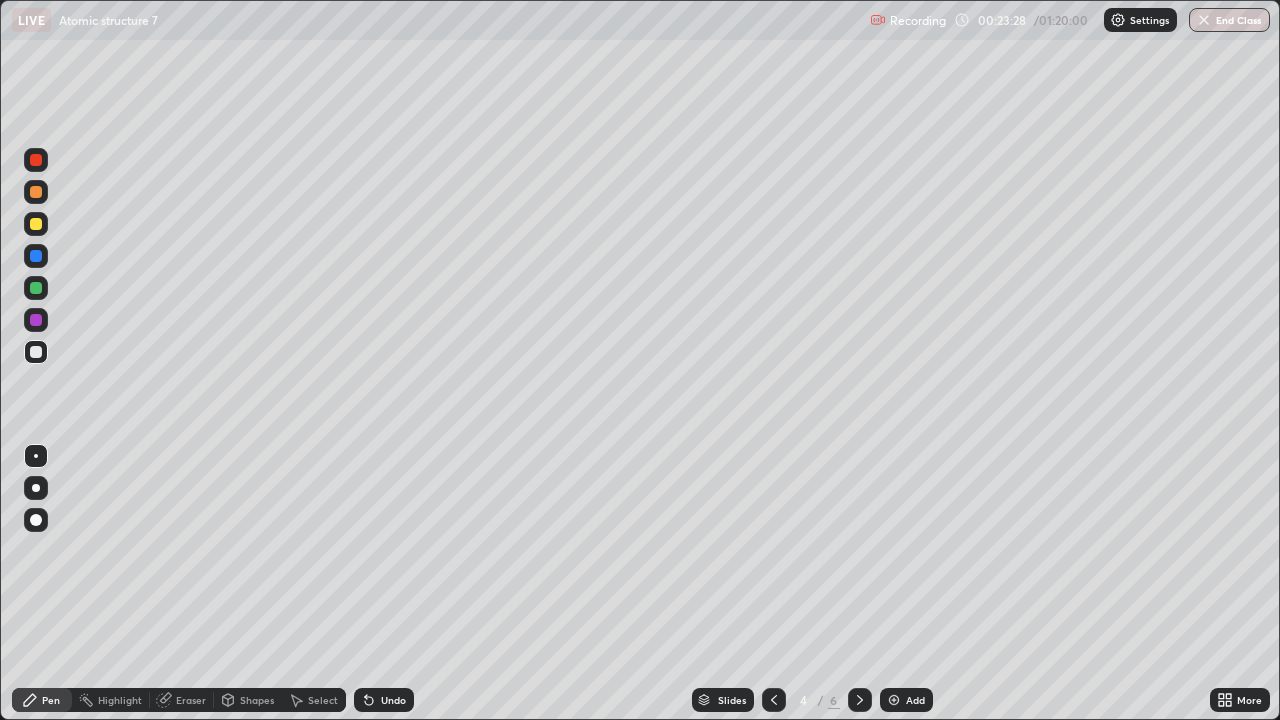 click at bounding box center (36, 288) 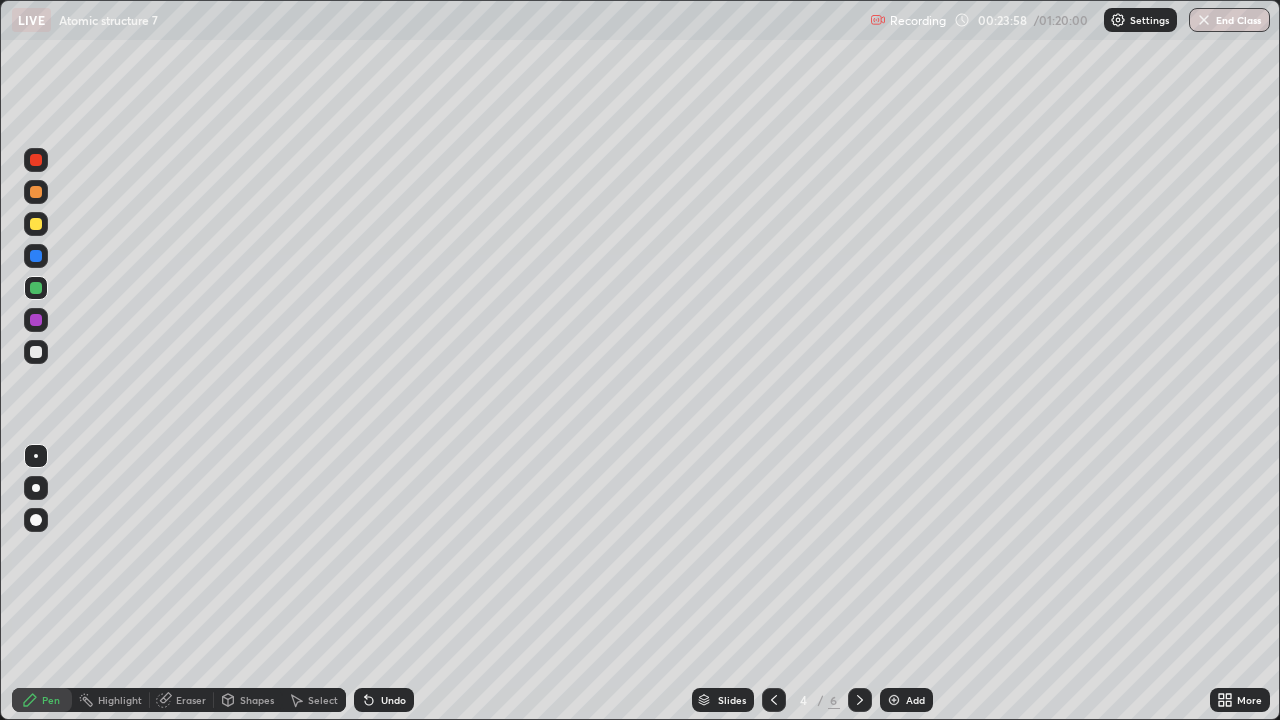 click at bounding box center (36, 352) 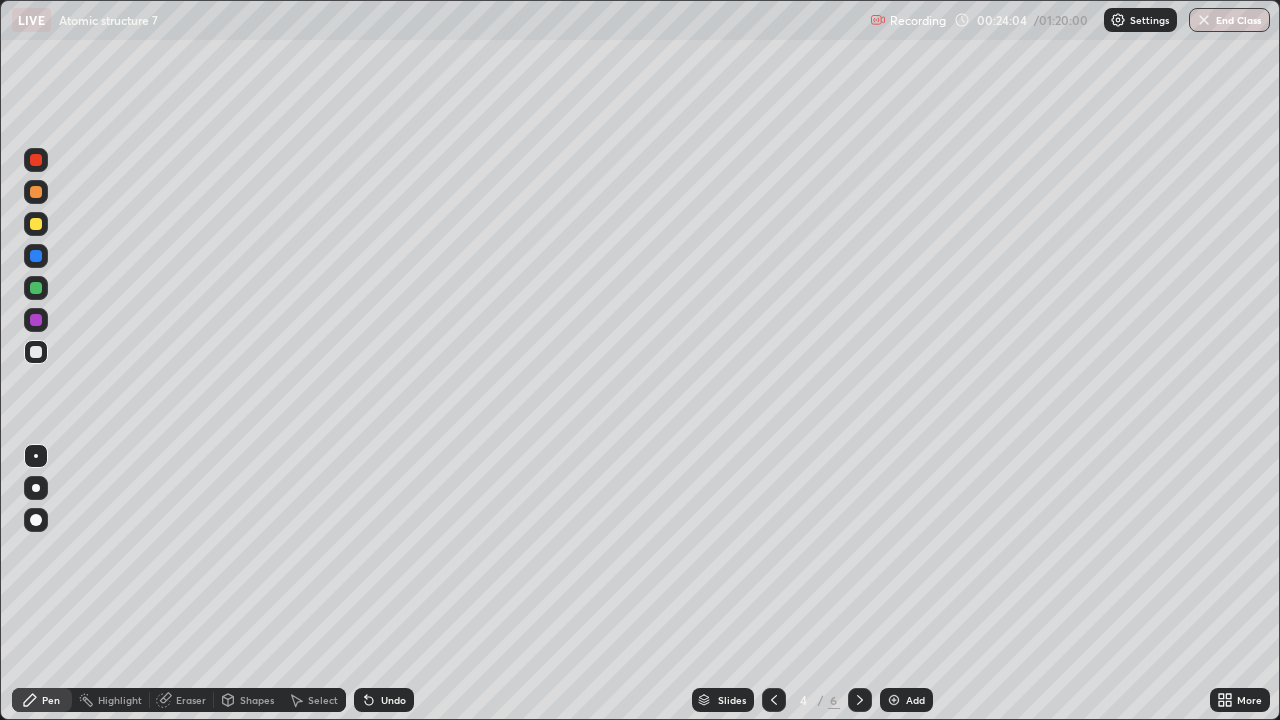 click at bounding box center (36, 192) 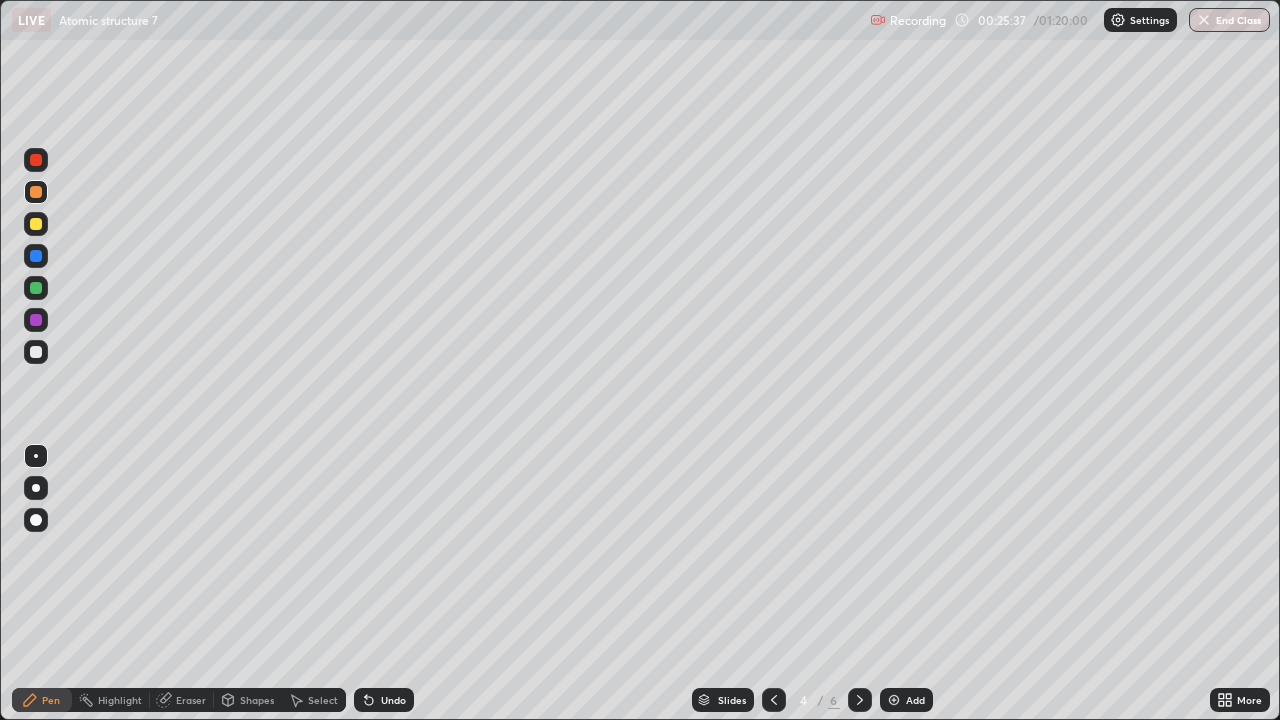click at bounding box center [894, 700] 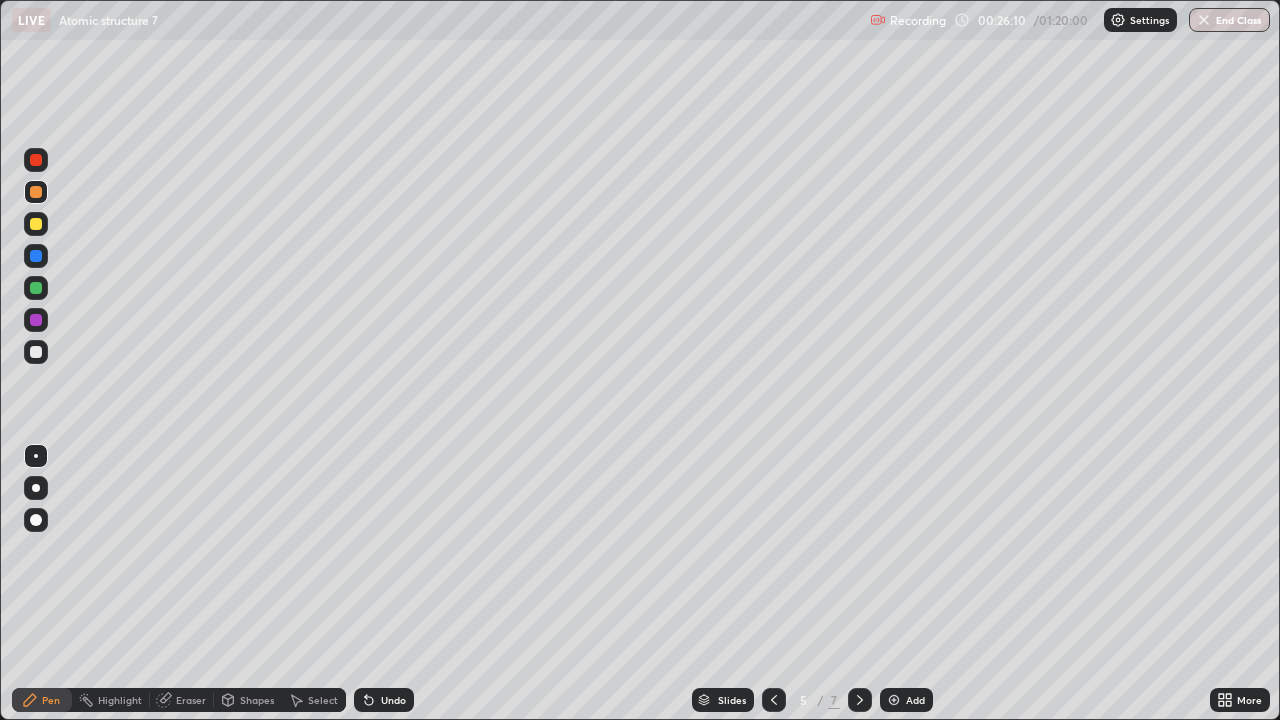 click at bounding box center (36, 352) 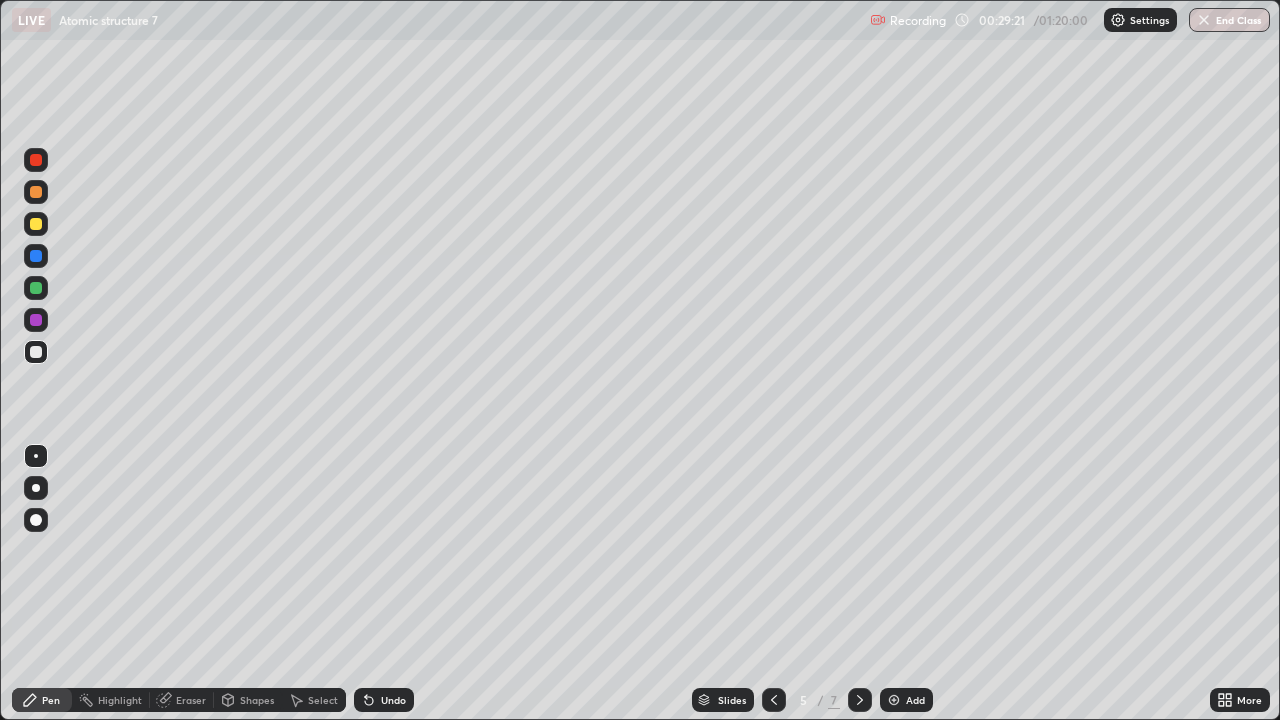 click on "Add" at bounding box center [915, 700] 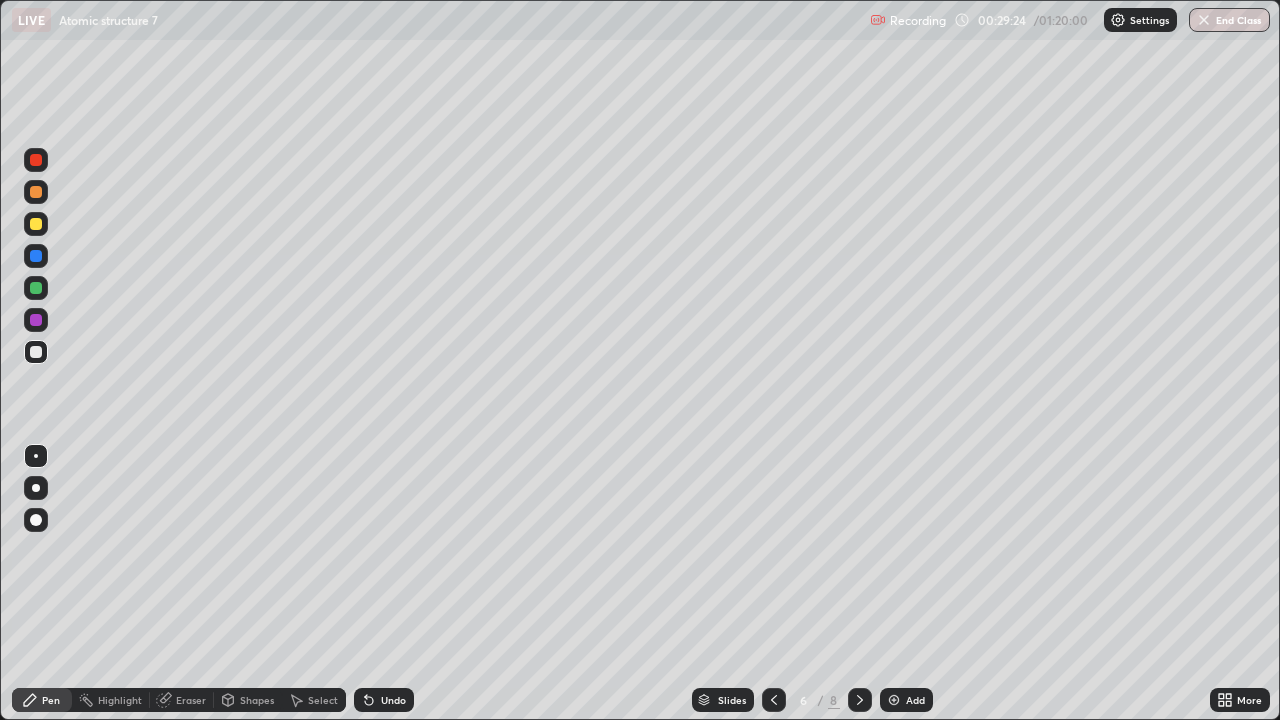 click at bounding box center [36, 224] 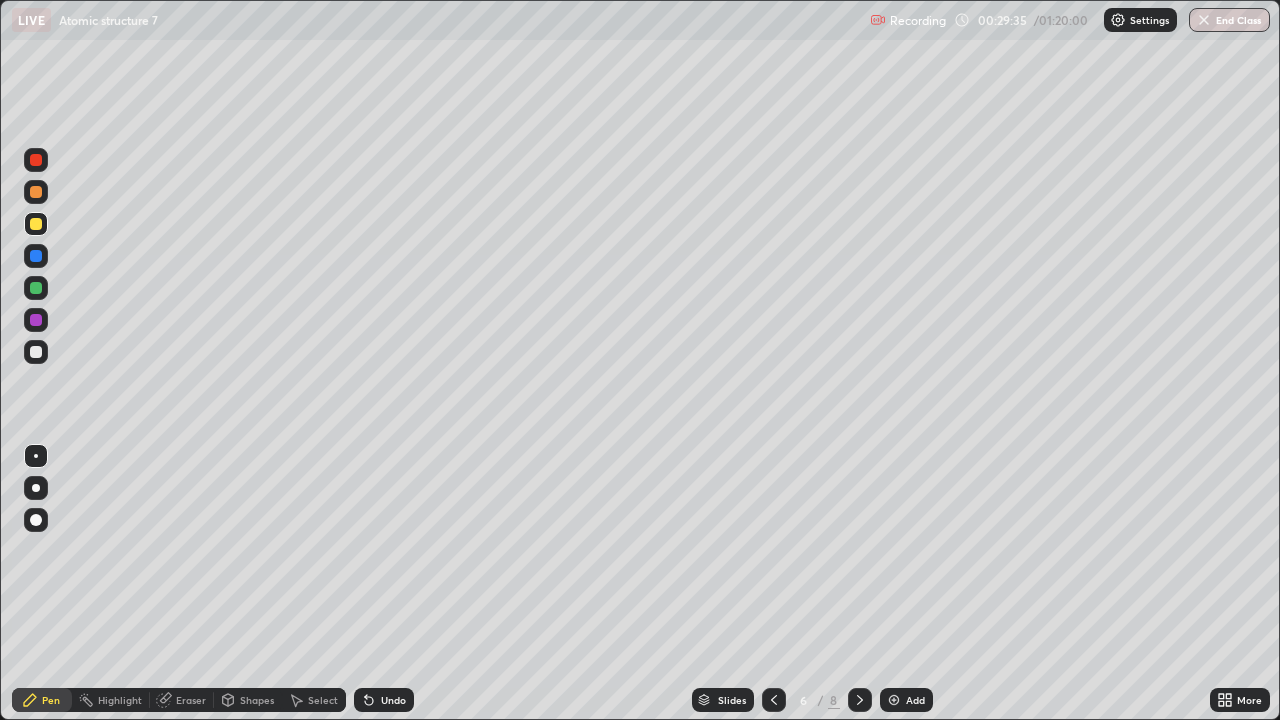 click at bounding box center [774, 700] 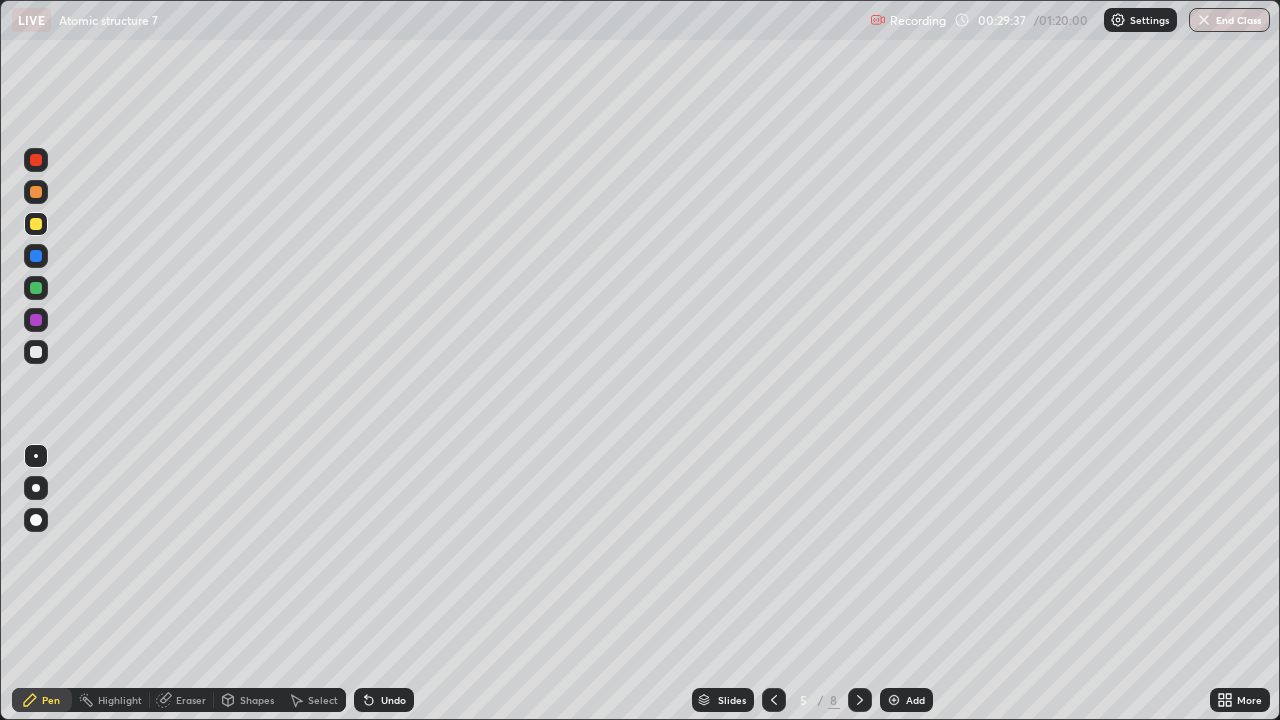 click 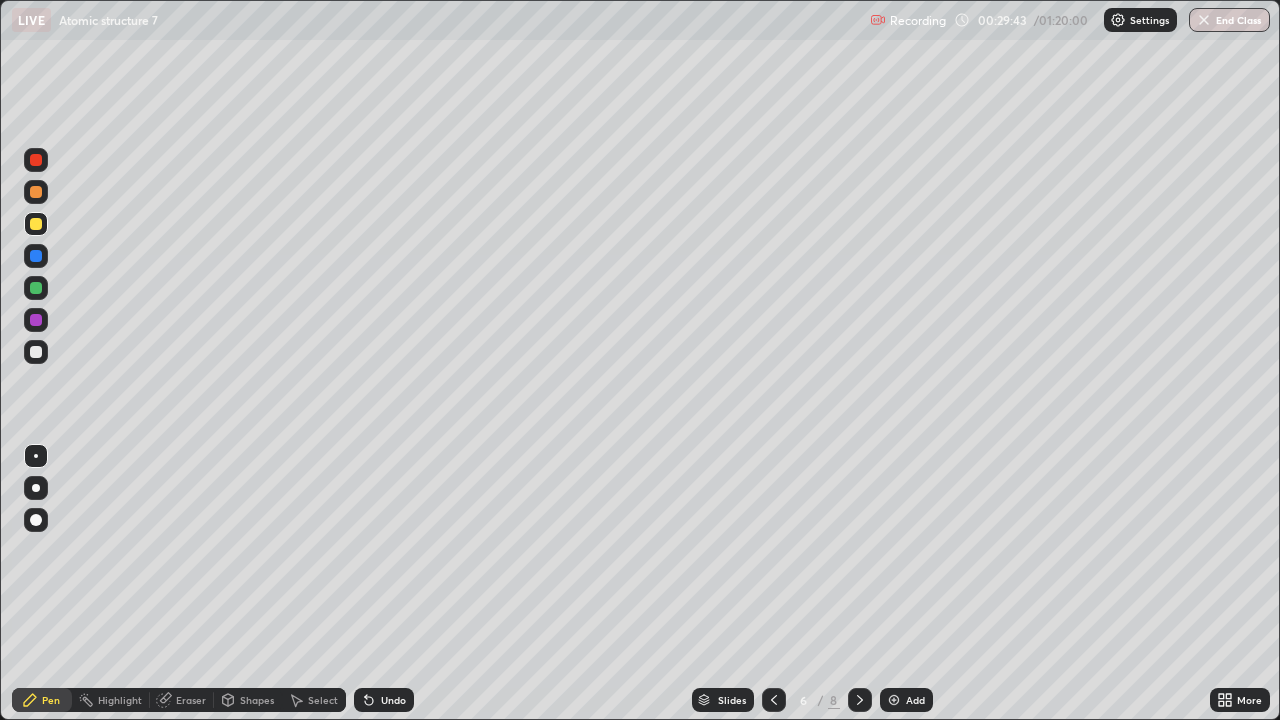 click at bounding box center [36, 288] 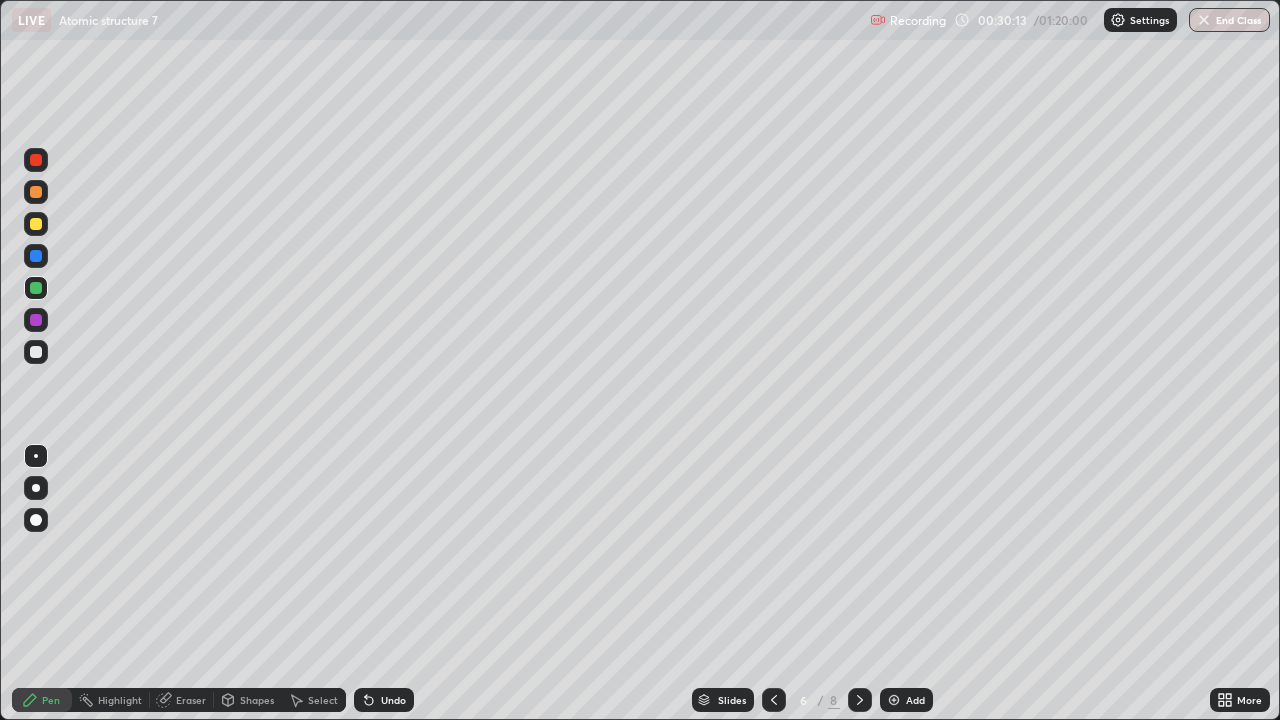 click at bounding box center (36, 352) 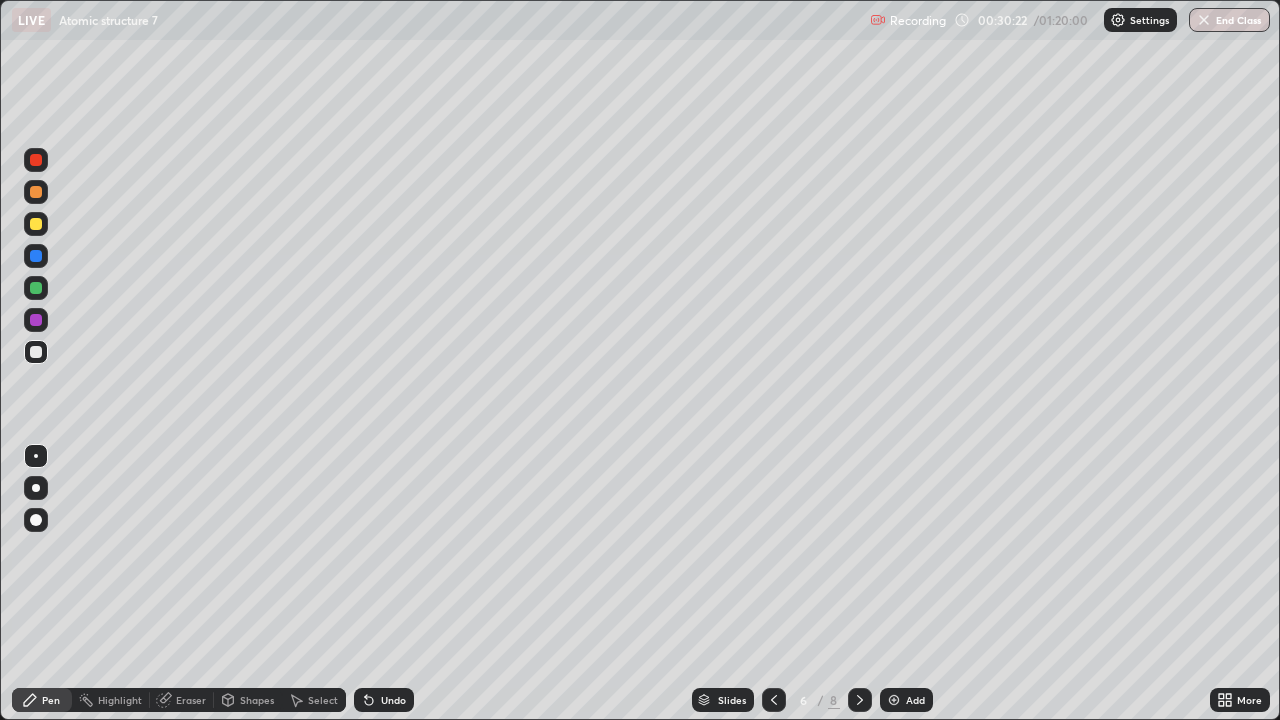 click on "Shapes" at bounding box center [257, 700] 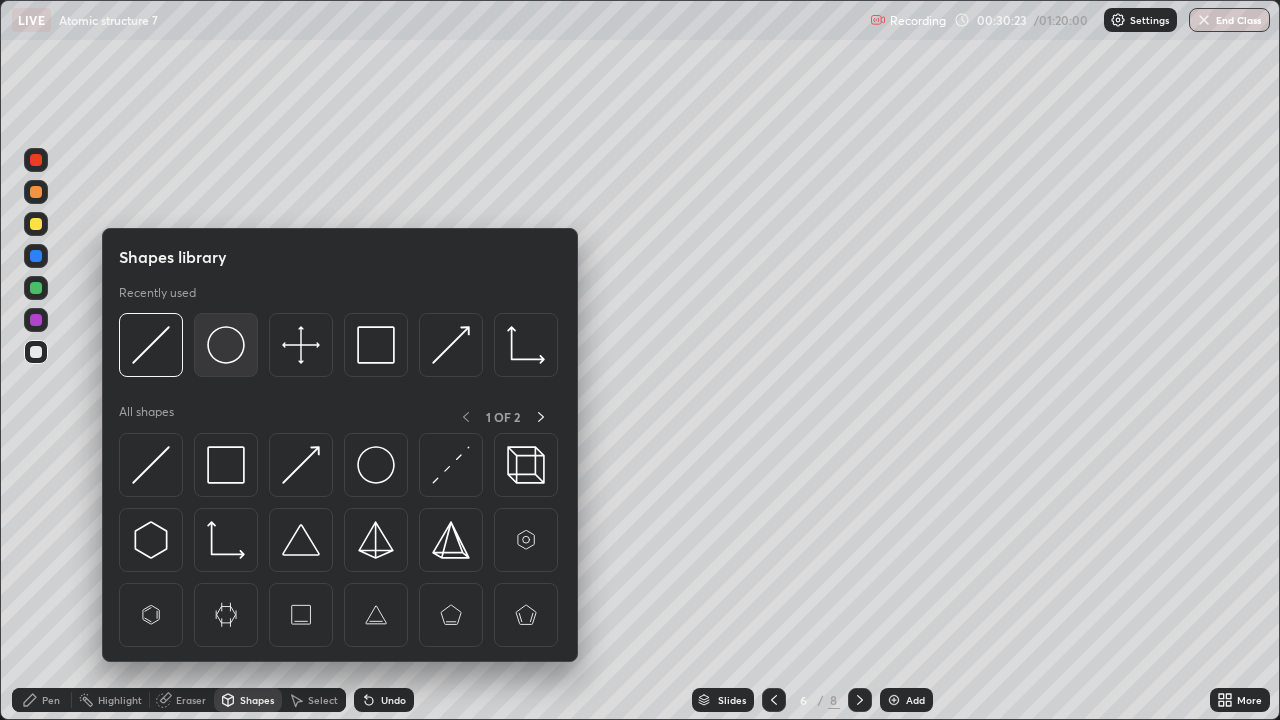 click at bounding box center [226, 345] 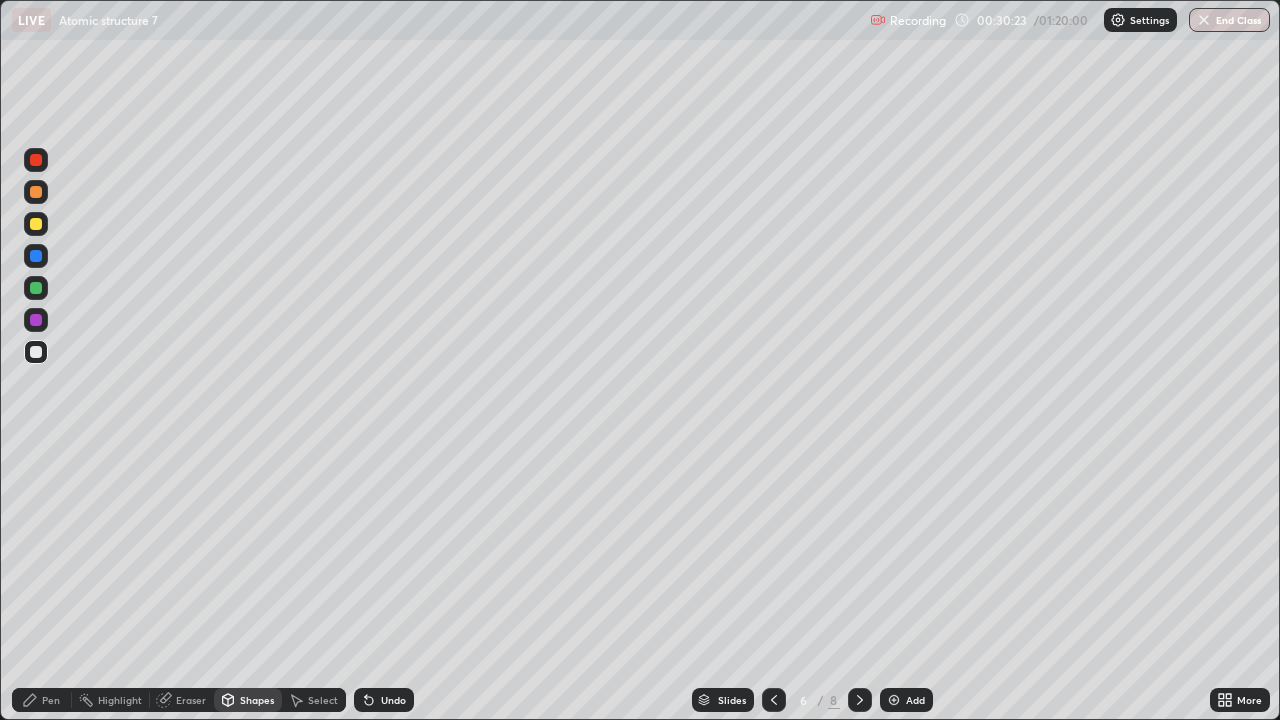 click at bounding box center (36, 256) 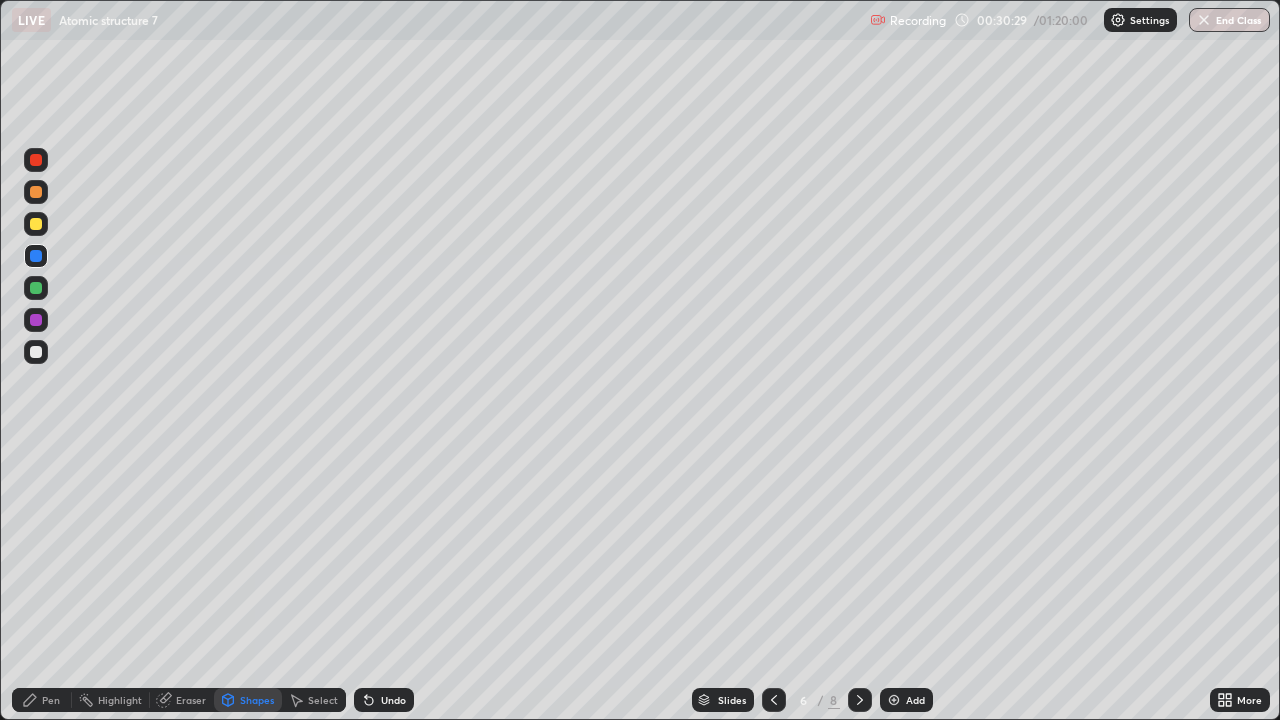 click on "Pen" at bounding box center (42, 700) 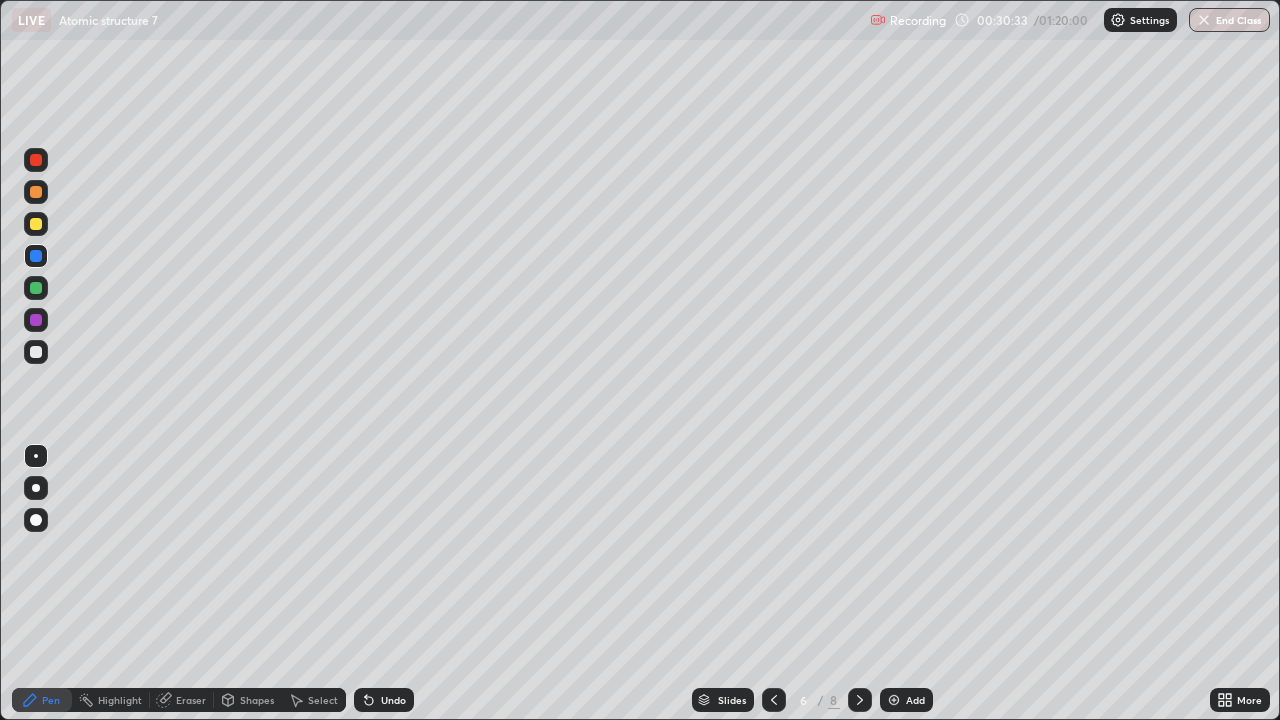 click on "Undo" at bounding box center (393, 700) 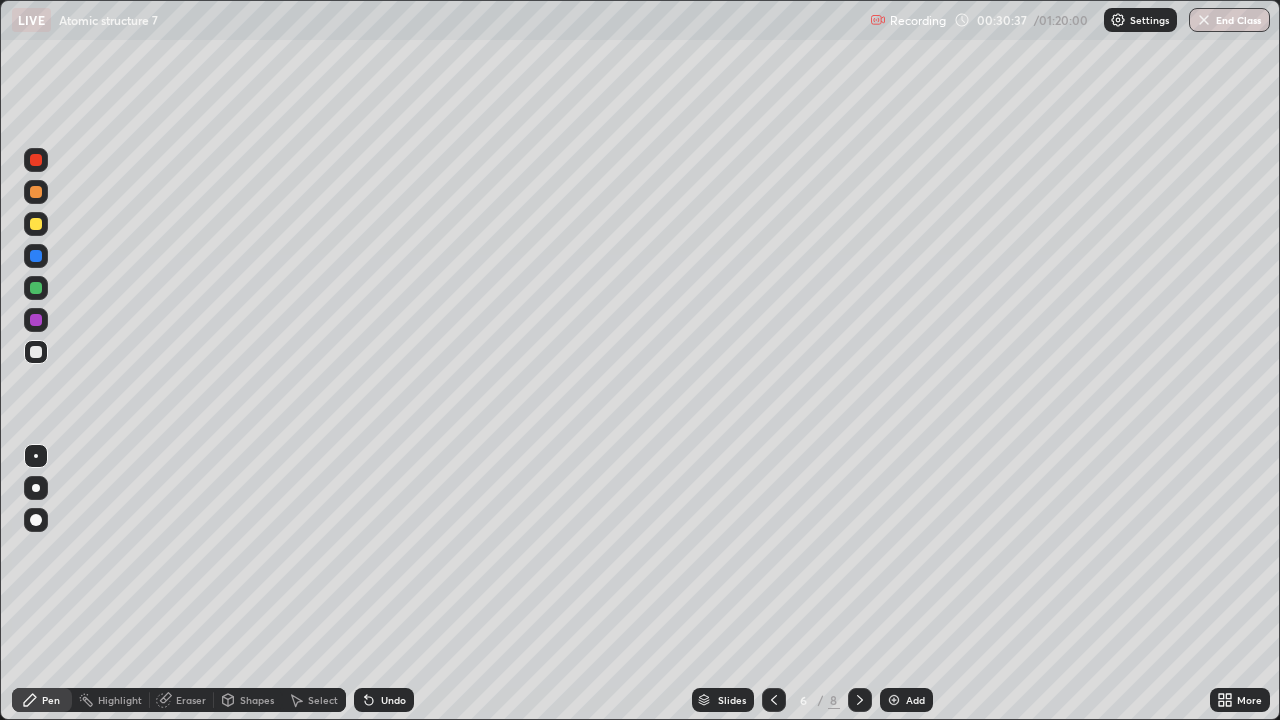 click at bounding box center [36, 288] 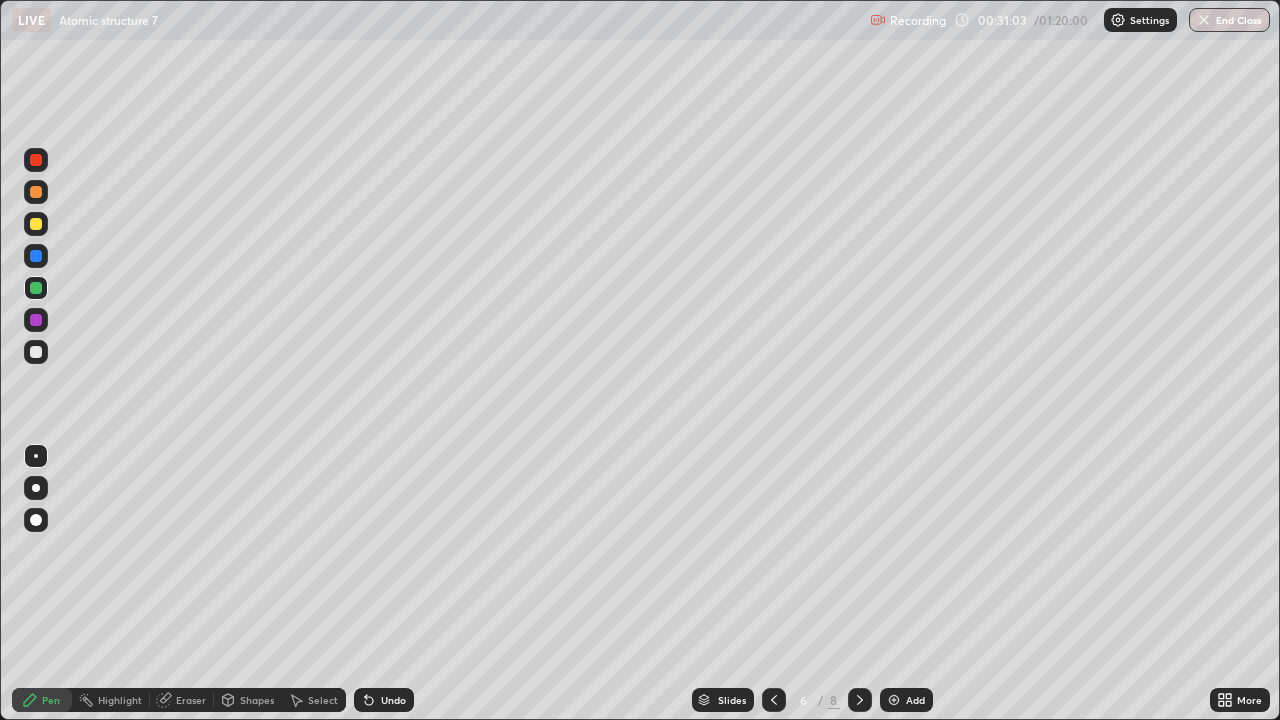 click on "Undo" at bounding box center [393, 700] 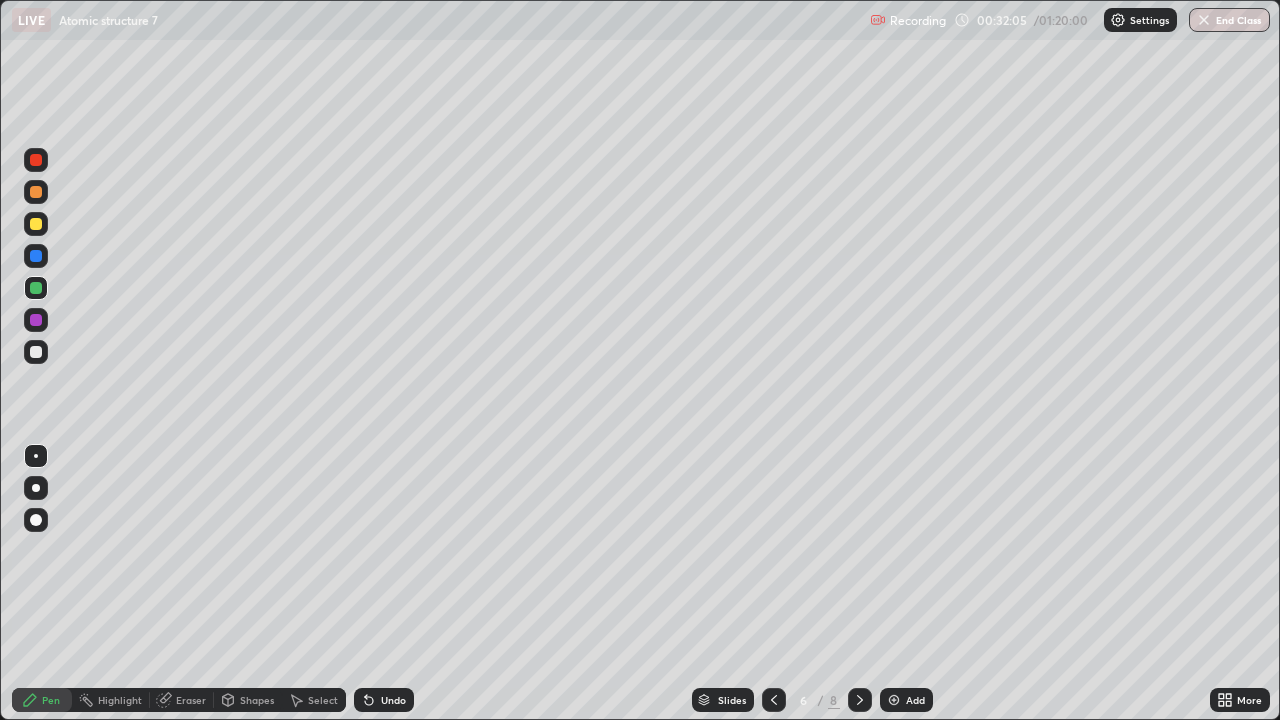 click 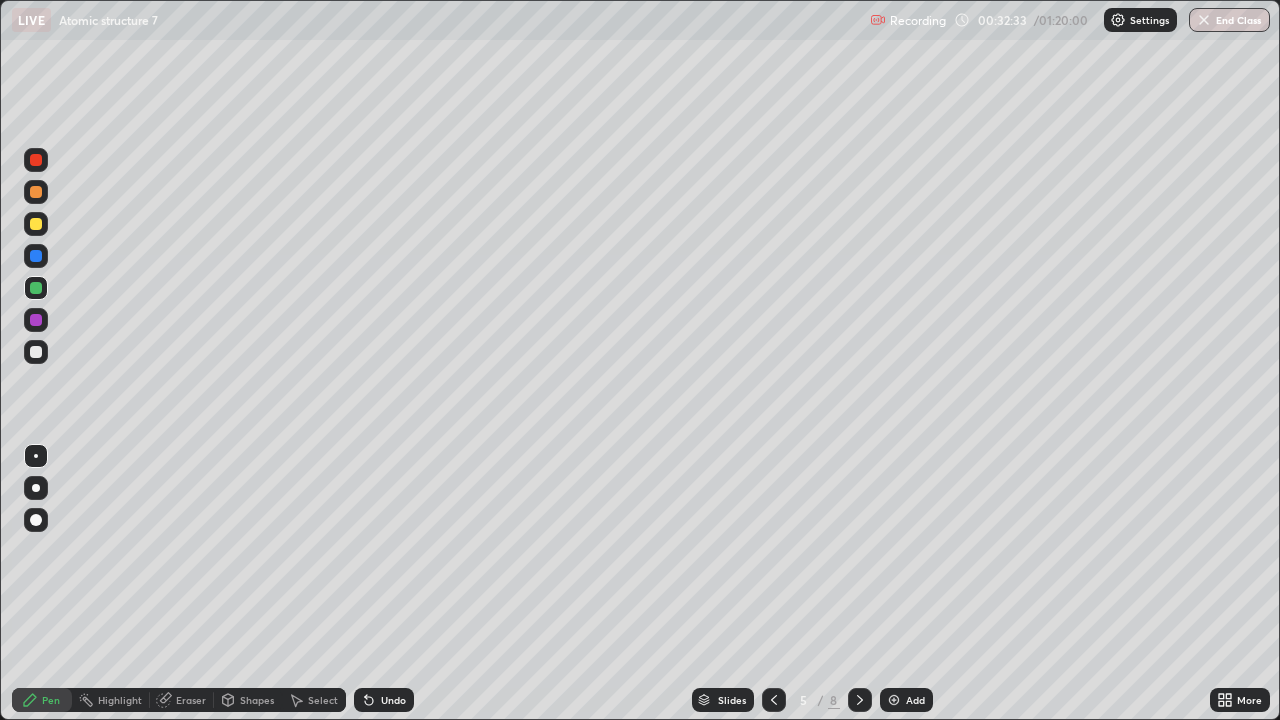 click 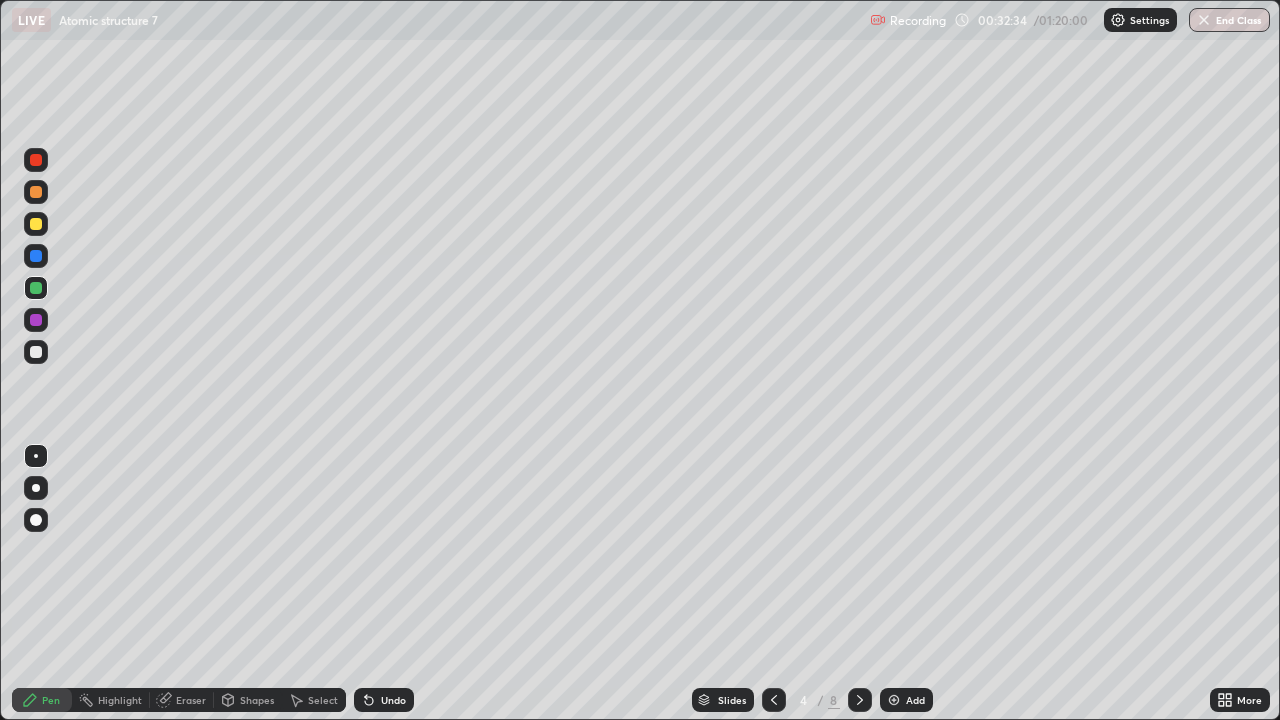 click at bounding box center [860, 700] 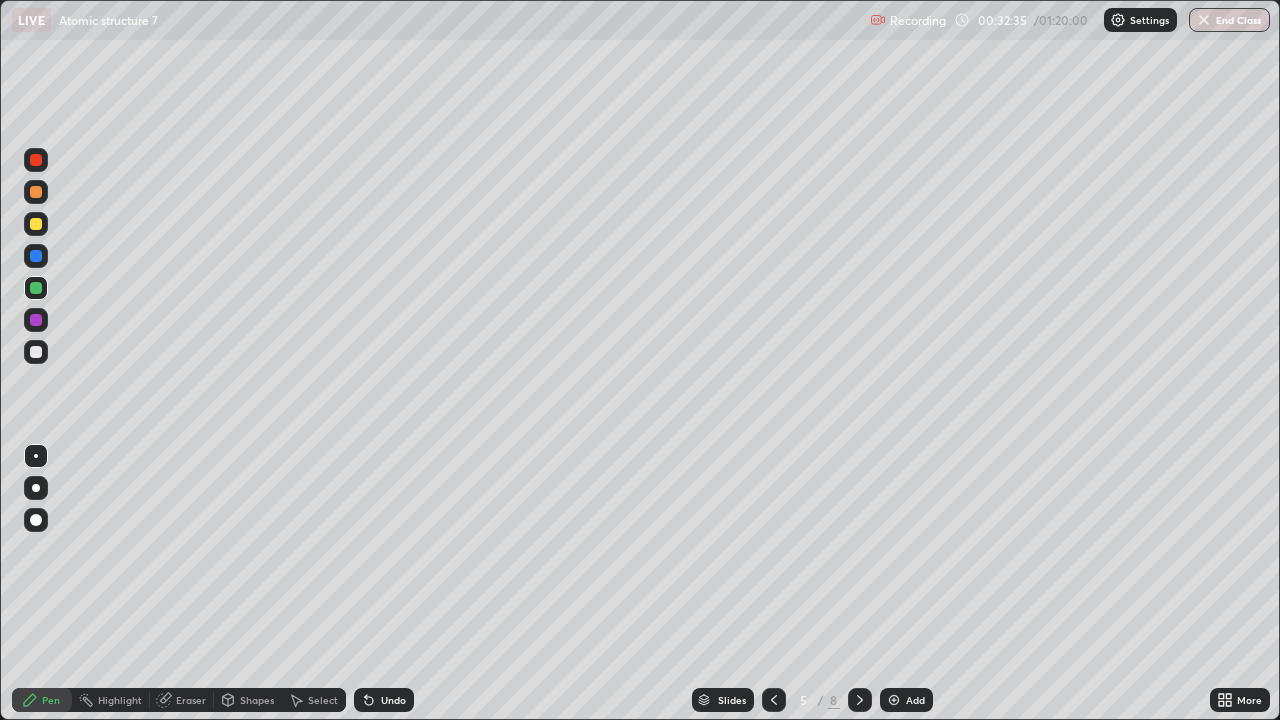 click 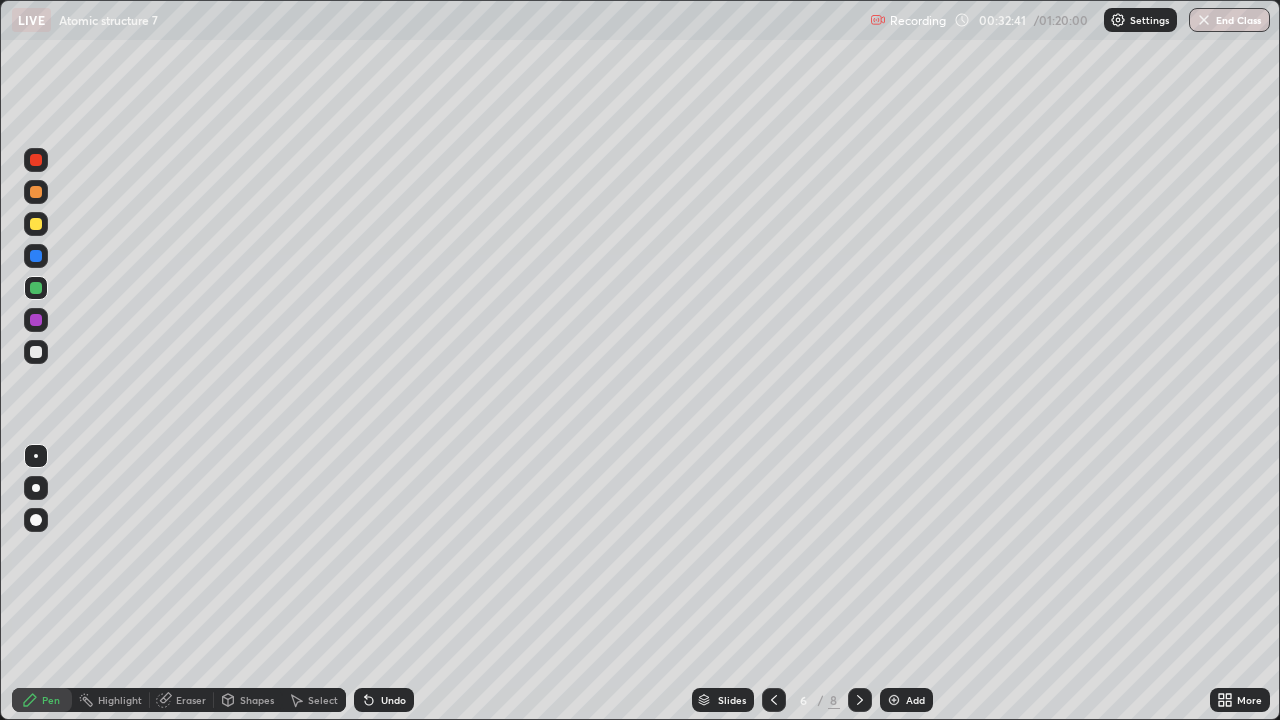 click 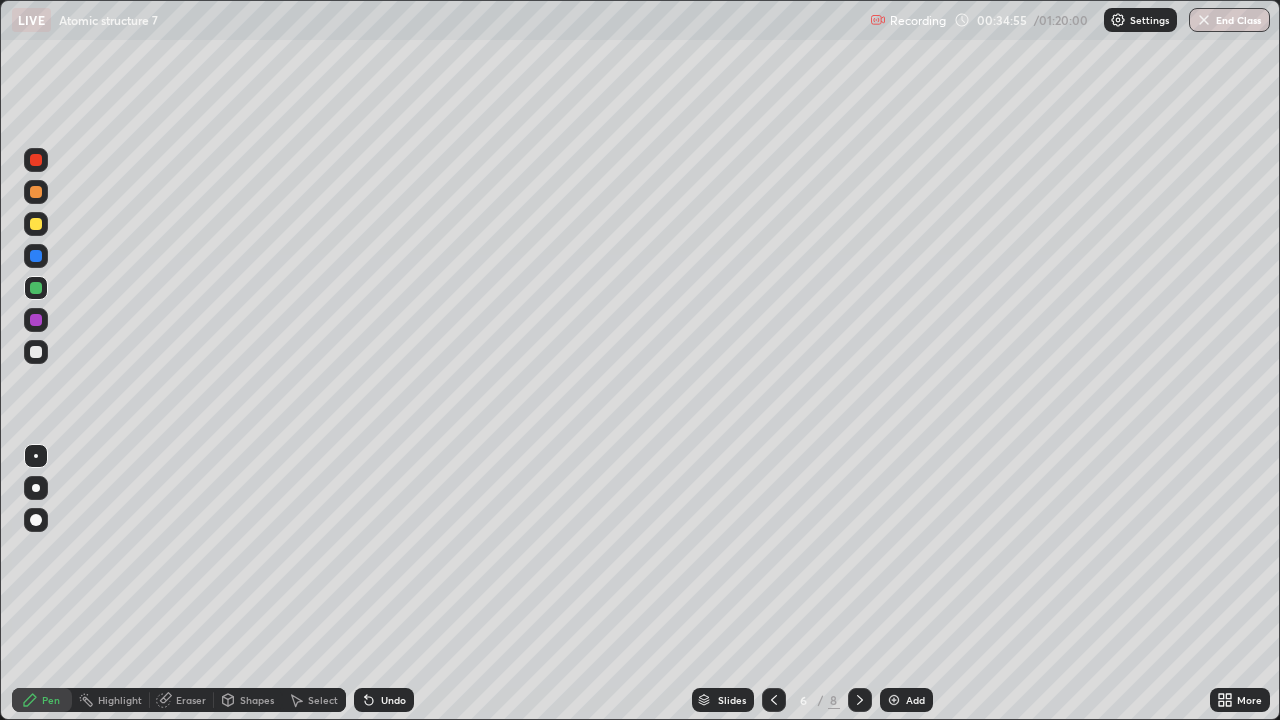 click on "Add" at bounding box center (906, 700) 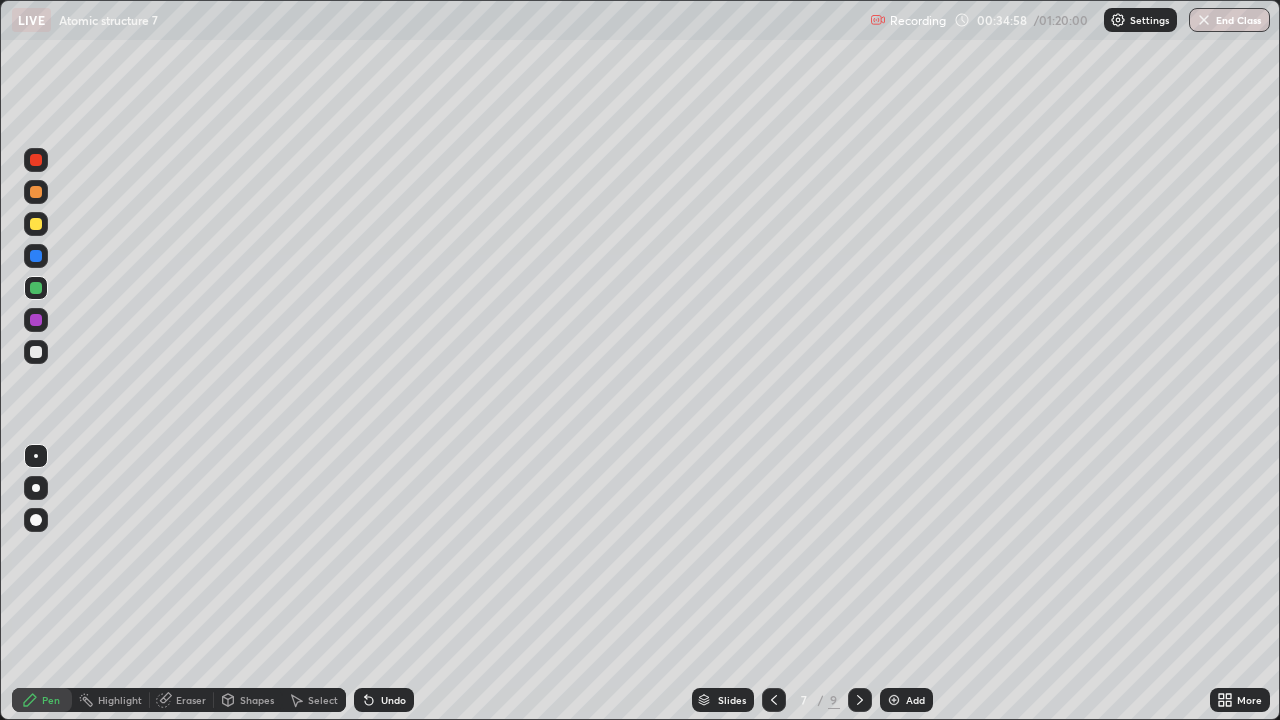 click at bounding box center (36, 192) 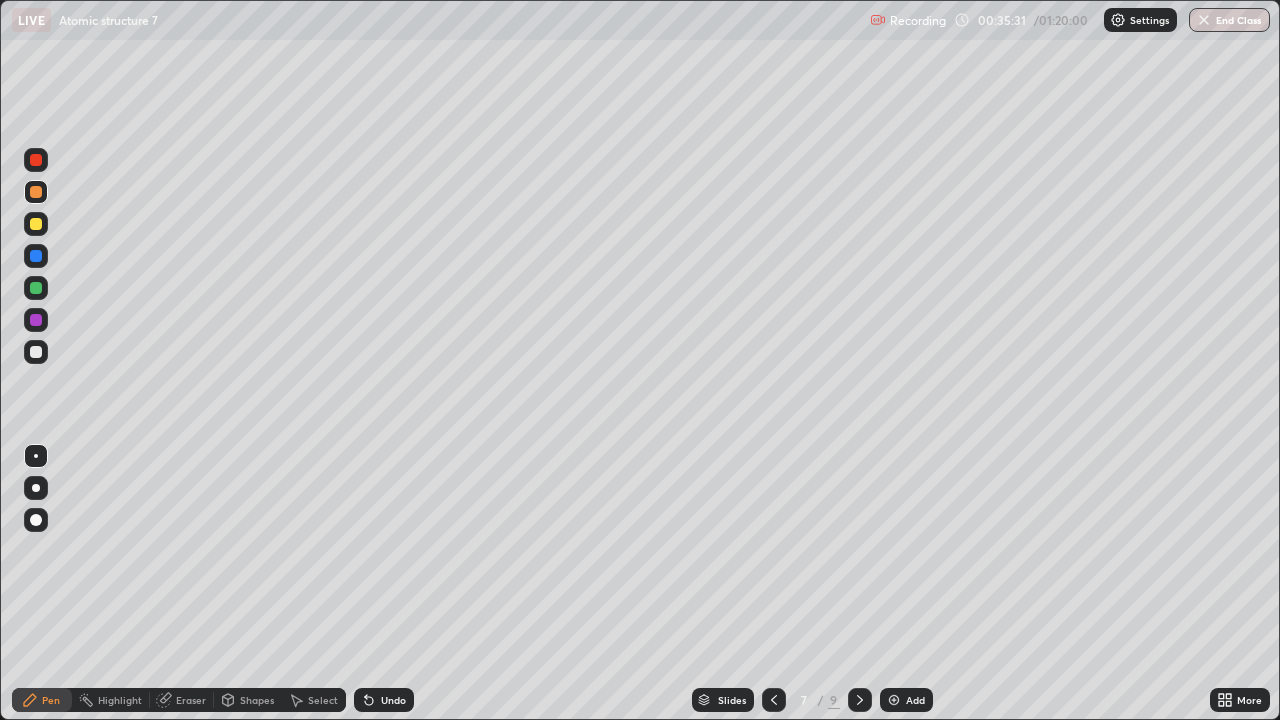 click at bounding box center (36, 288) 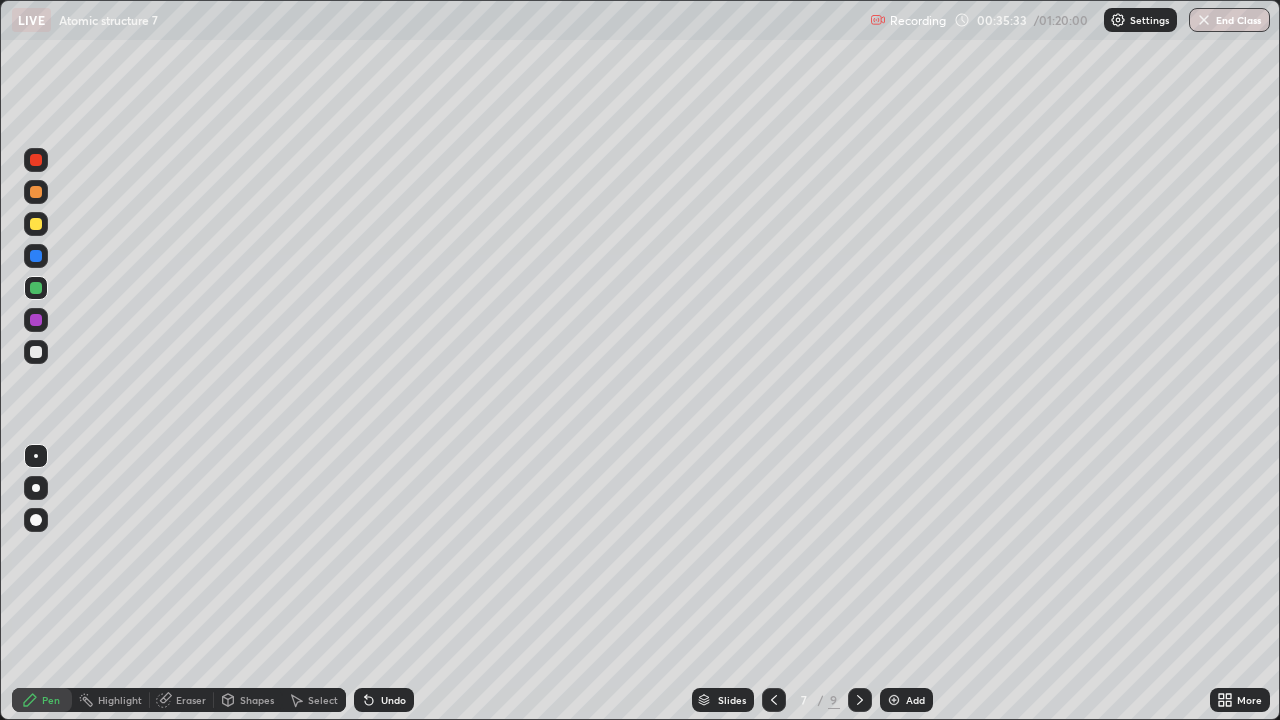 click 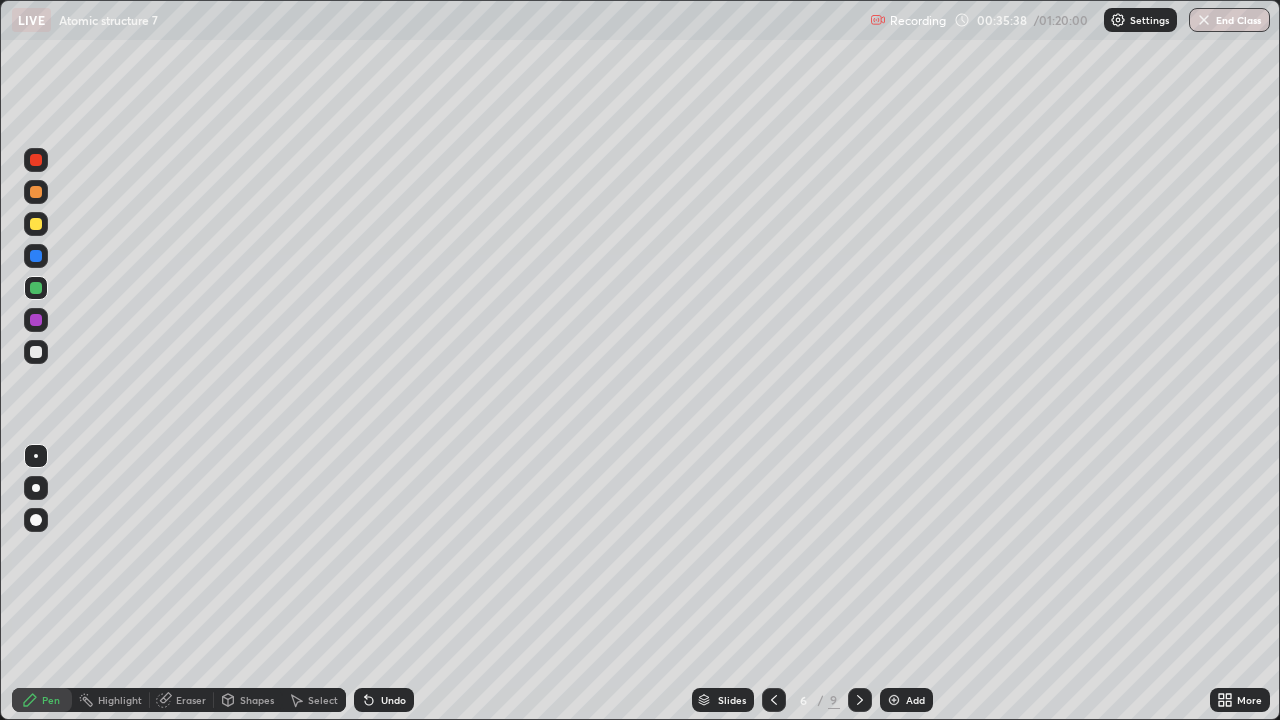 click 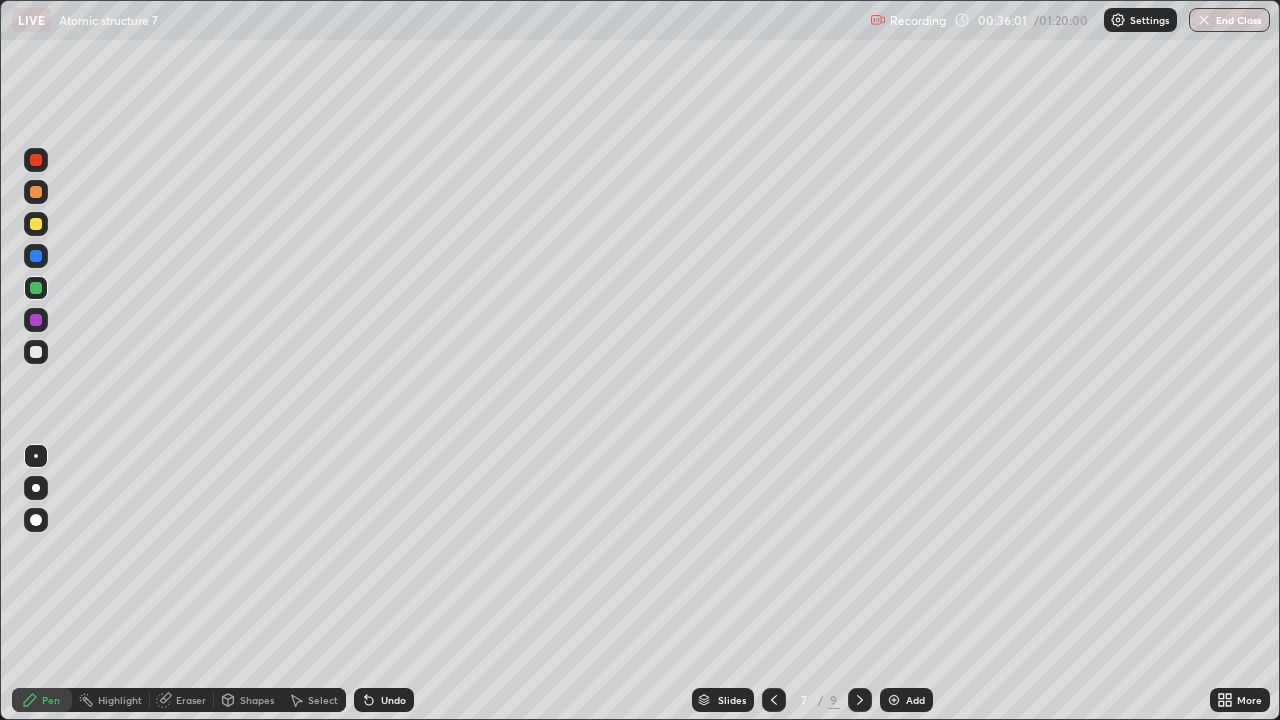 click on "Shapes" at bounding box center [257, 700] 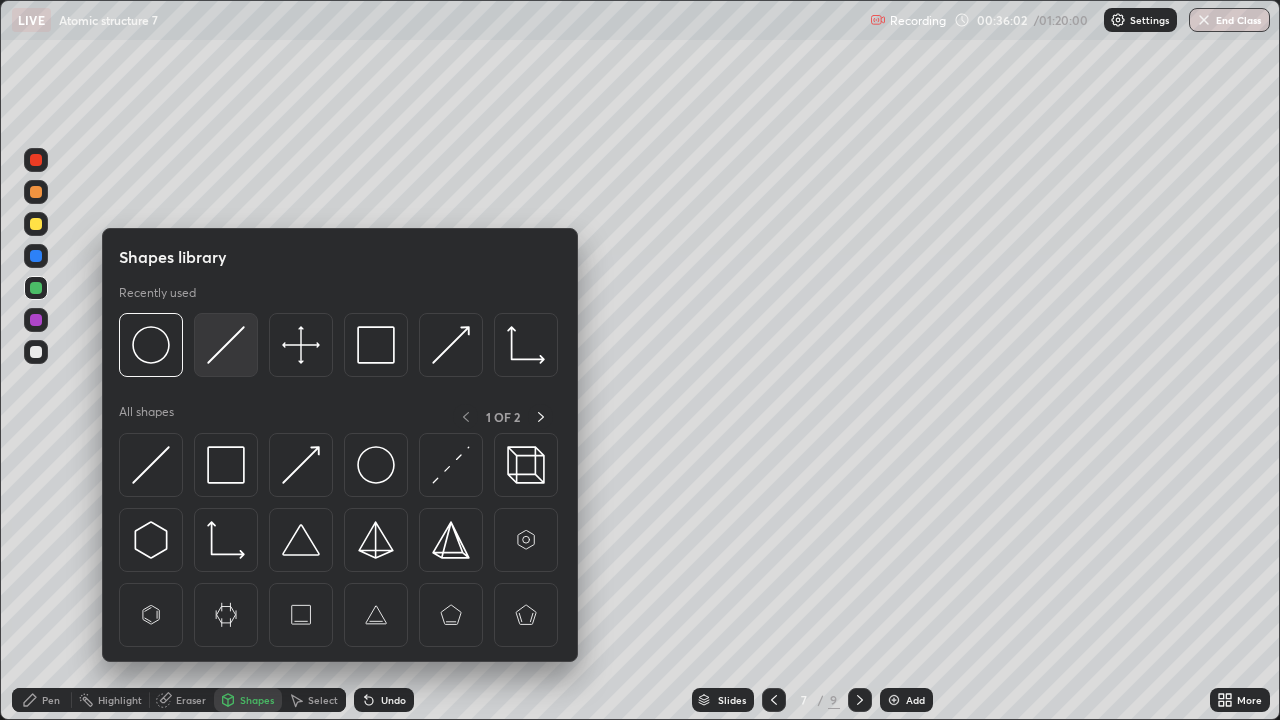 click at bounding box center (226, 345) 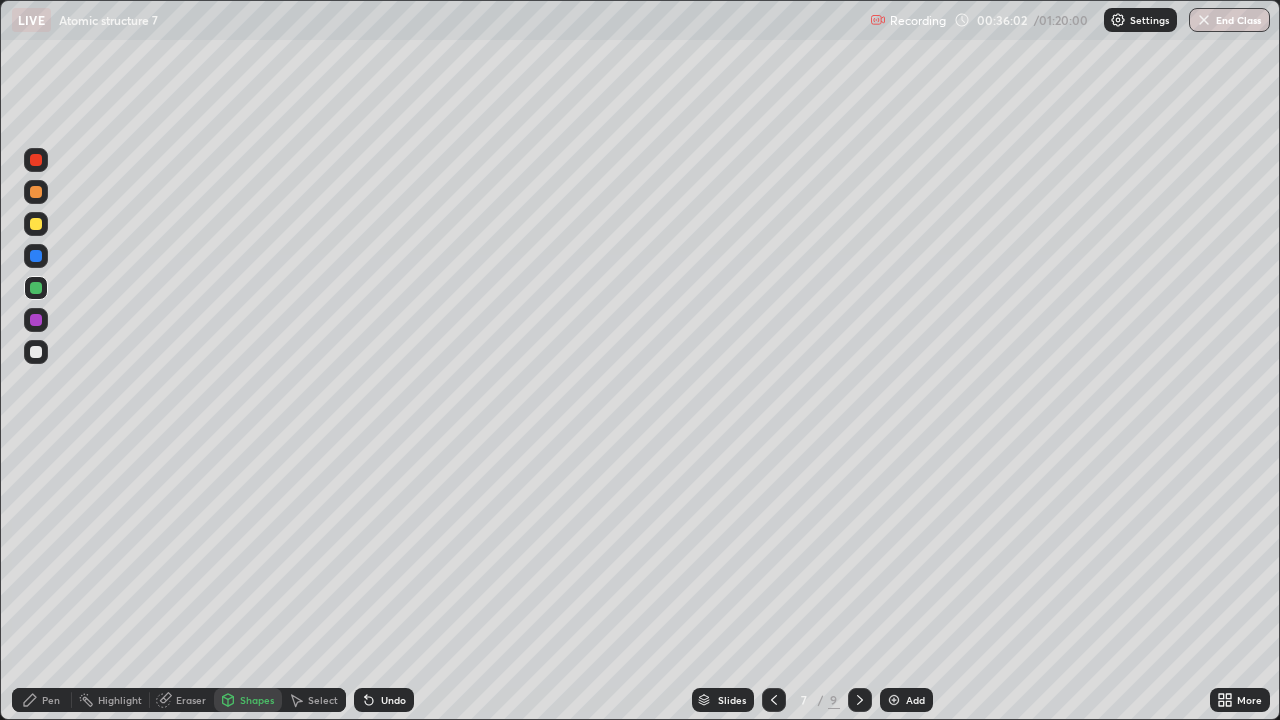 click on "Erase all" at bounding box center [36, 360] 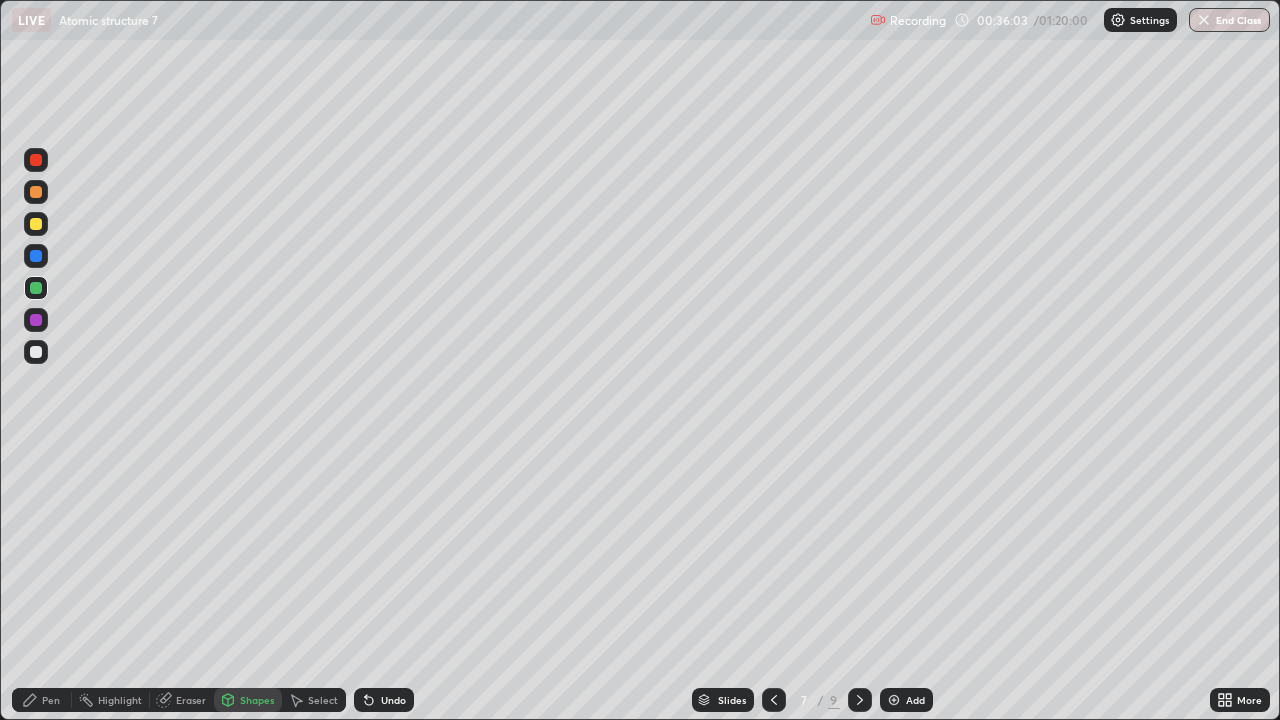 click at bounding box center (36, 224) 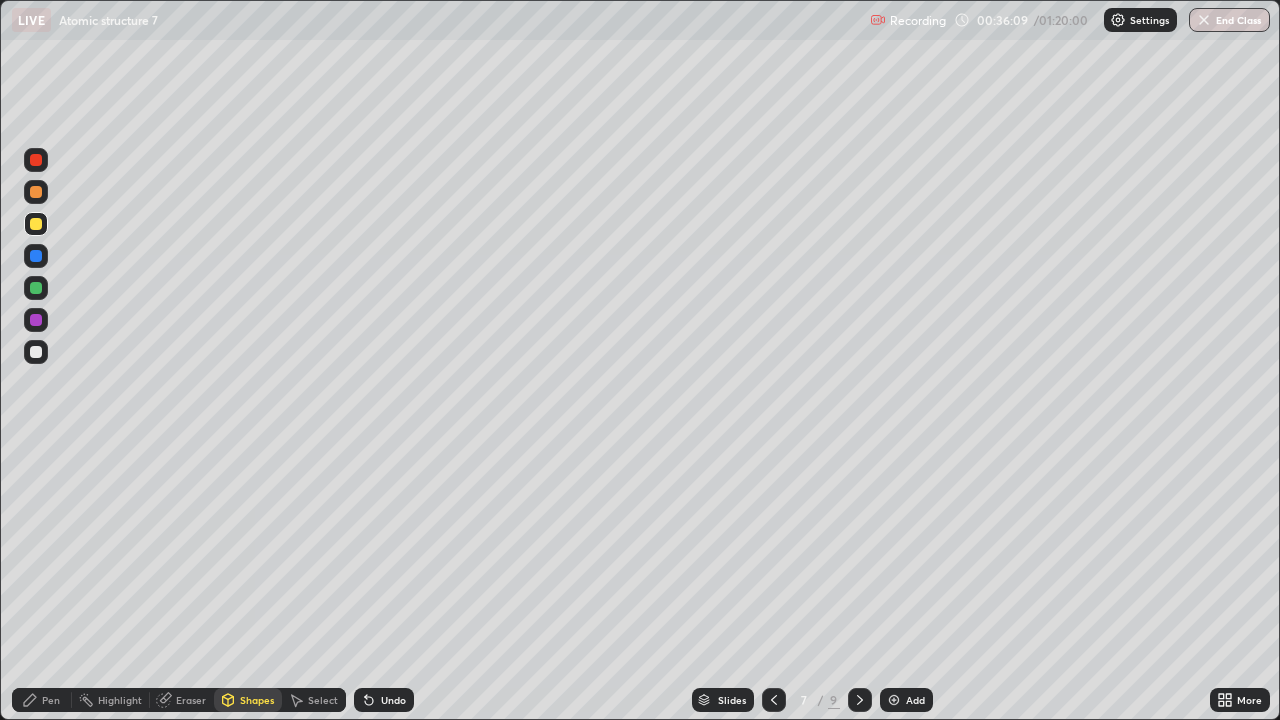 click on "Pen" at bounding box center (51, 700) 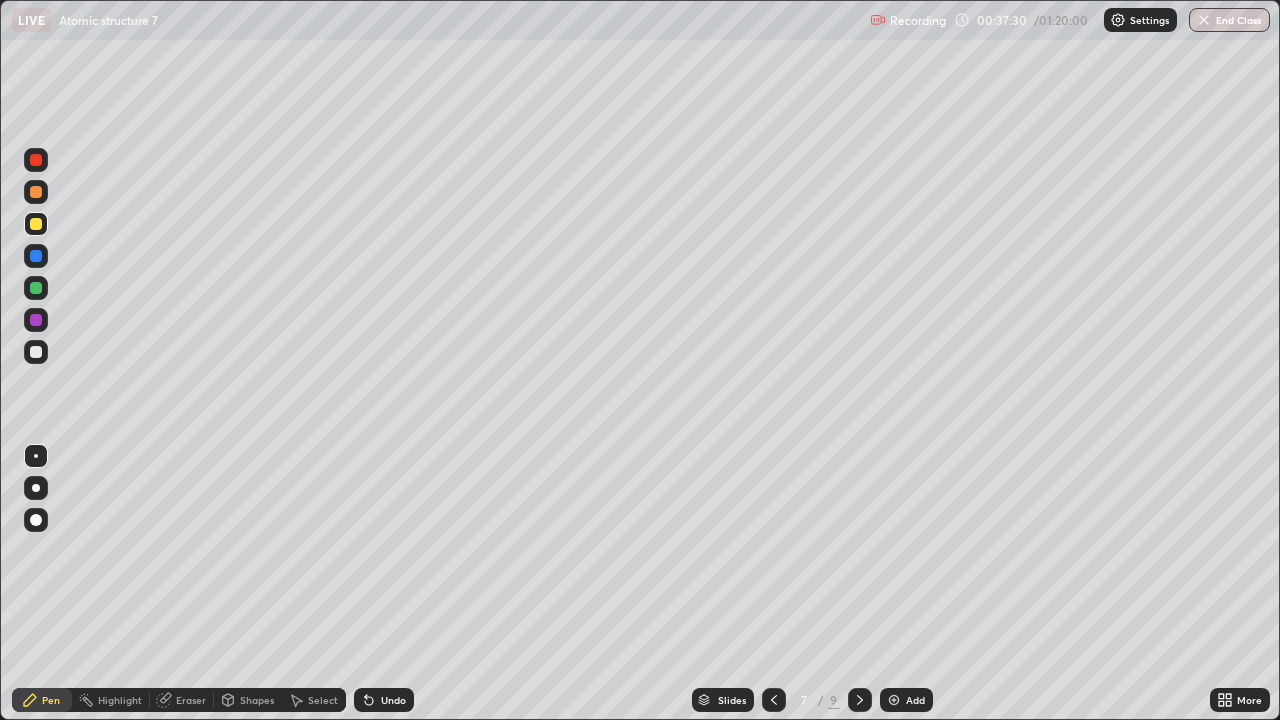 click 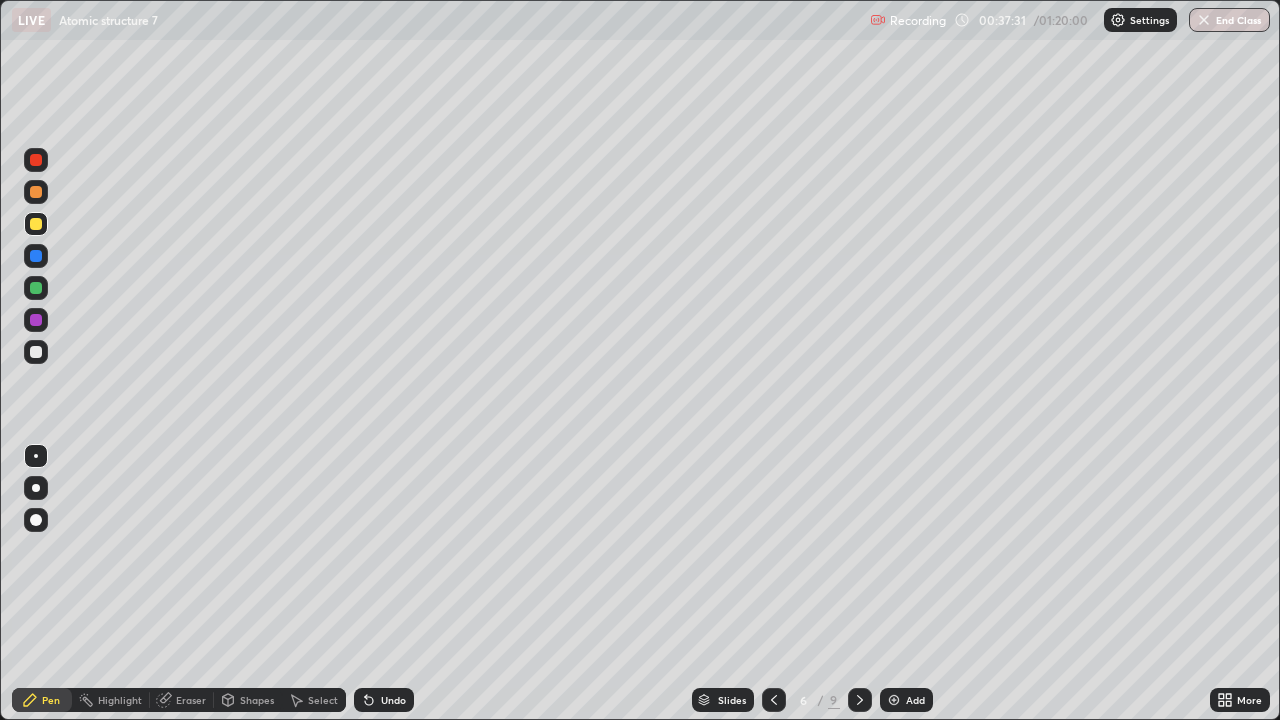 click at bounding box center (774, 700) 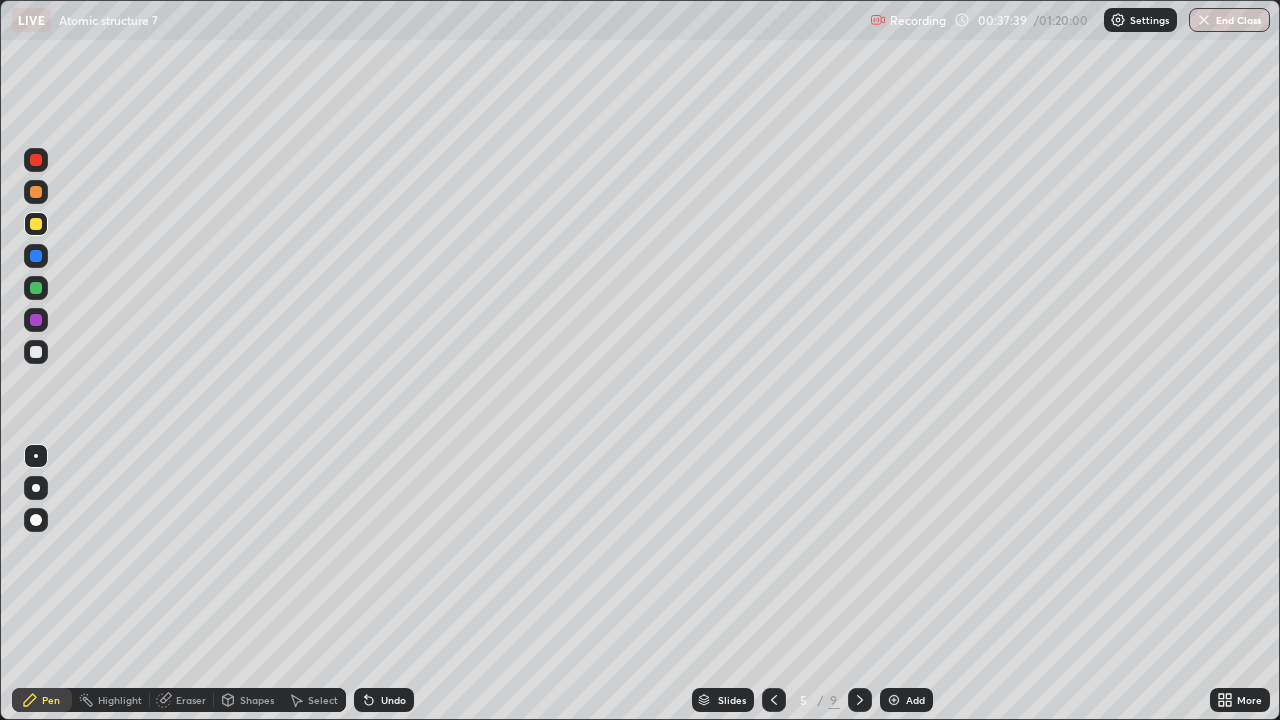 click 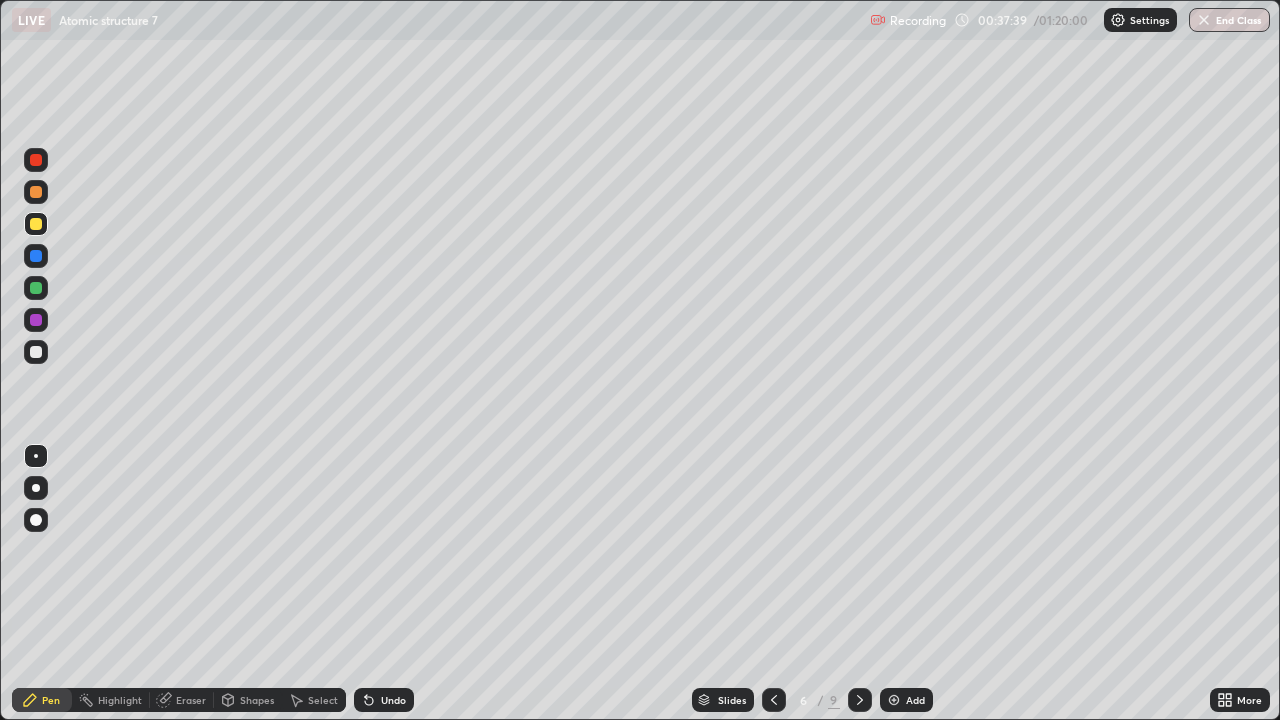 click 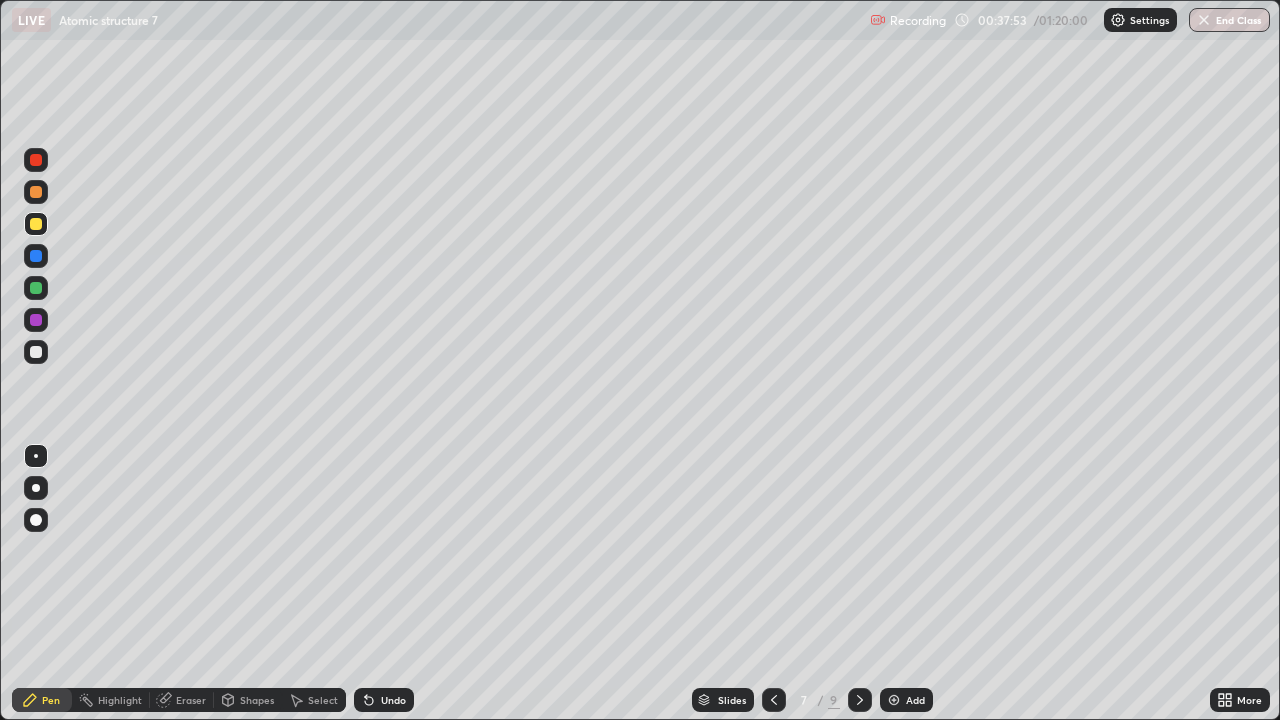 click at bounding box center (36, 352) 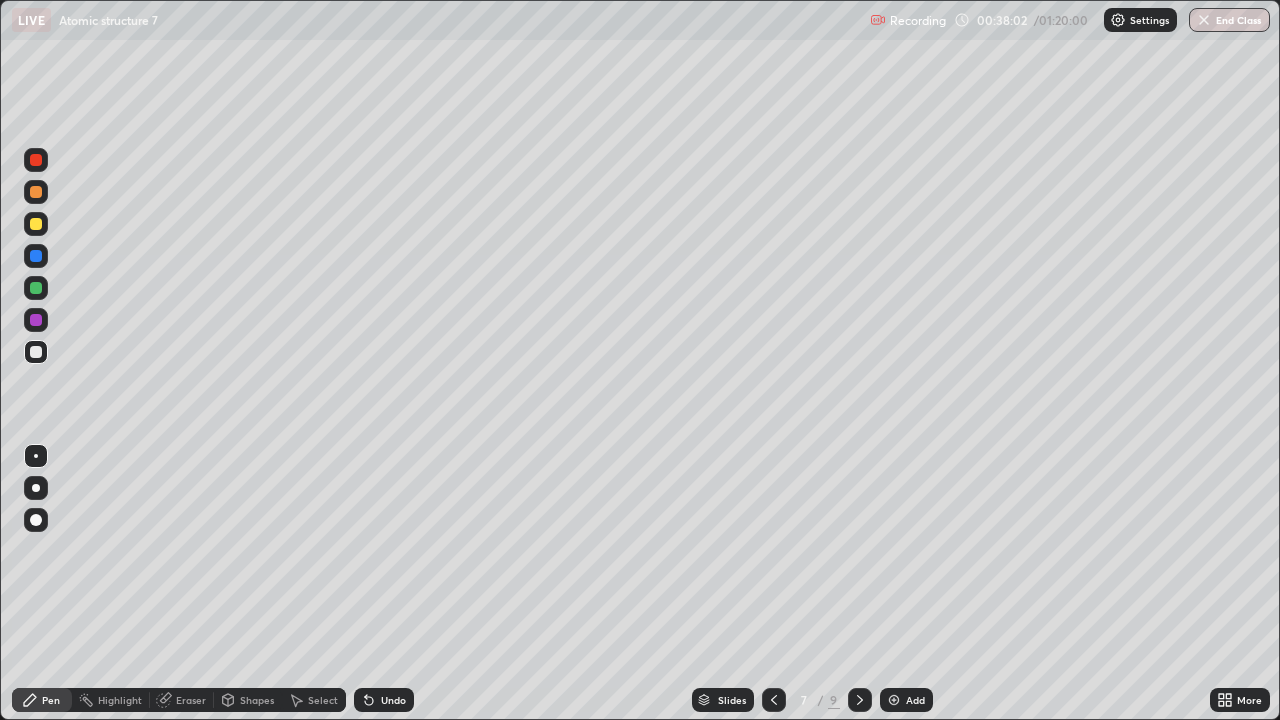 click at bounding box center (36, 320) 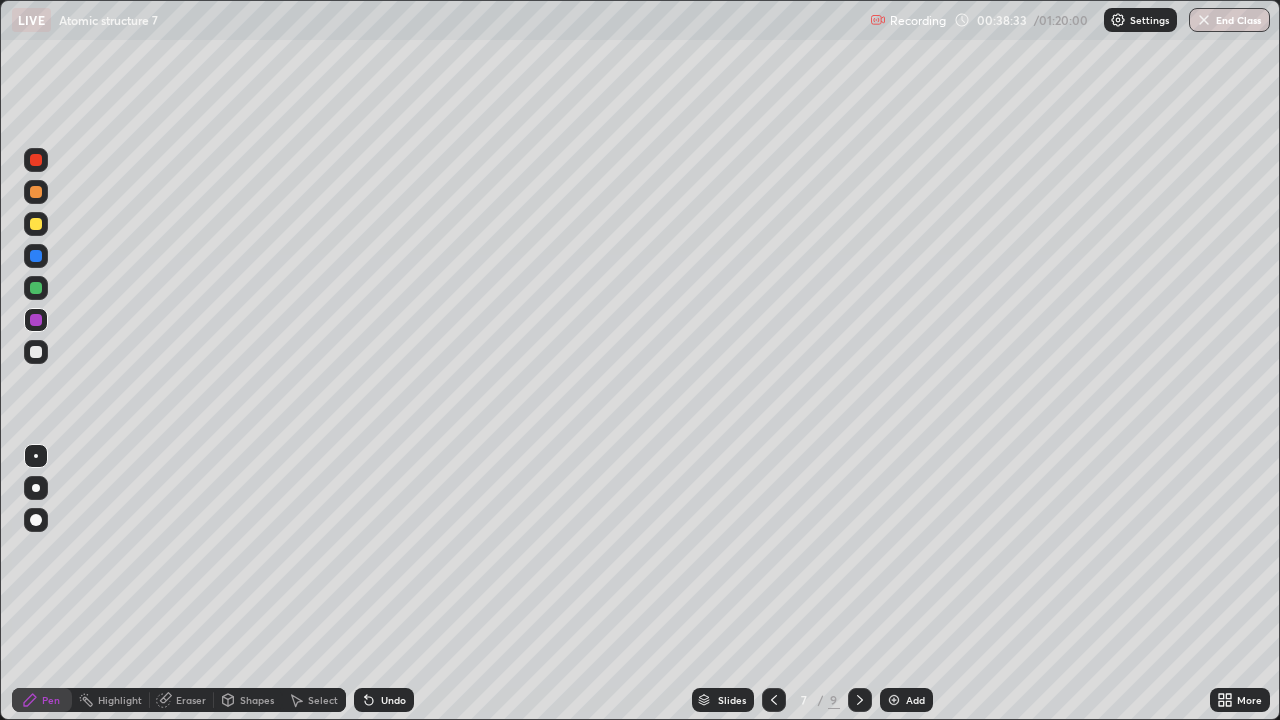 click on "Undo" at bounding box center [393, 700] 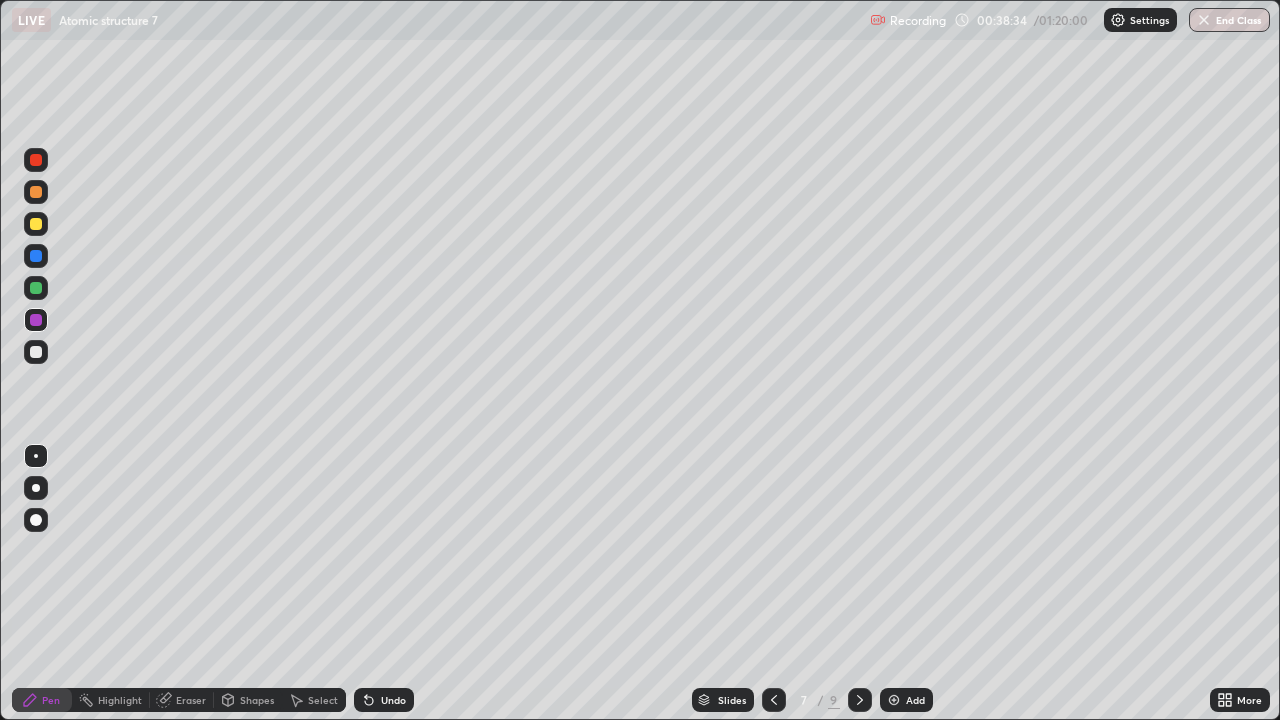 click at bounding box center [36, 352] 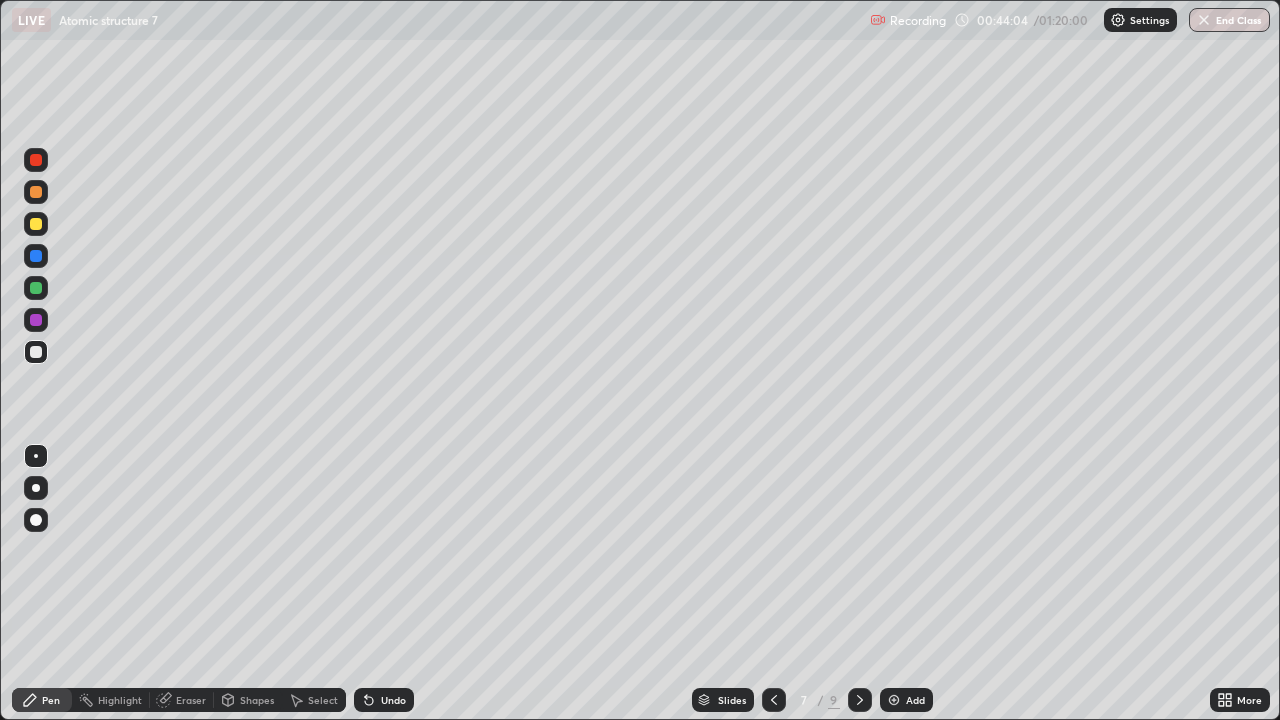click on "Add" at bounding box center [906, 700] 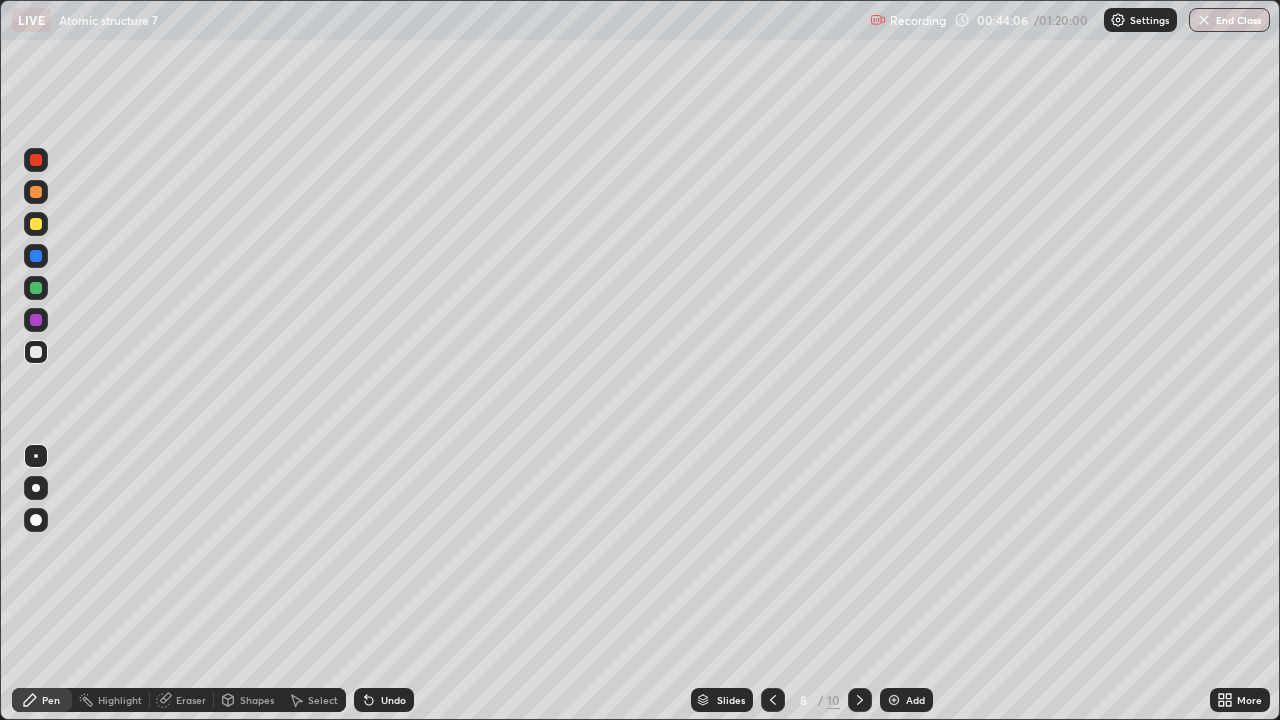 click at bounding box center (36, 224) 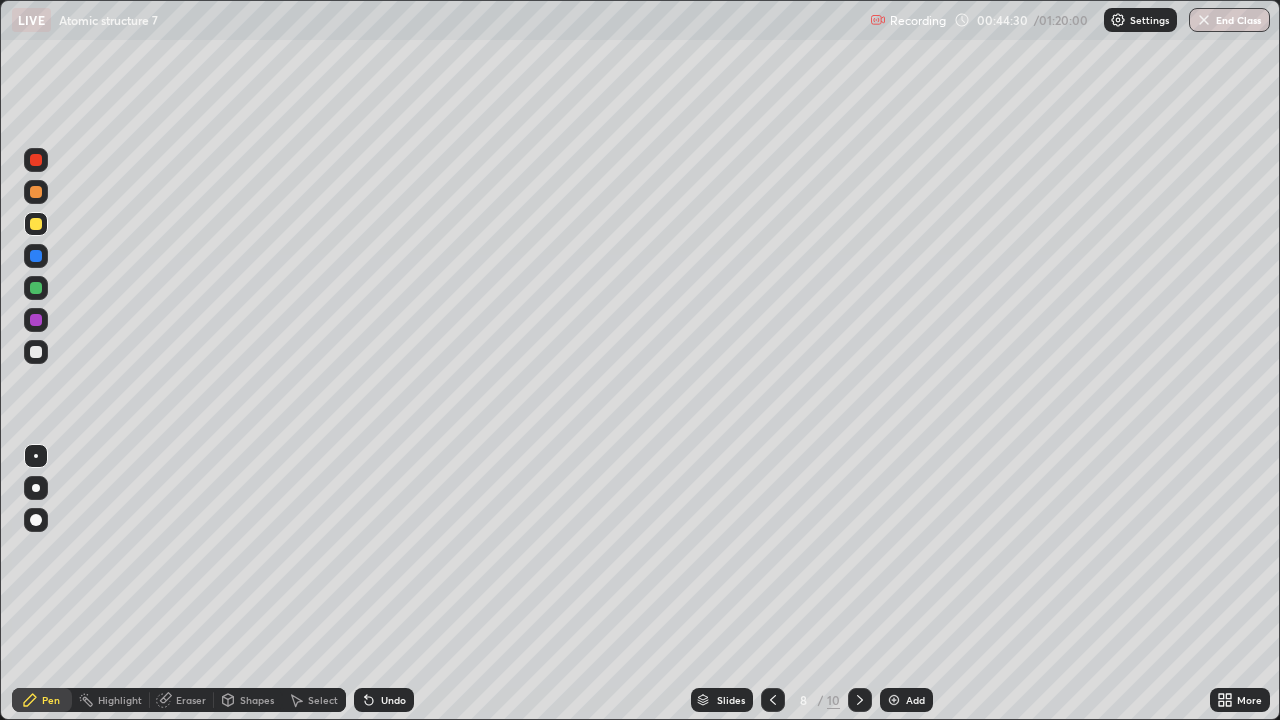 click 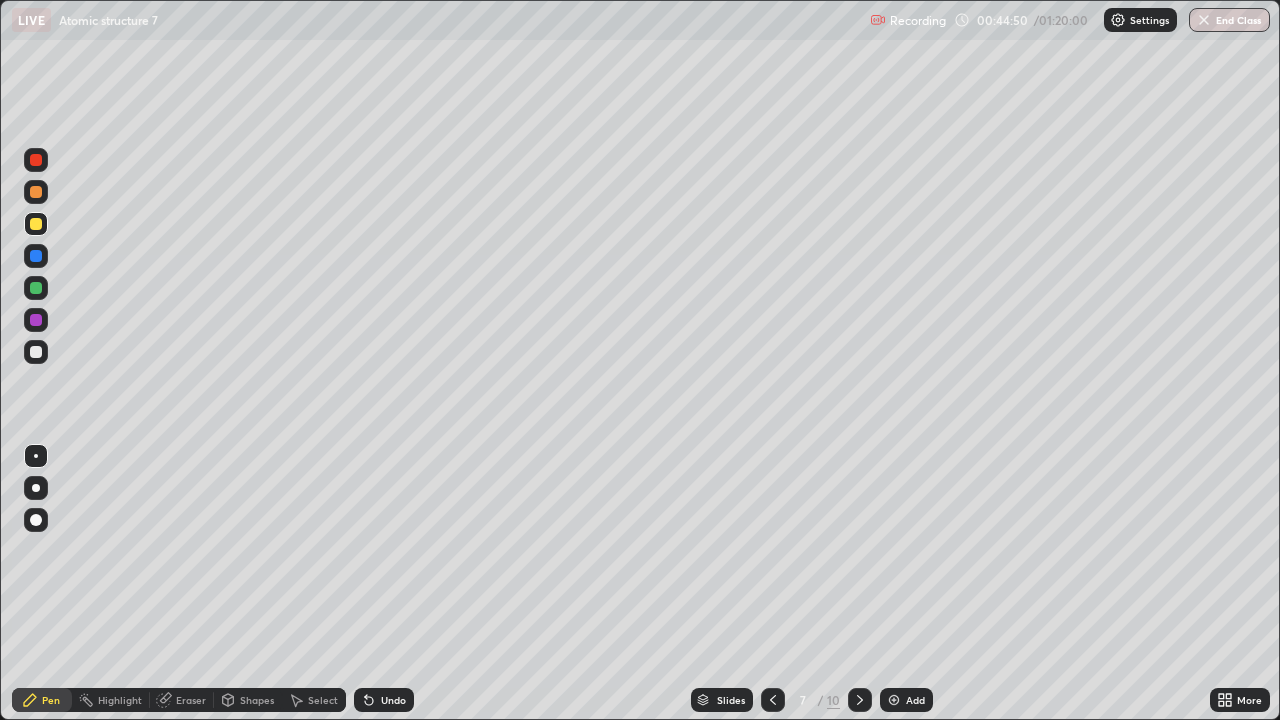 click at bounding box center [860, 700] 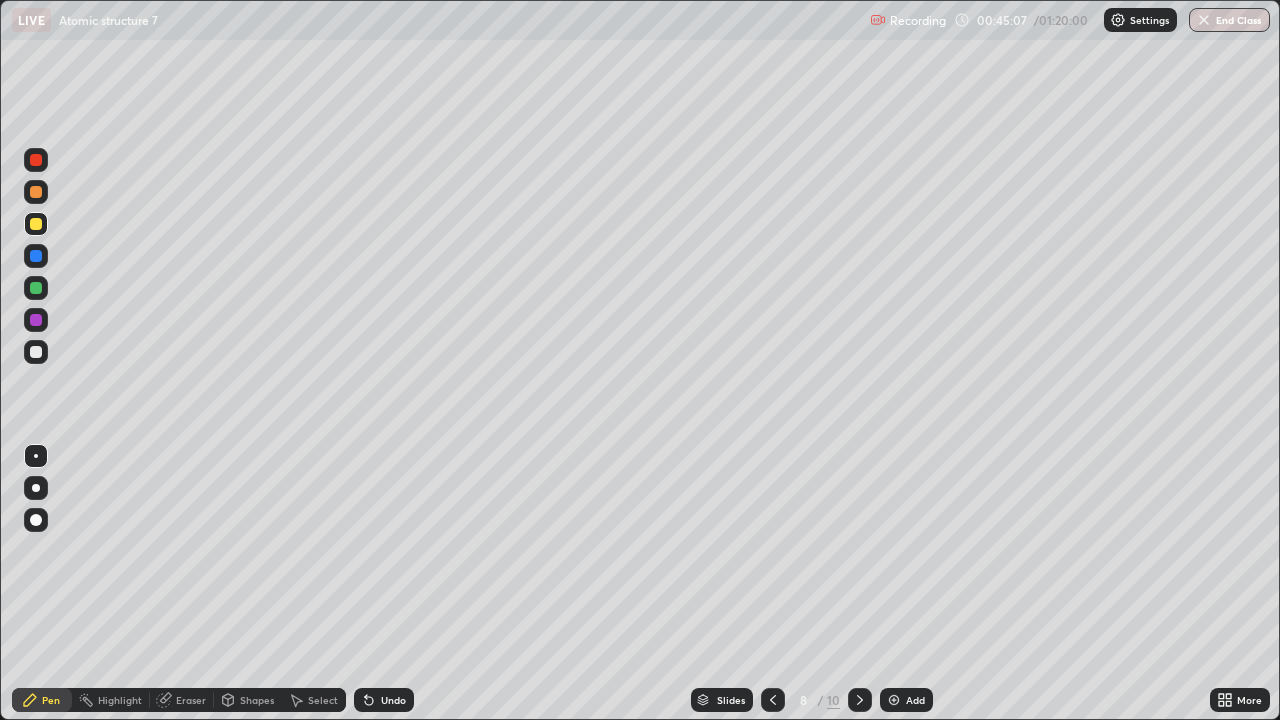 click at bounding box center [36, 352] 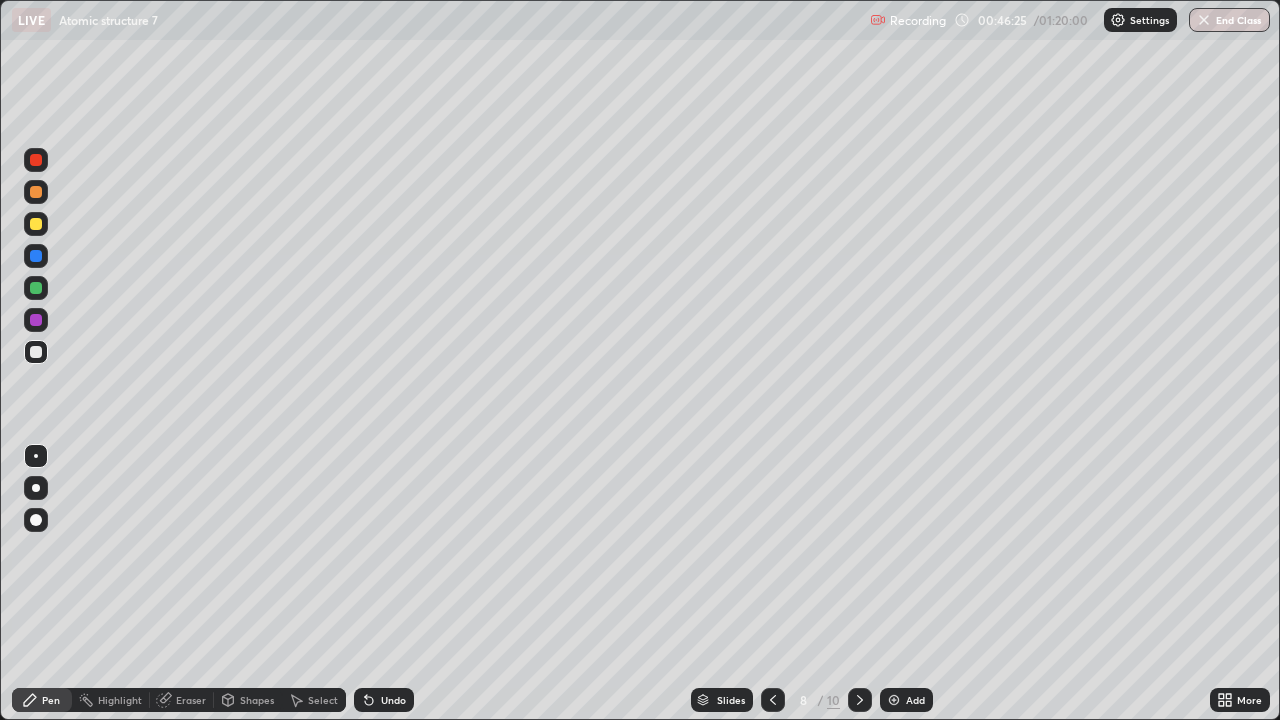 click at bounding box center (894, 700) 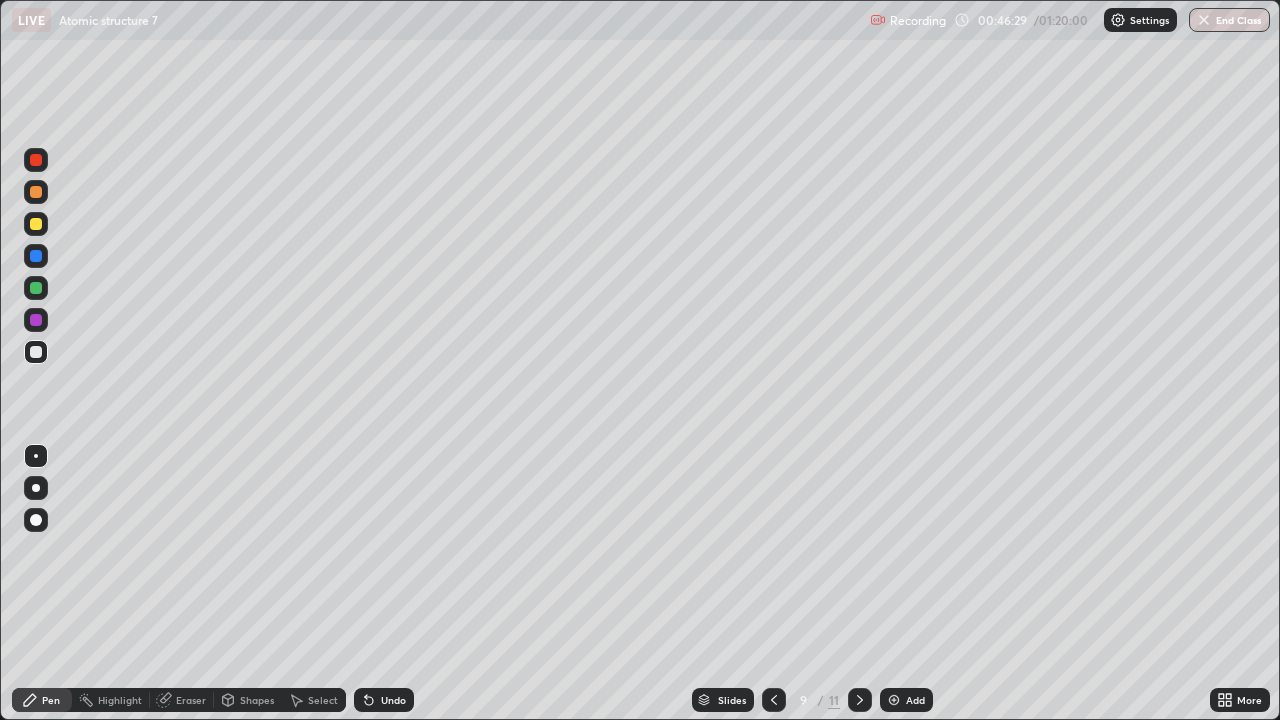 click at bounding box center [36, 256] 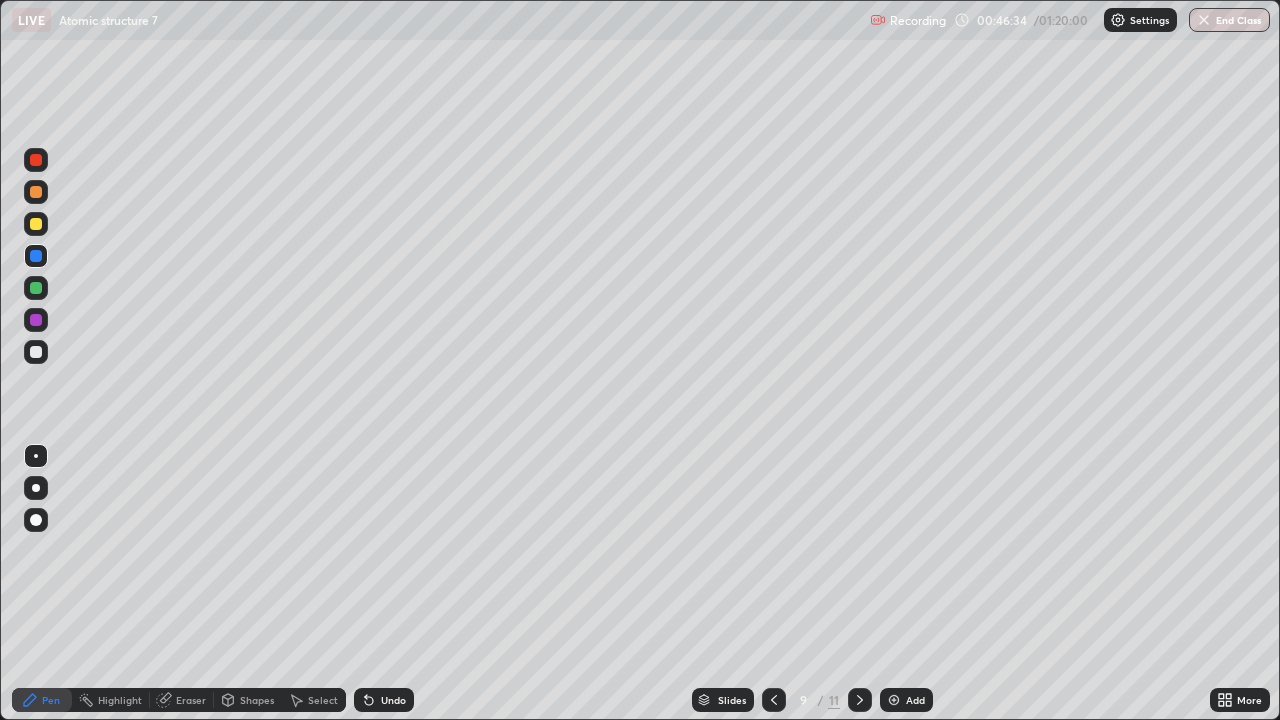 click at bounding box center [36, 352] 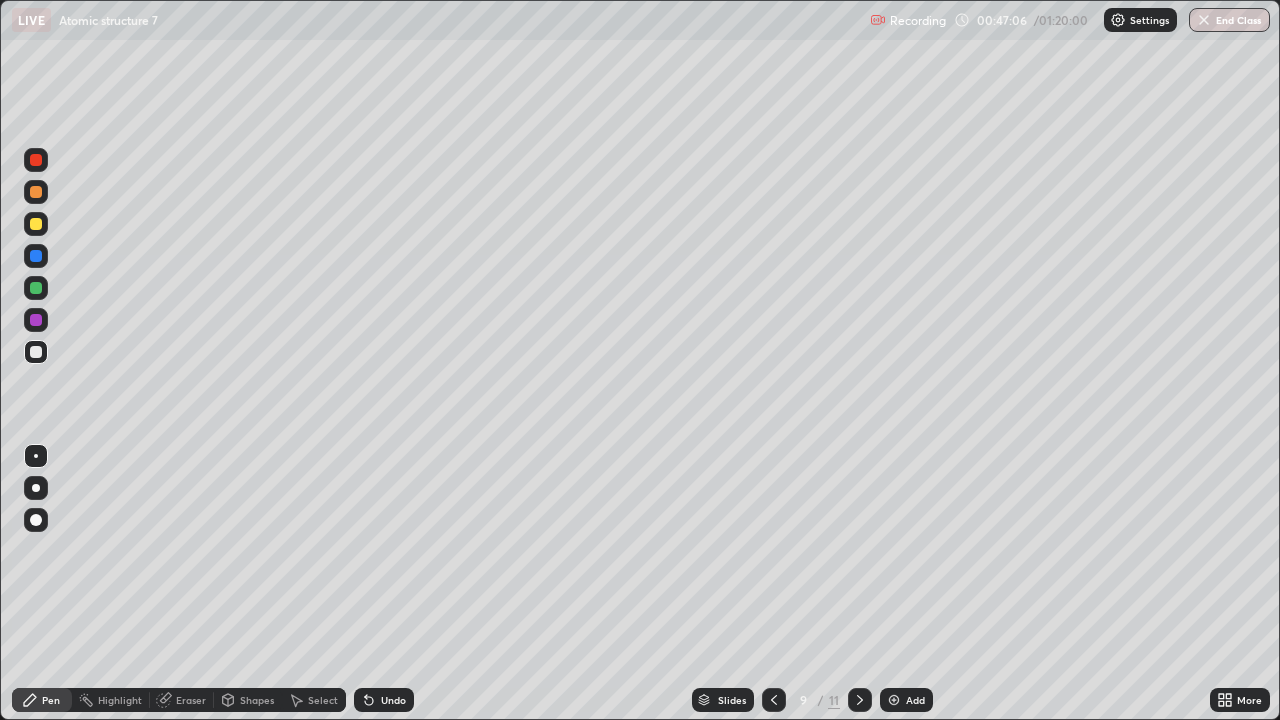 click on "Eraser" at bounding box center (191, 700) 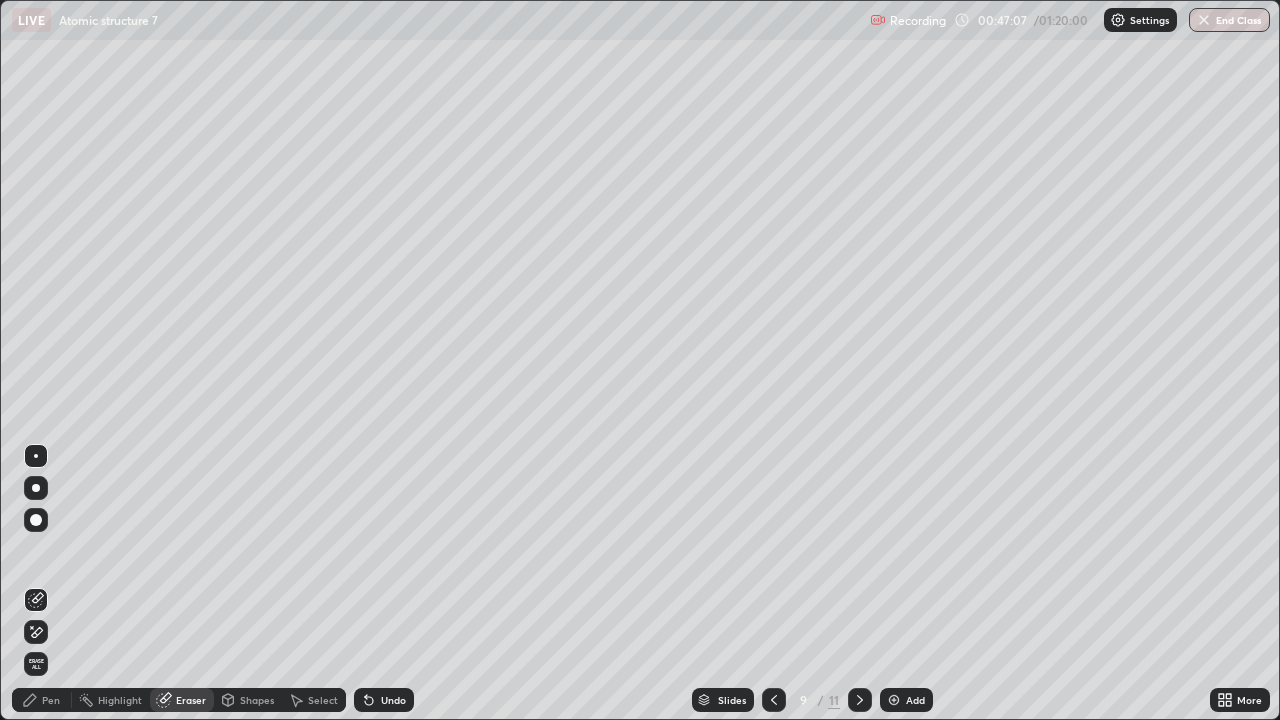 click at bounding box center (36, 520) 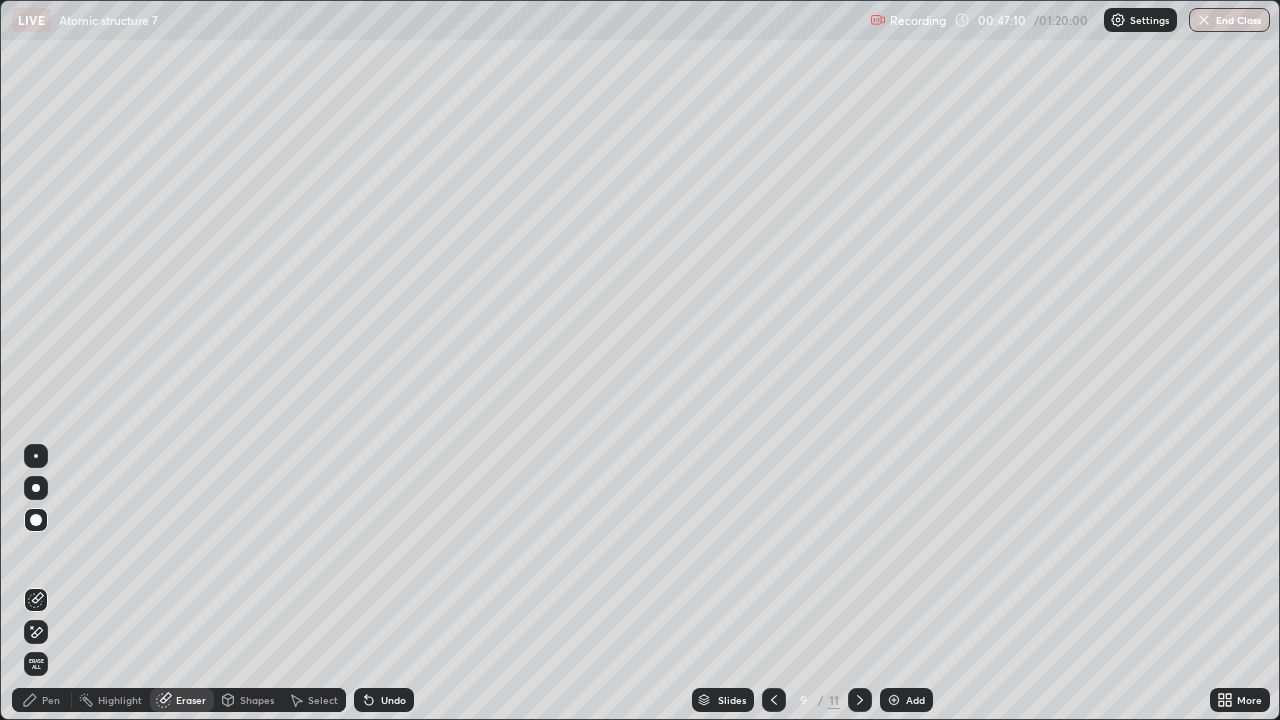 click 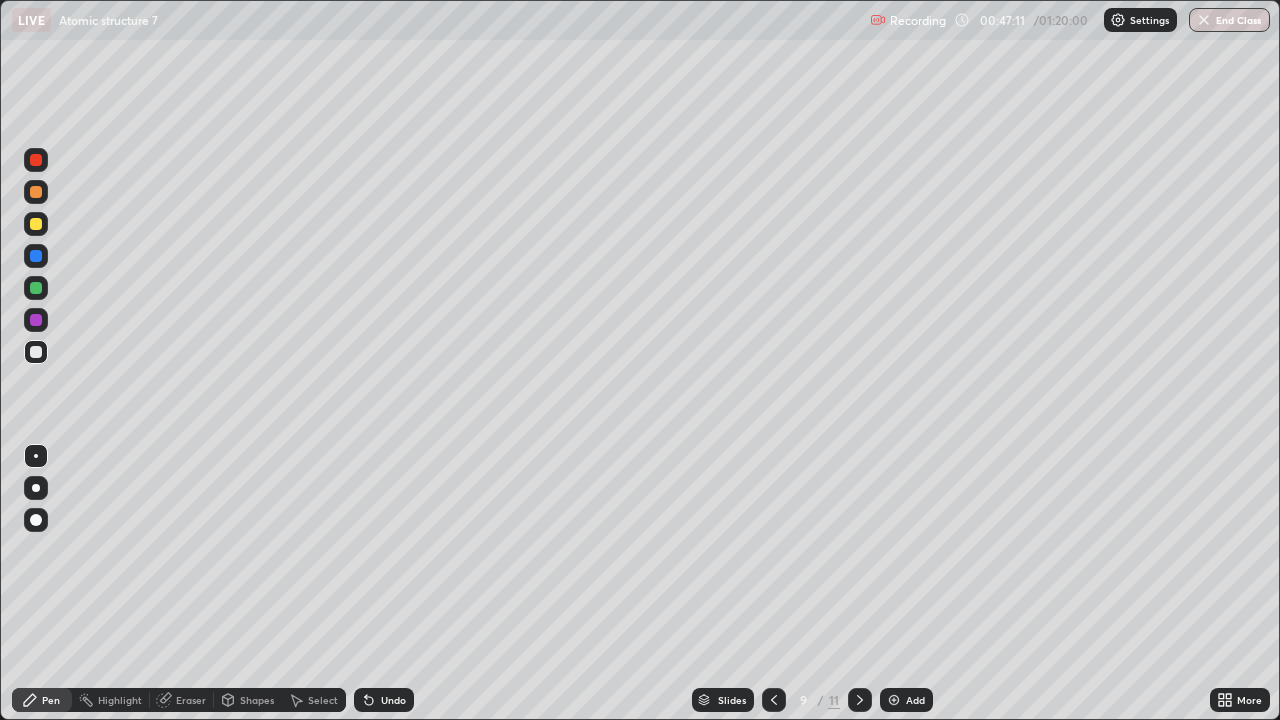 click at bounding box center [36, 224] 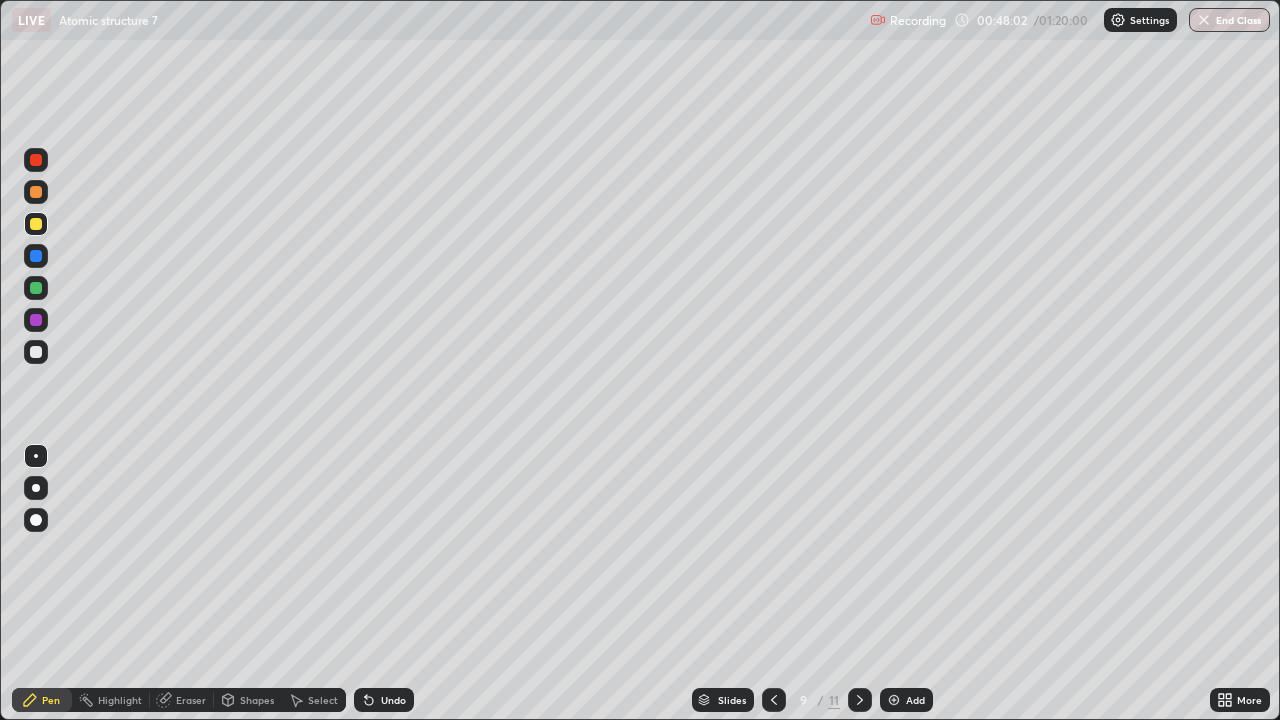 click at bounding box center (36, 320) 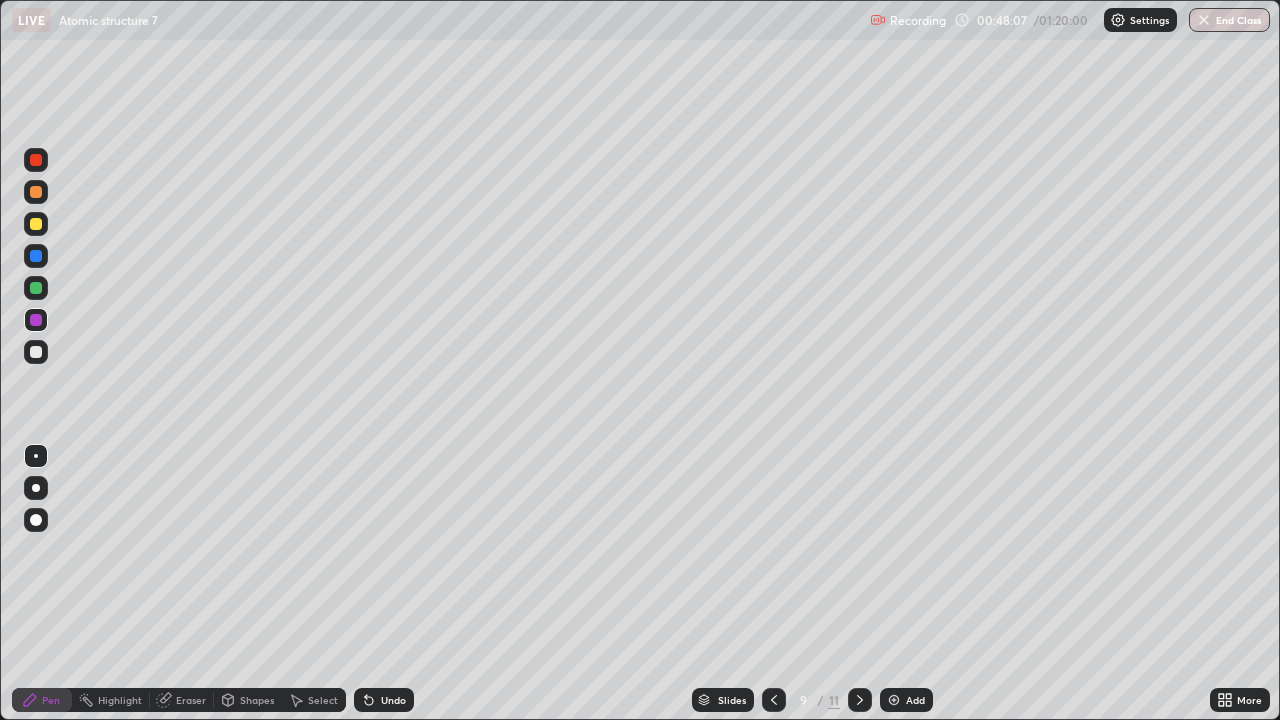 click 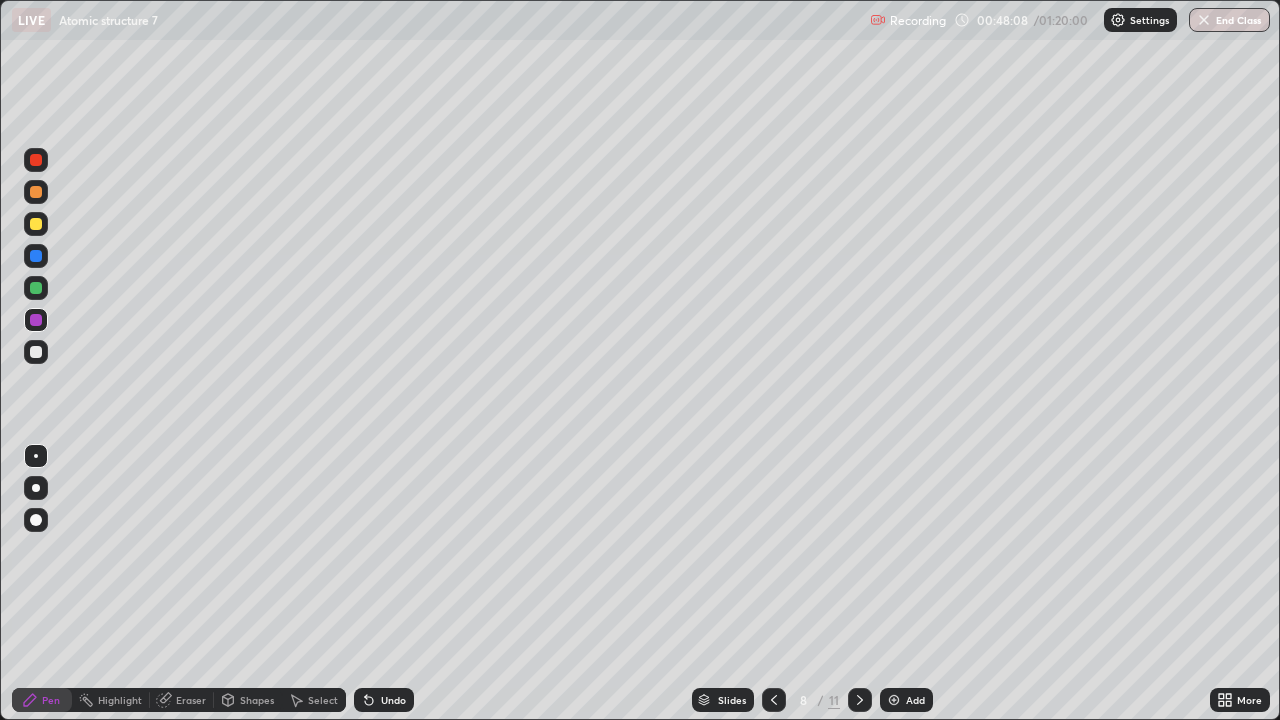 click 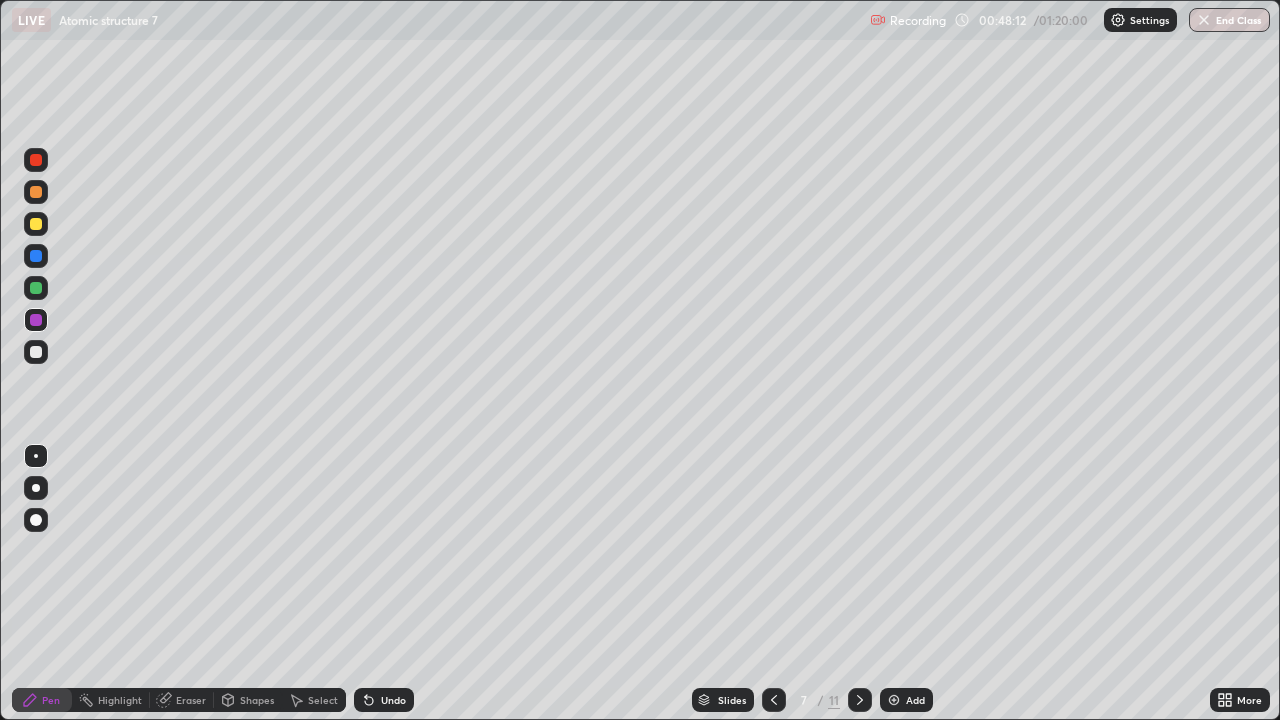 click 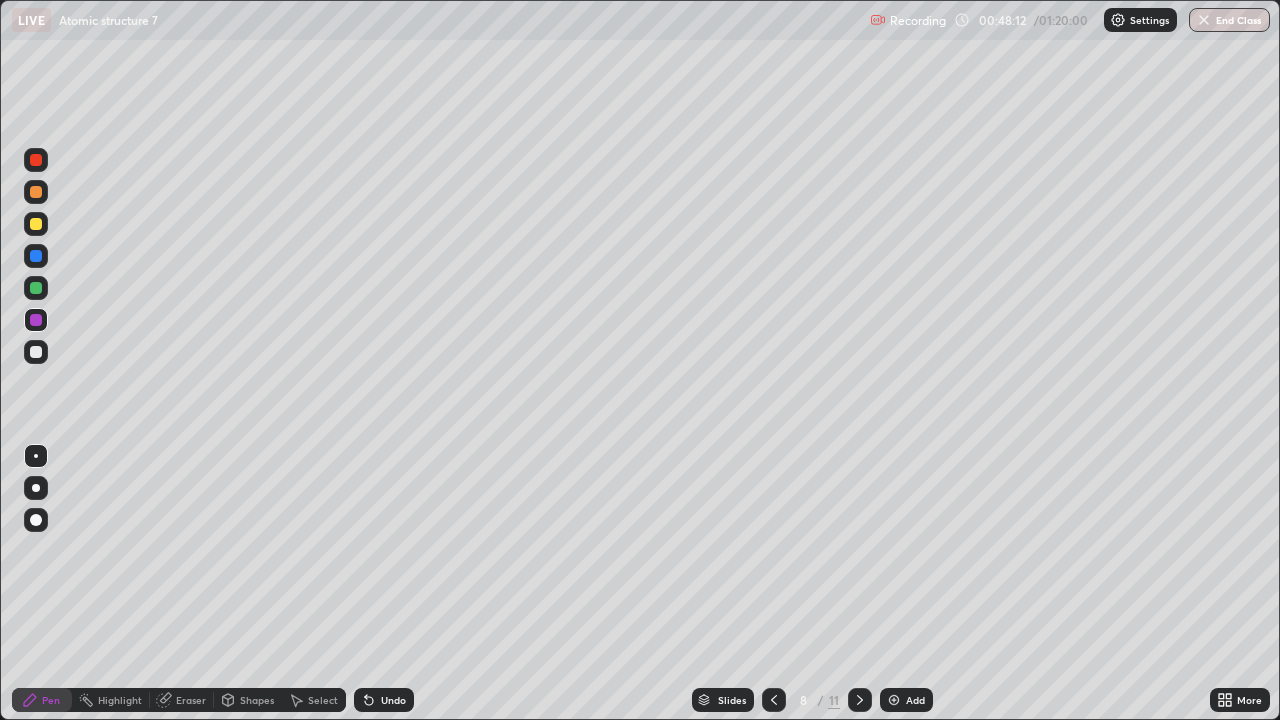click 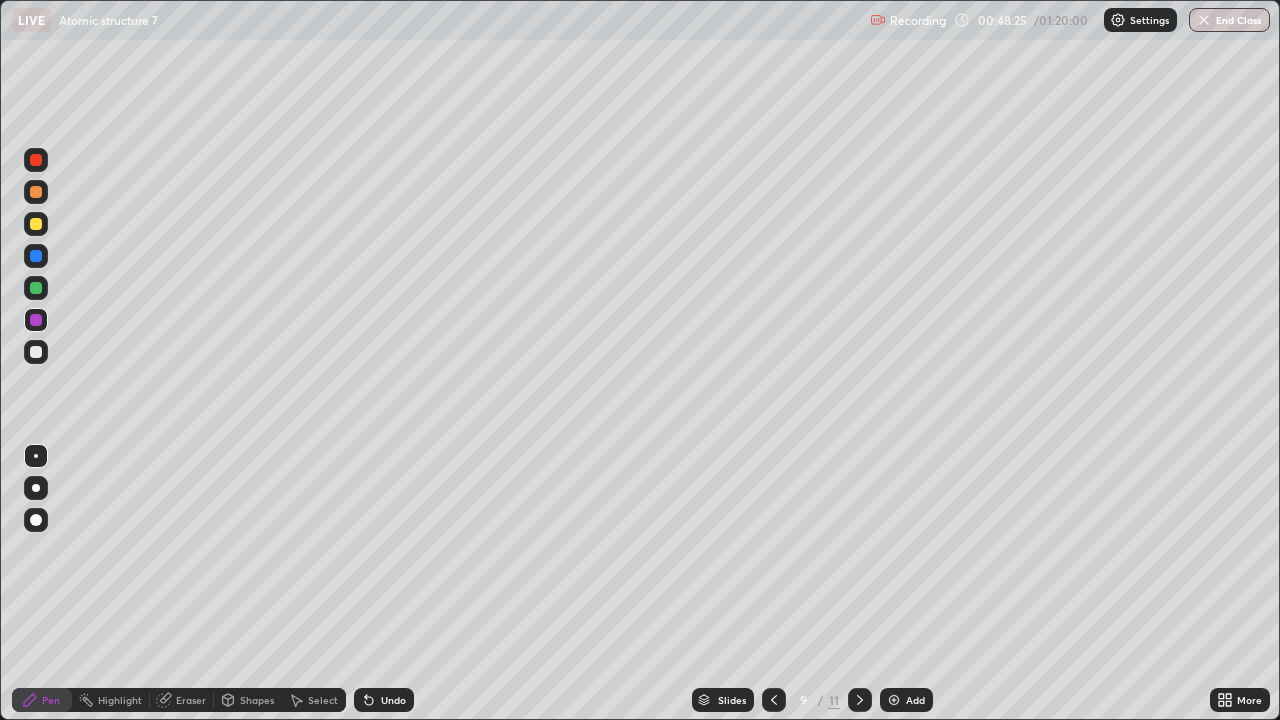 click on "Undo" at bounding box center (393, 700) 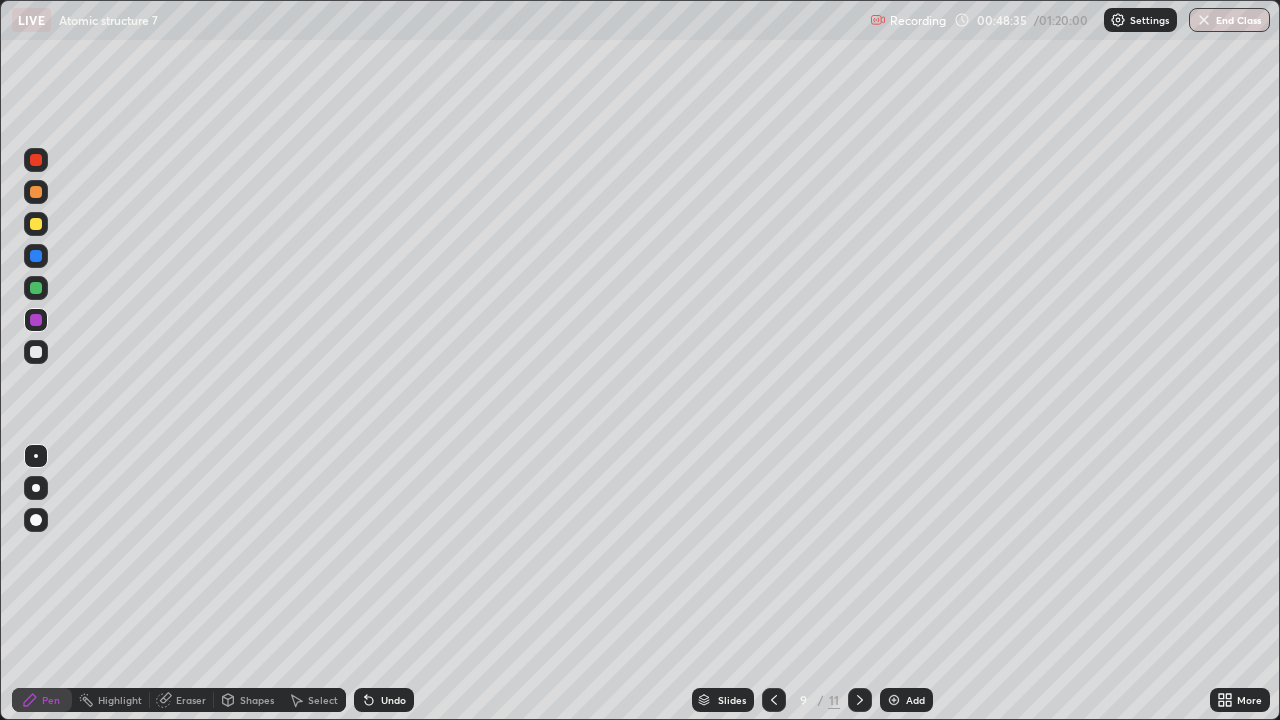 click at bounding box center [36, 224] 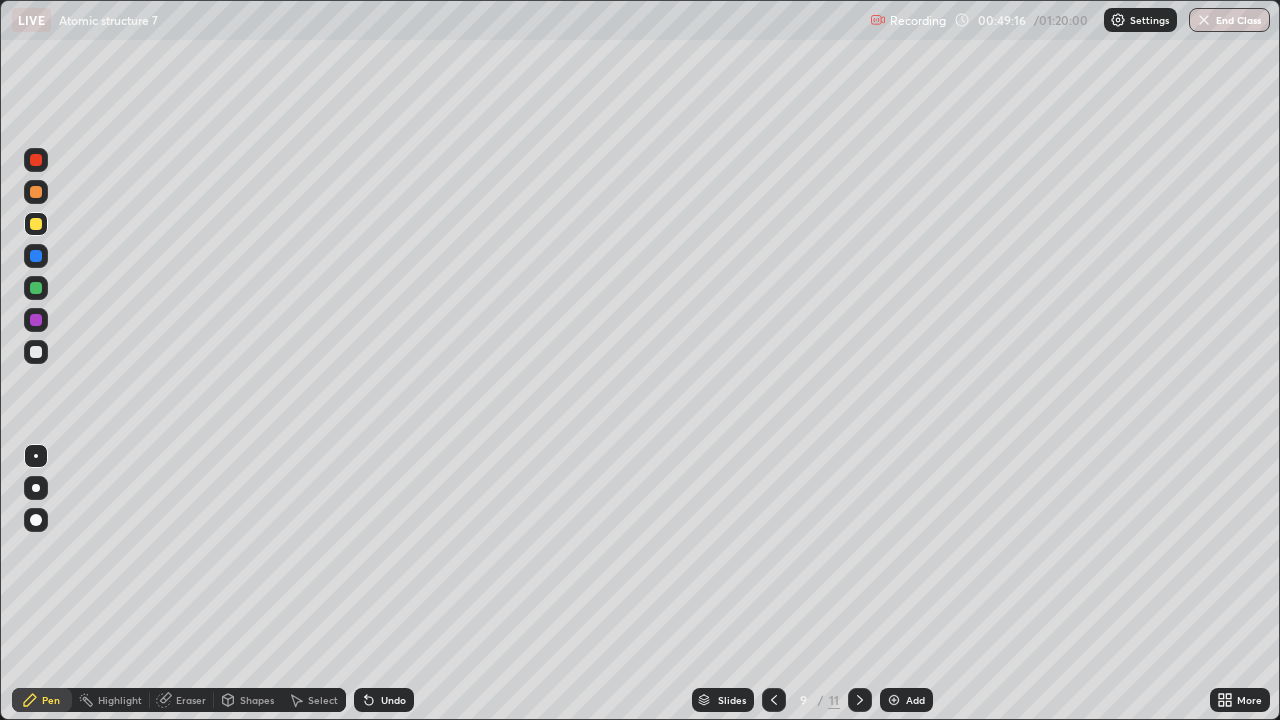click on "Undo" at bounding box center [380, 700] 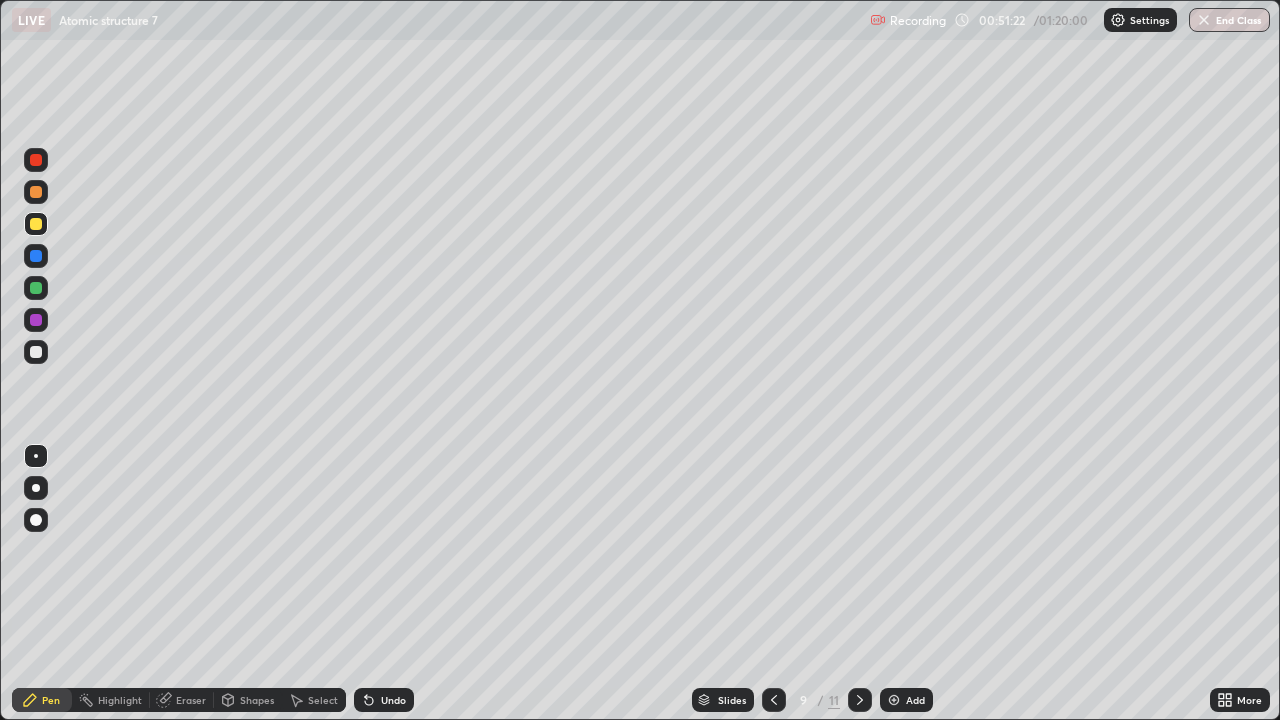 click on "Add" at bounding box center (915, 700) 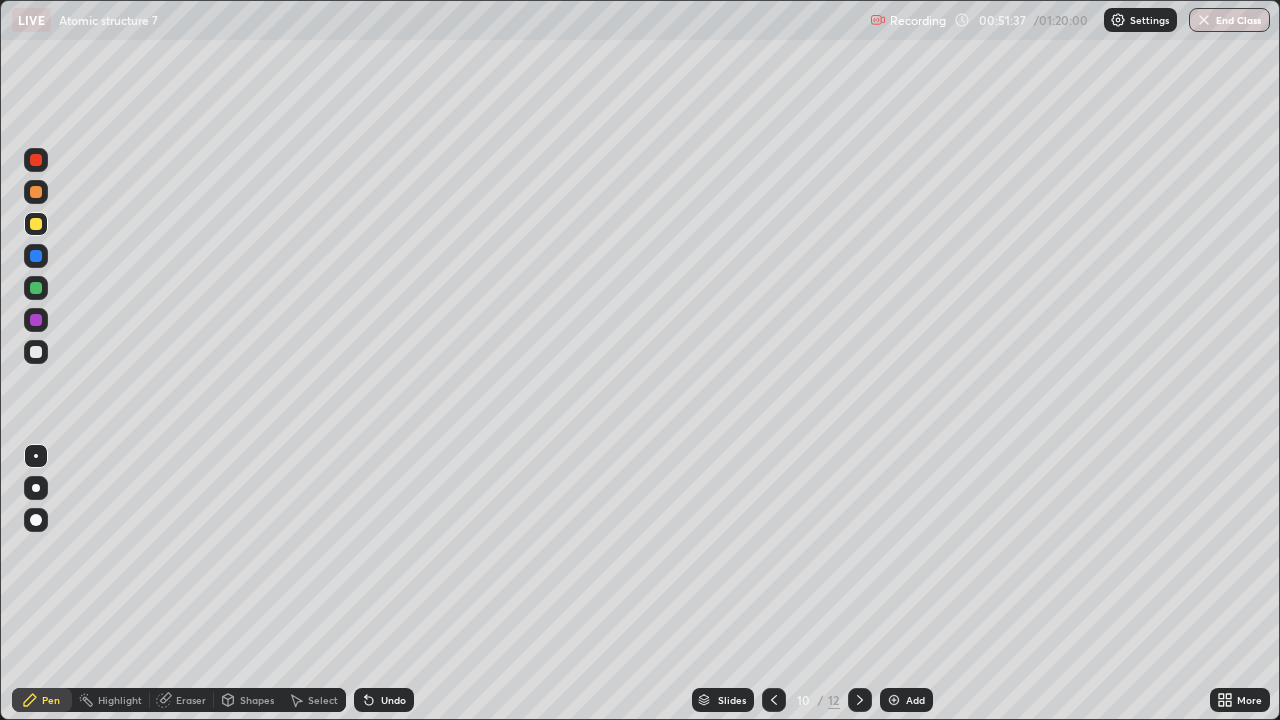 click at bounding box center [774, 700] 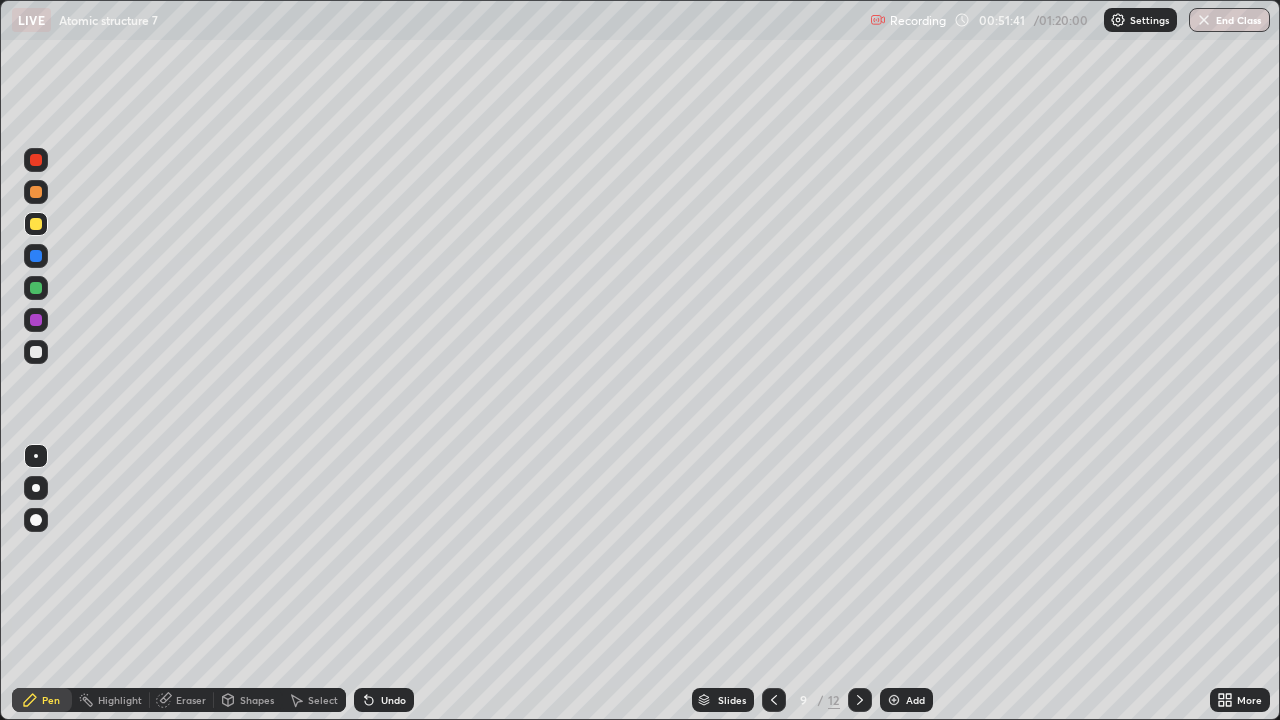 click 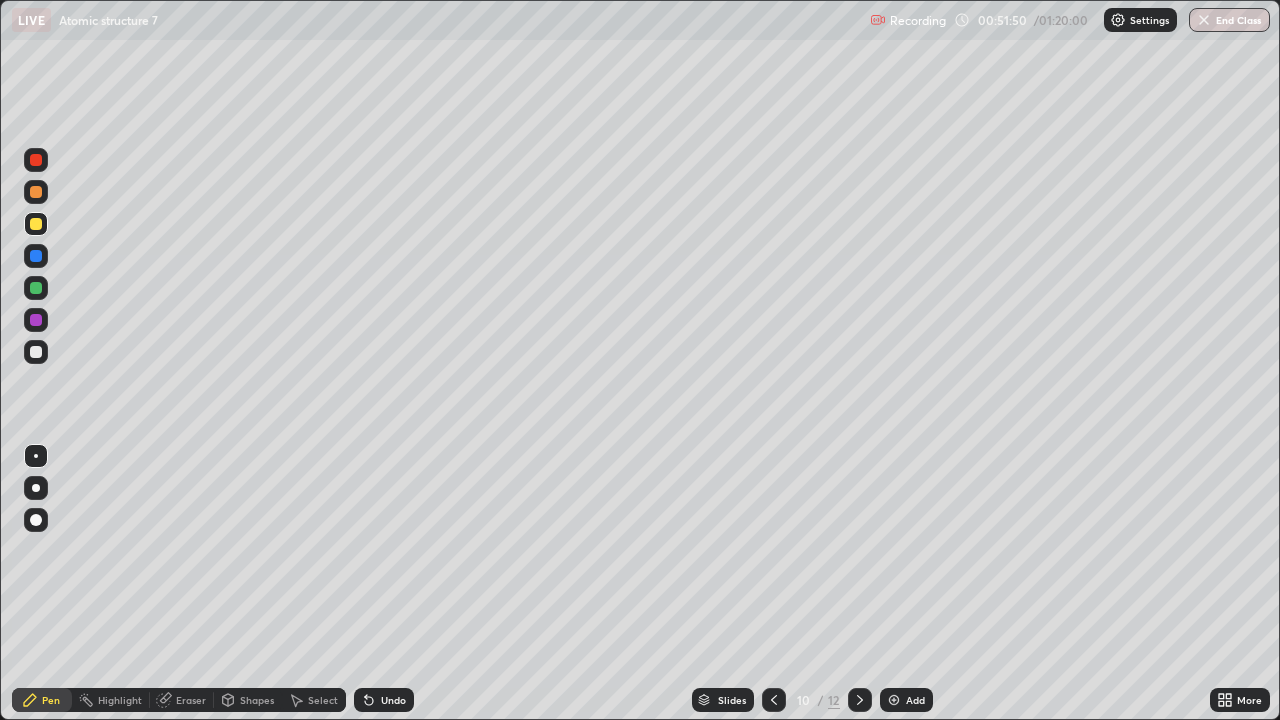 click 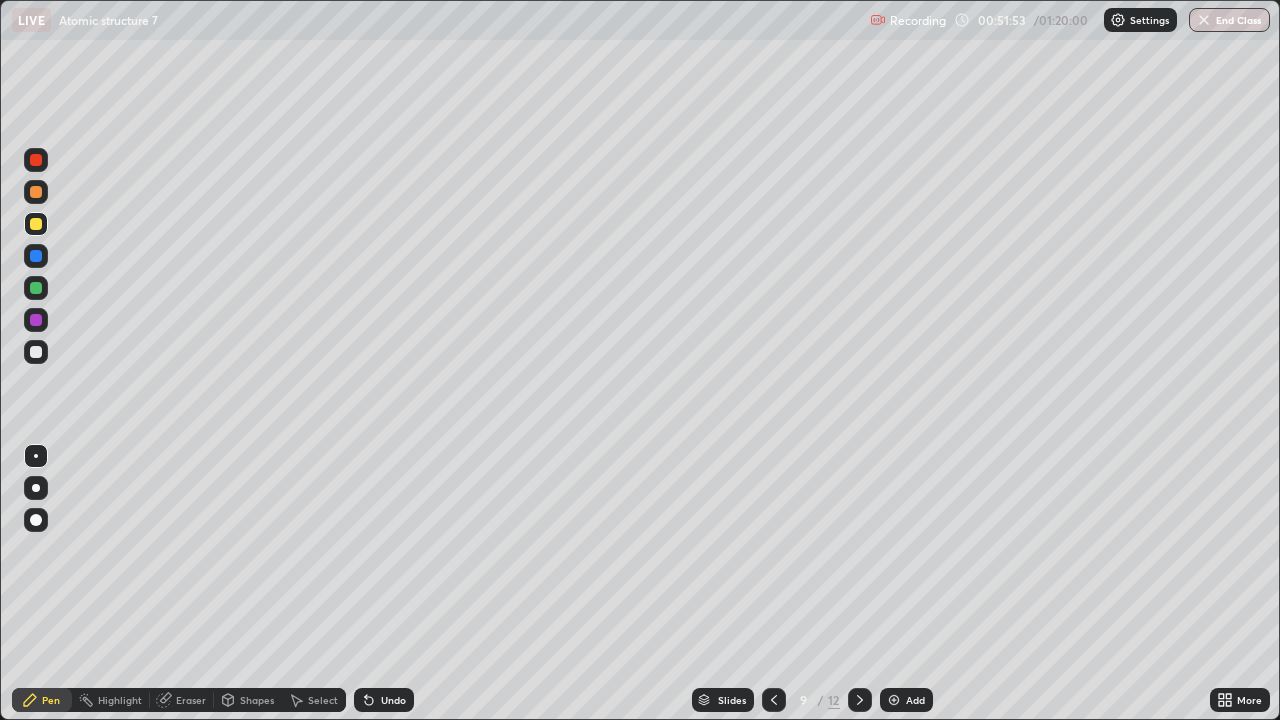 click 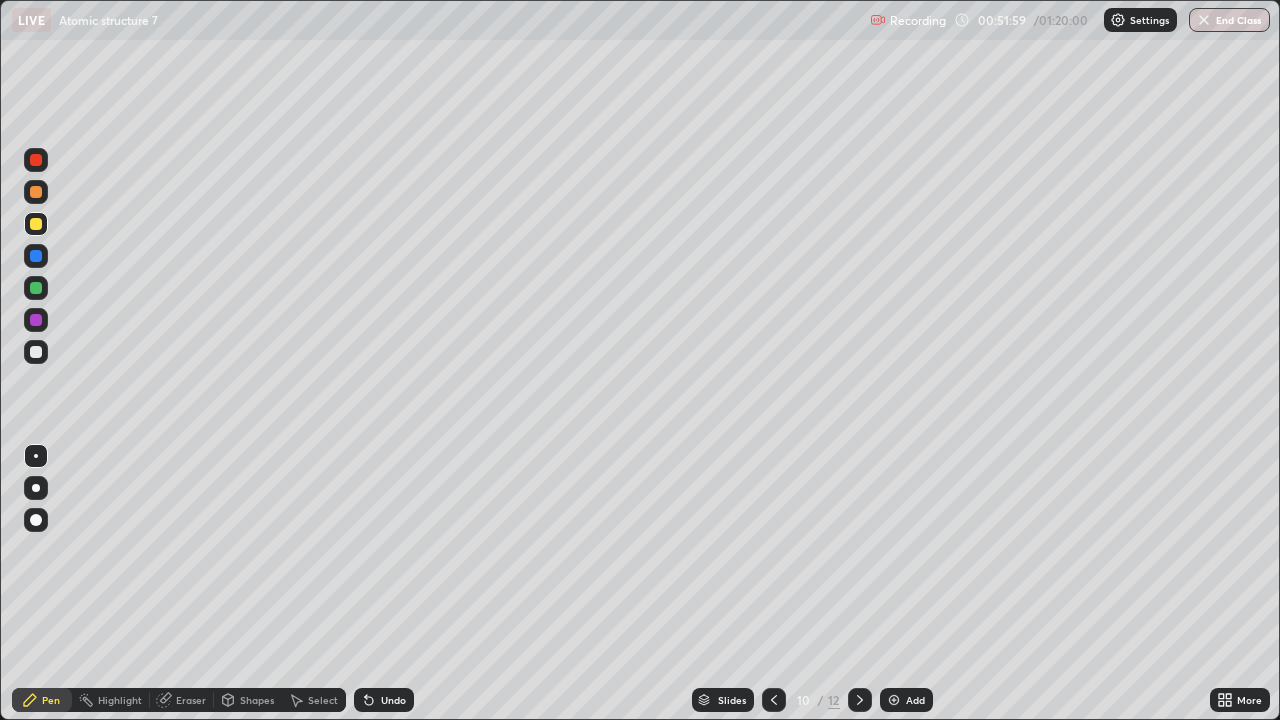 click 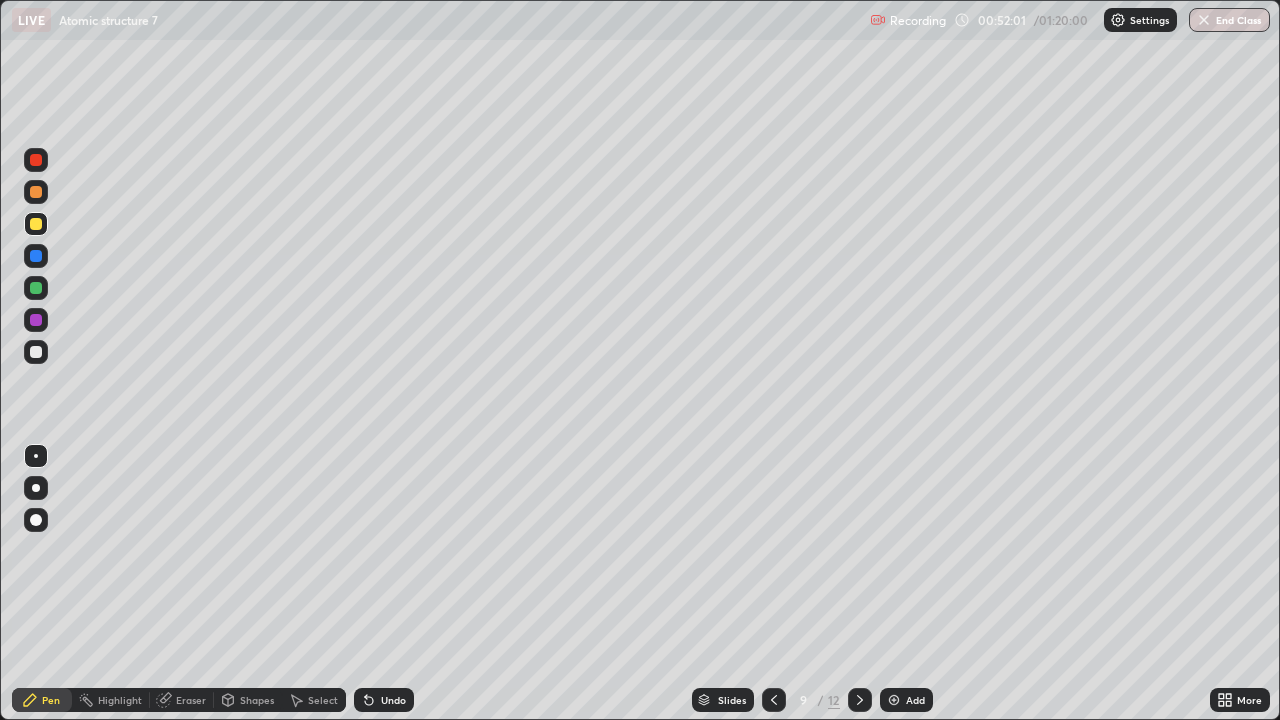 click 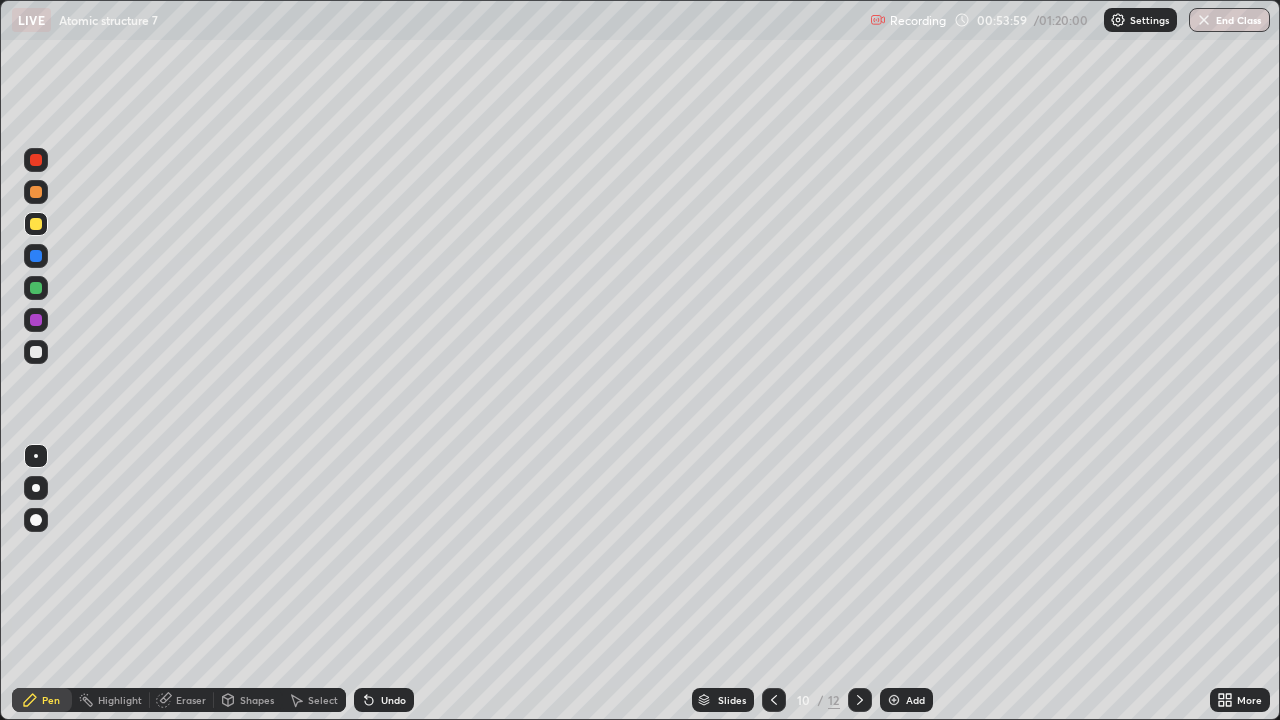 click at bounding box center (894, 700) 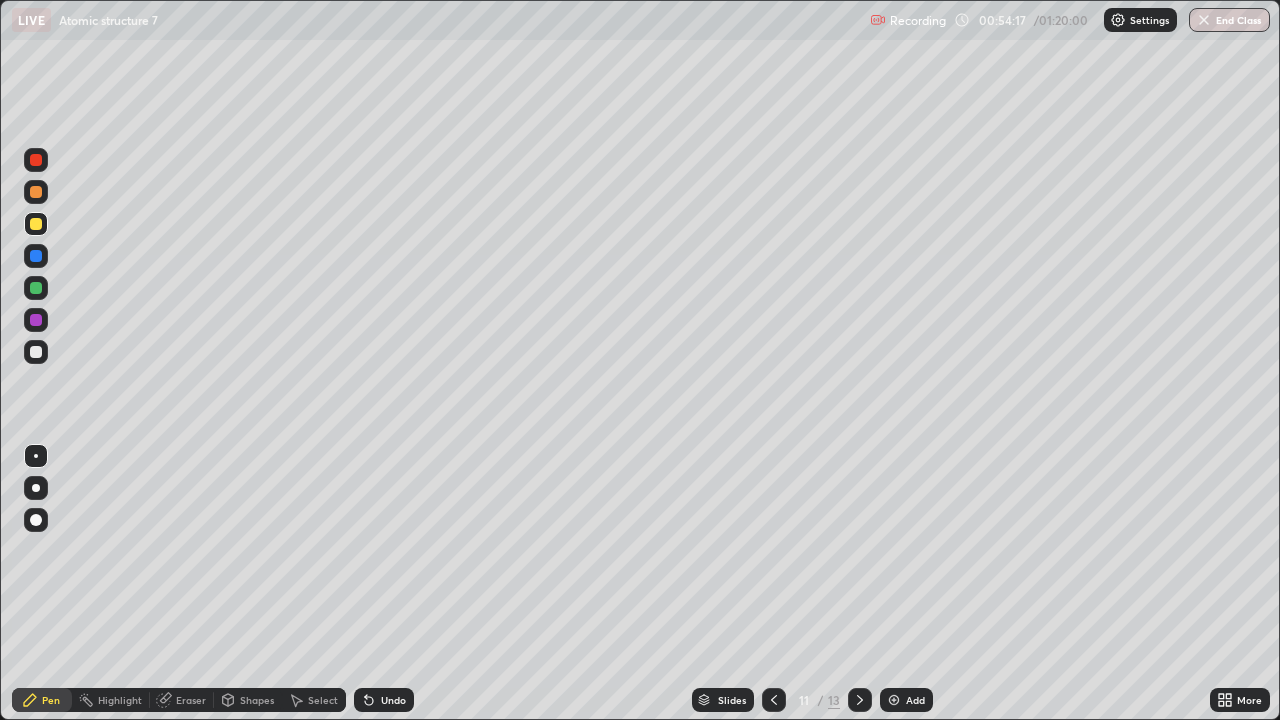 click at bounding box center (36, 288) 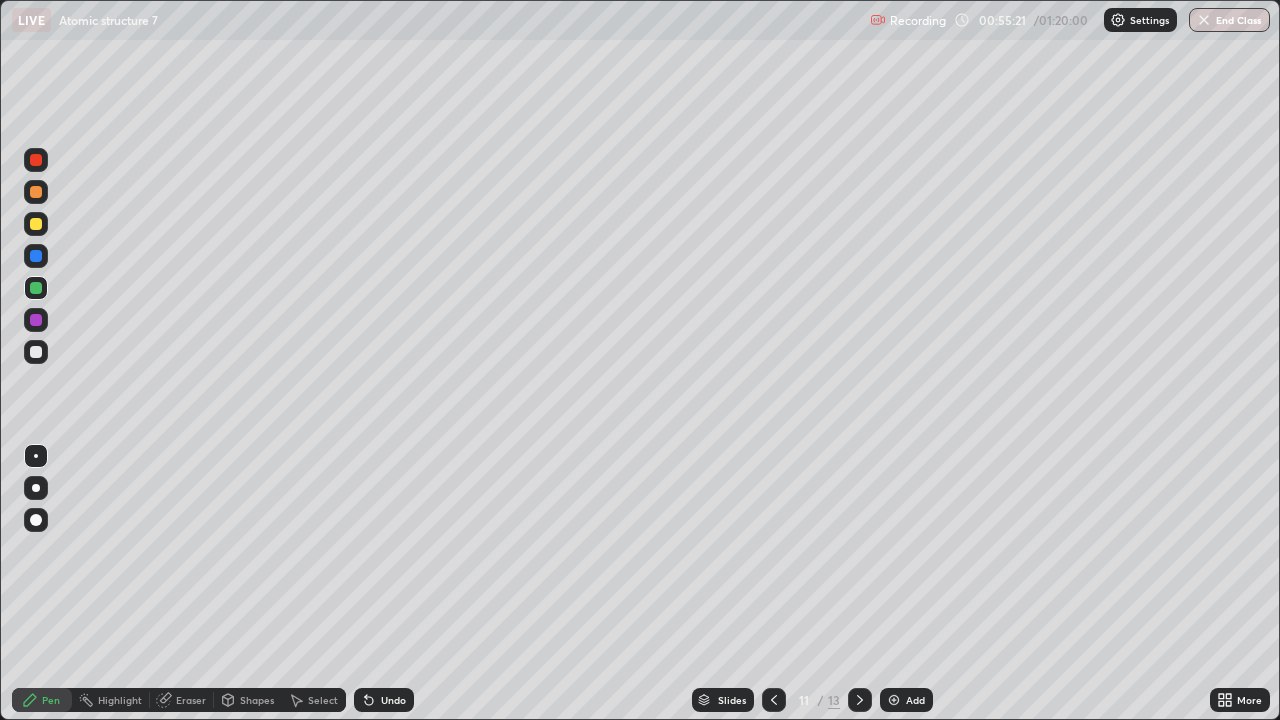 click at bounding box center (36, 192) 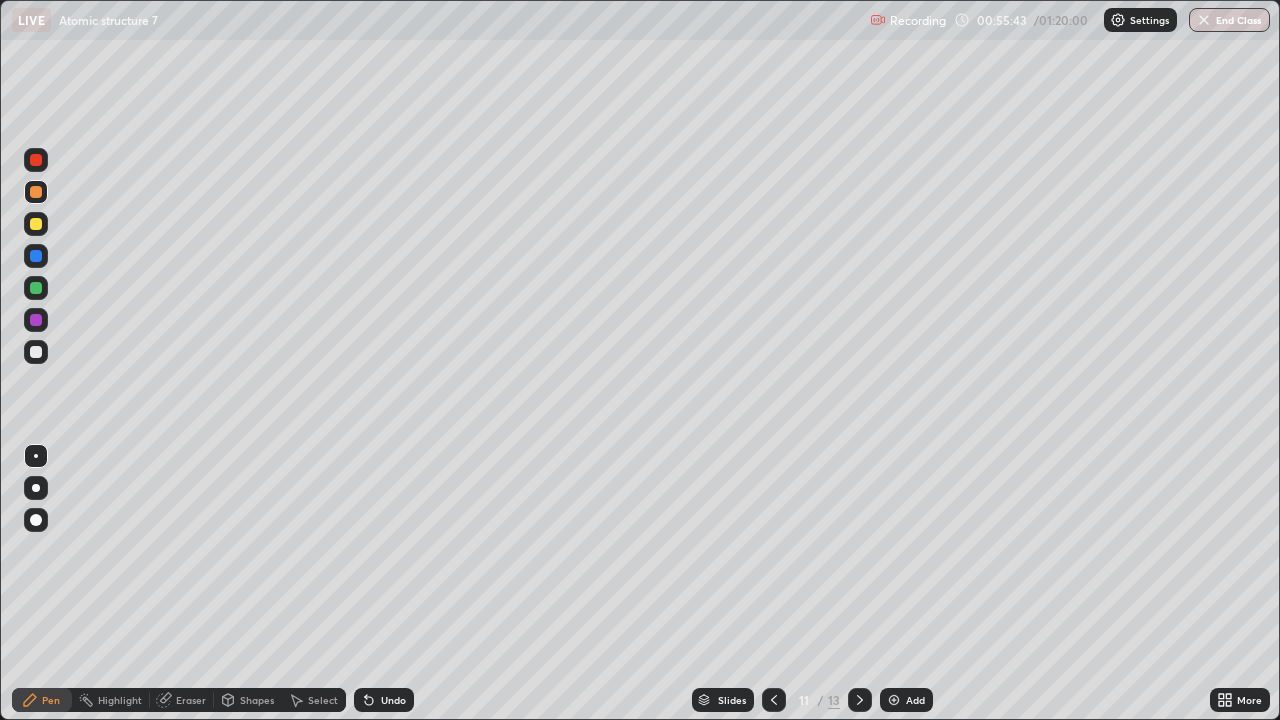 click at bounding box center [36, 288] 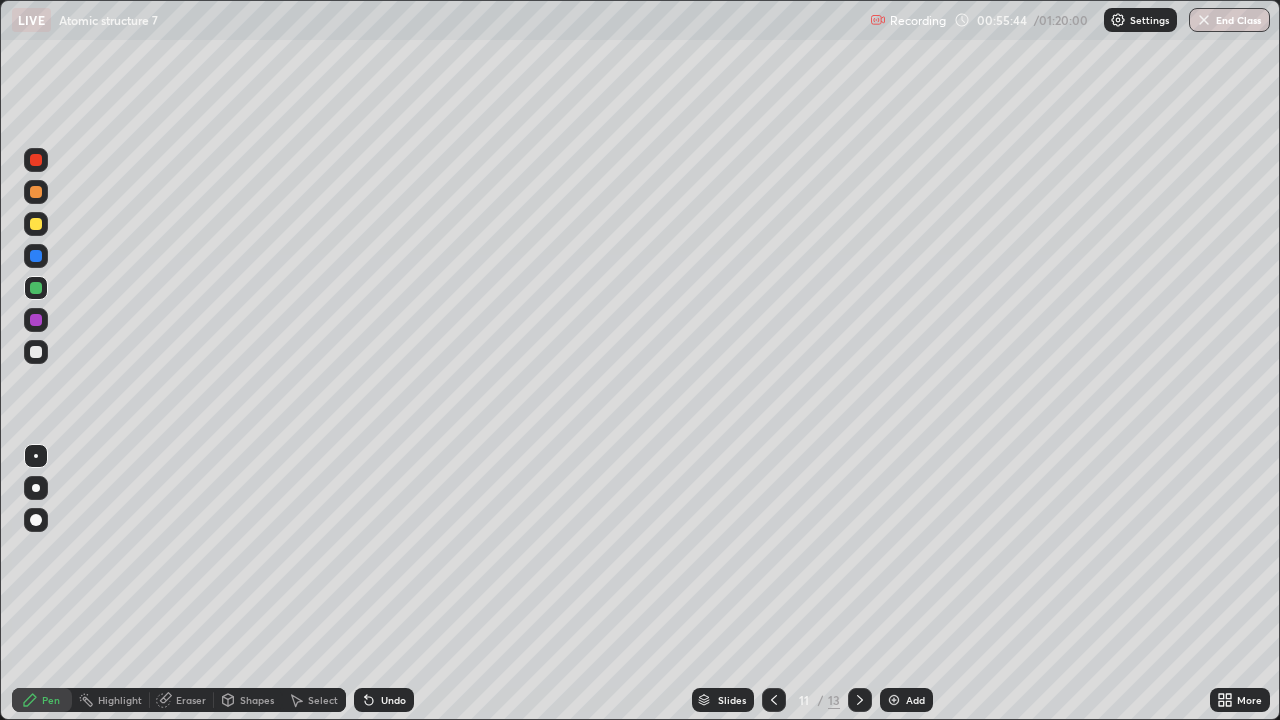 click at bounding box center [36, 320] 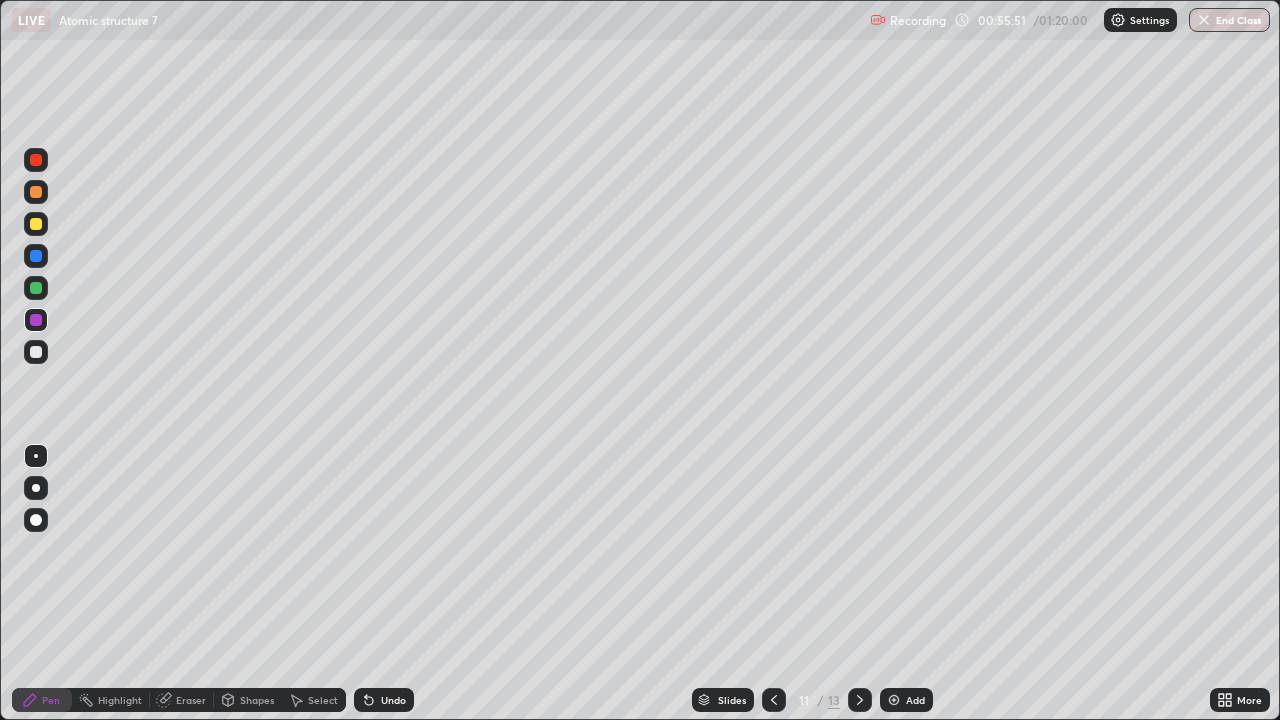 click at bounding box center (36, 192) 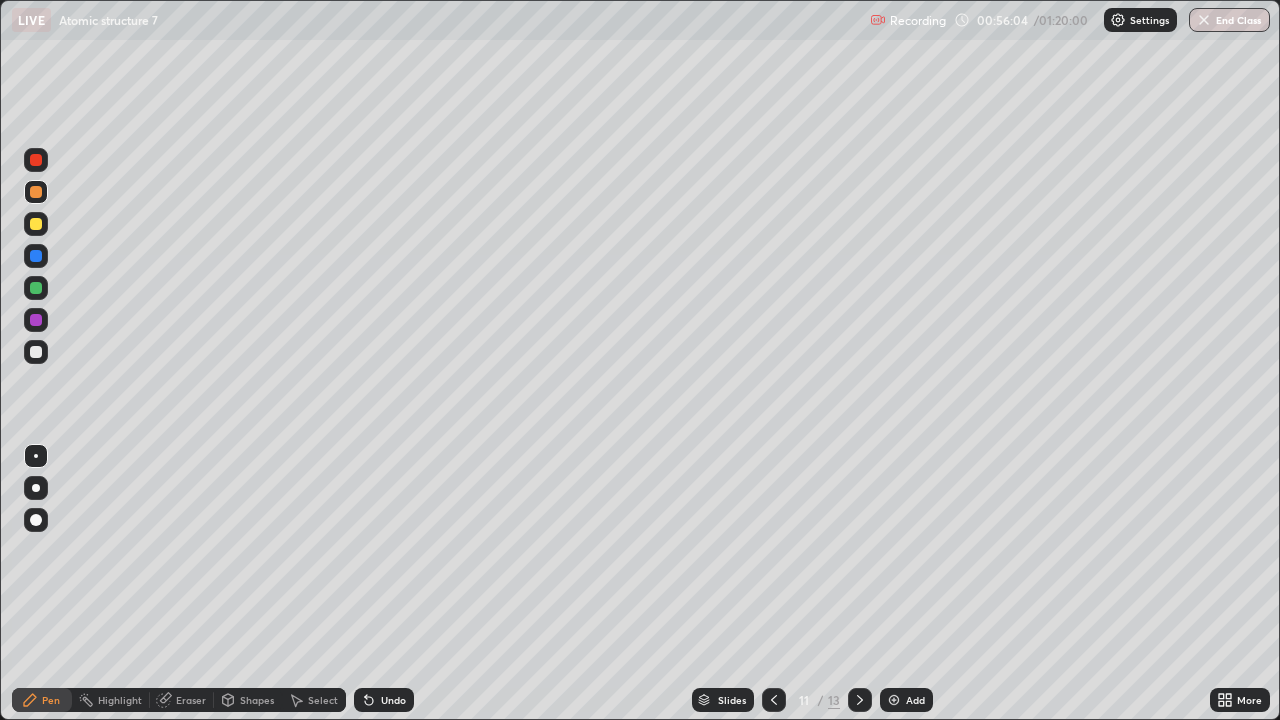 click at bounding box center (36, 352) 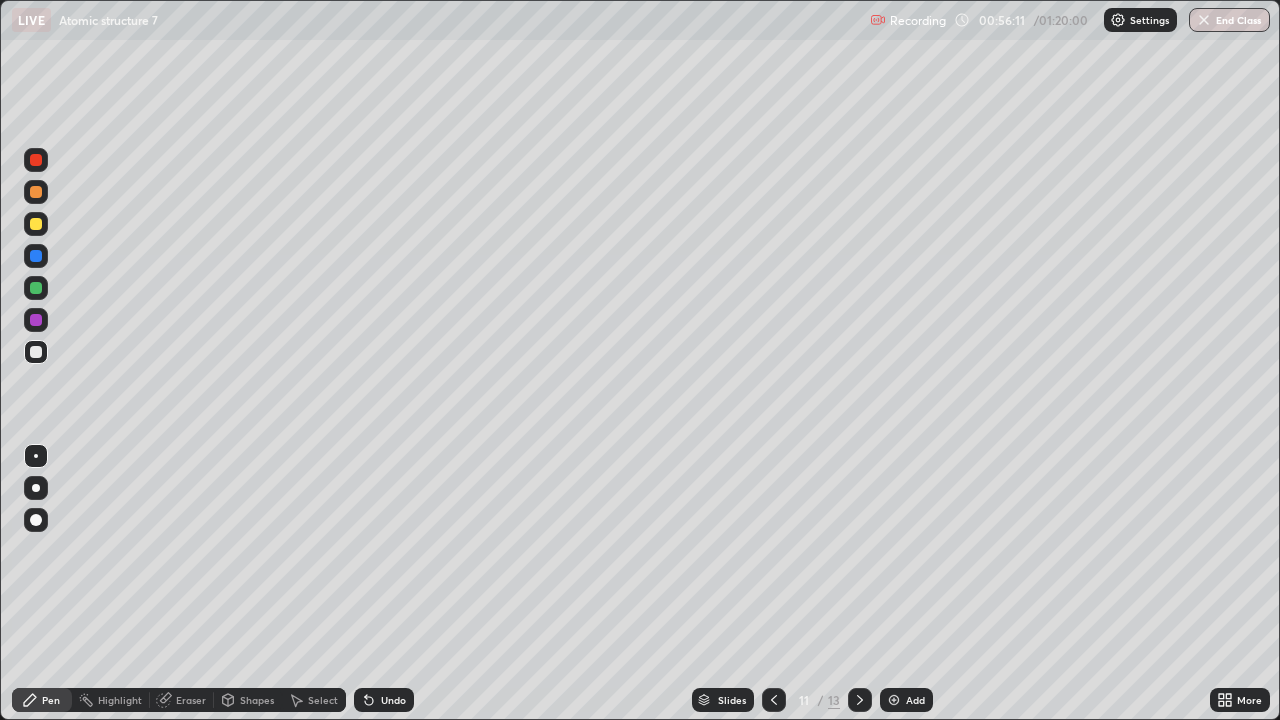 click on "Shapes" at bounding box center (257, 700) 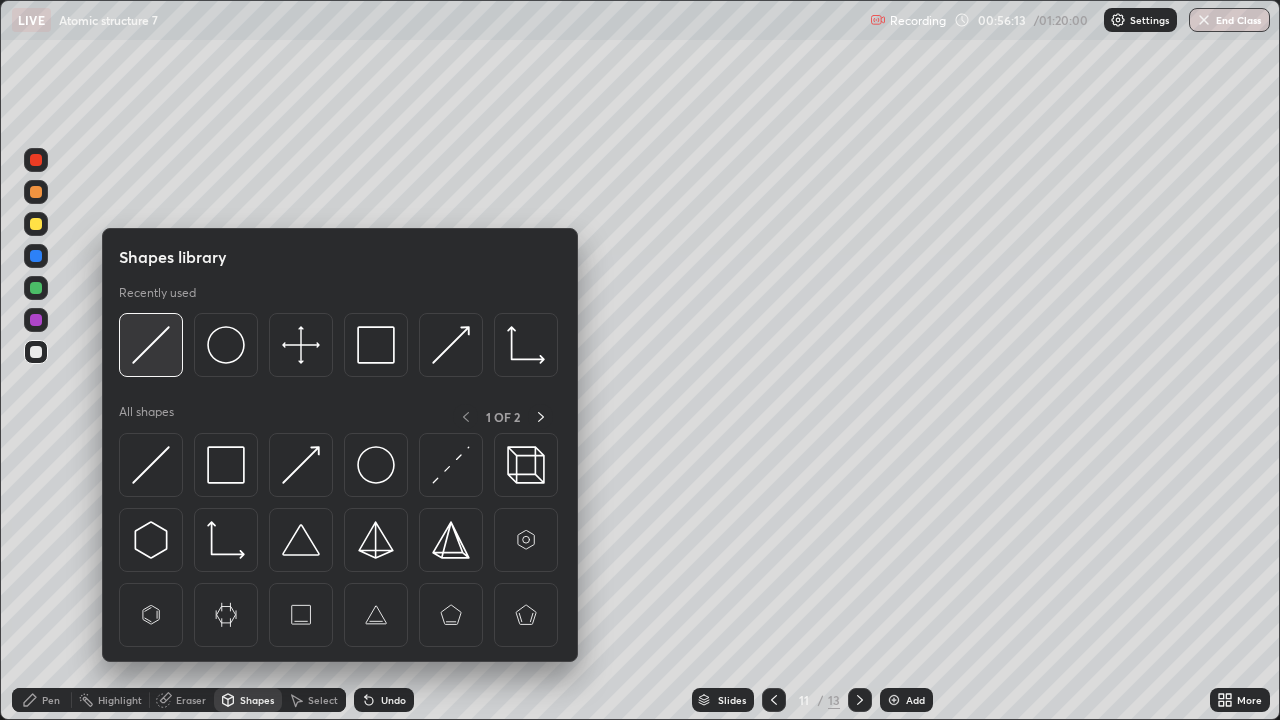 click at bounding box center (151, 345) 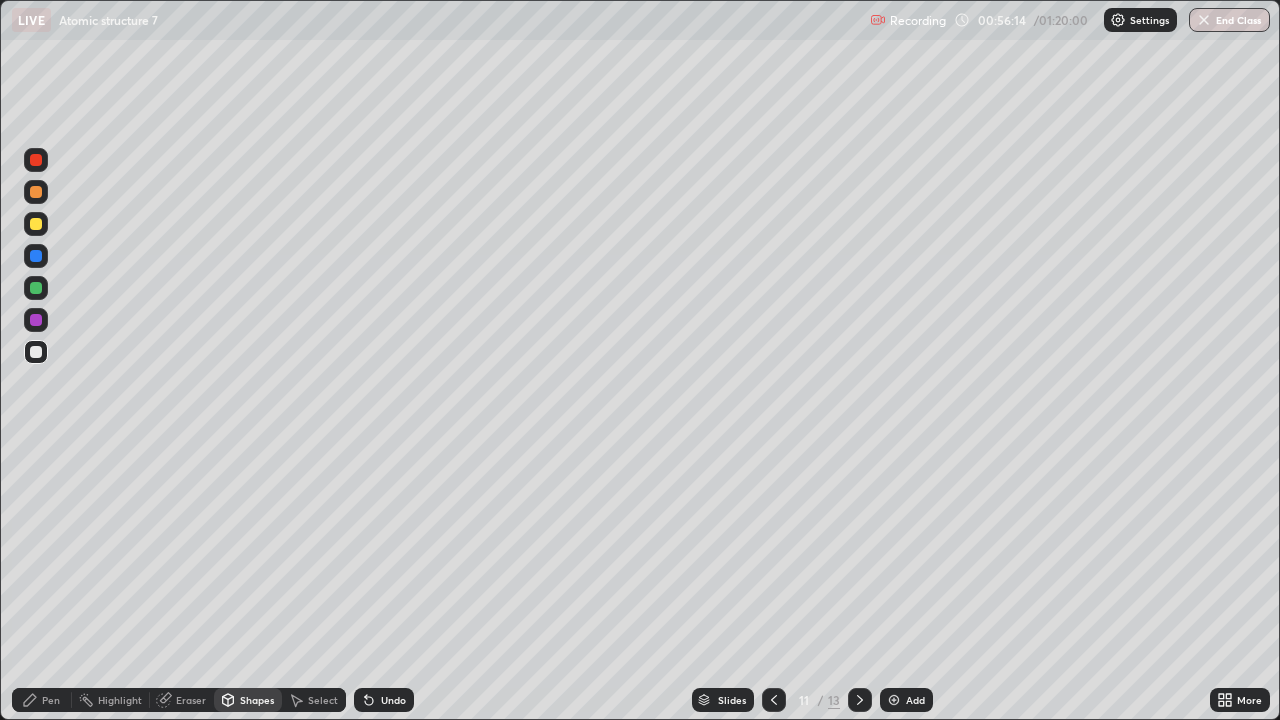 click at bounding box center (36, 224) 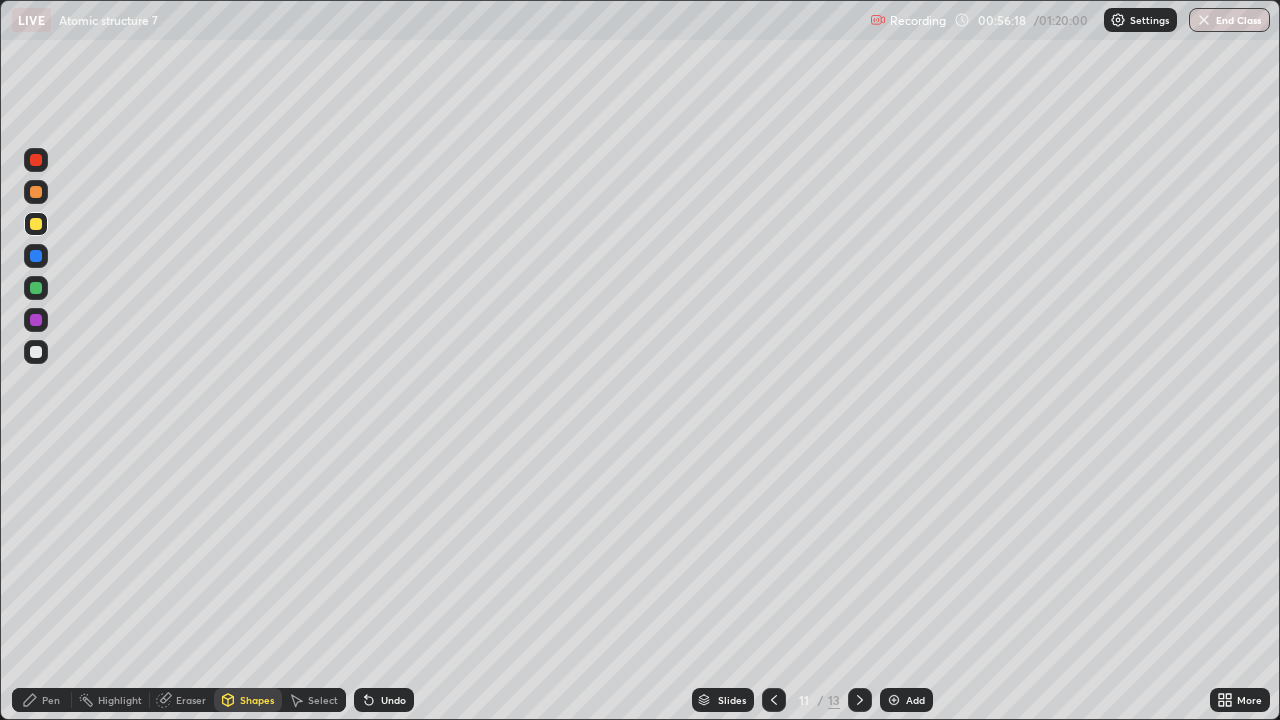 click on "Pen" at bounding box center [51, 700] 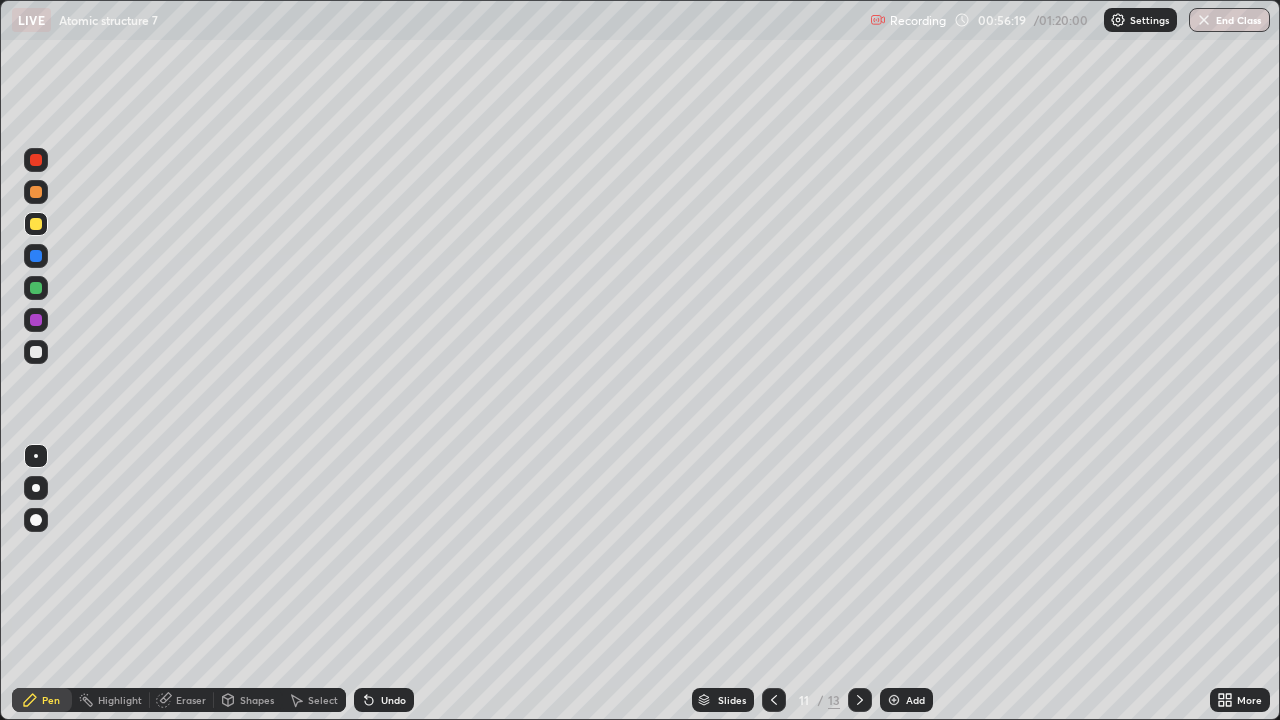 click at bounding box center (36, 288) 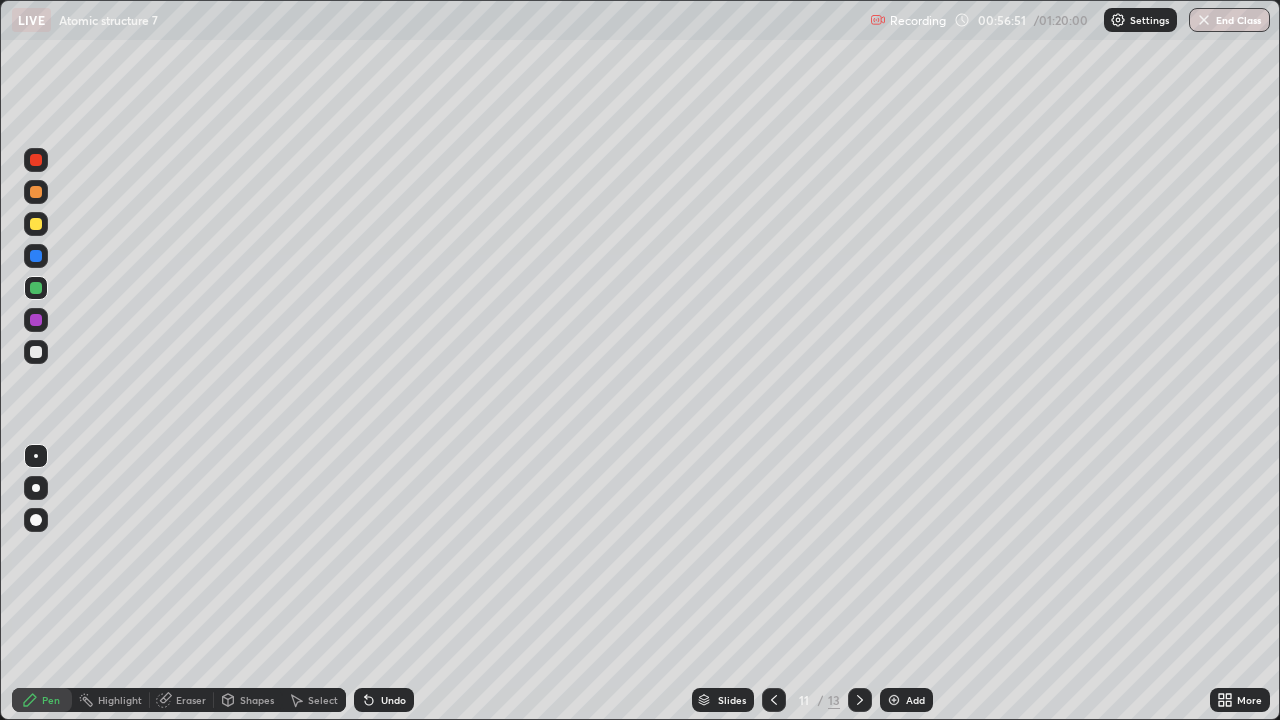 click at bounding box center (36, 352) 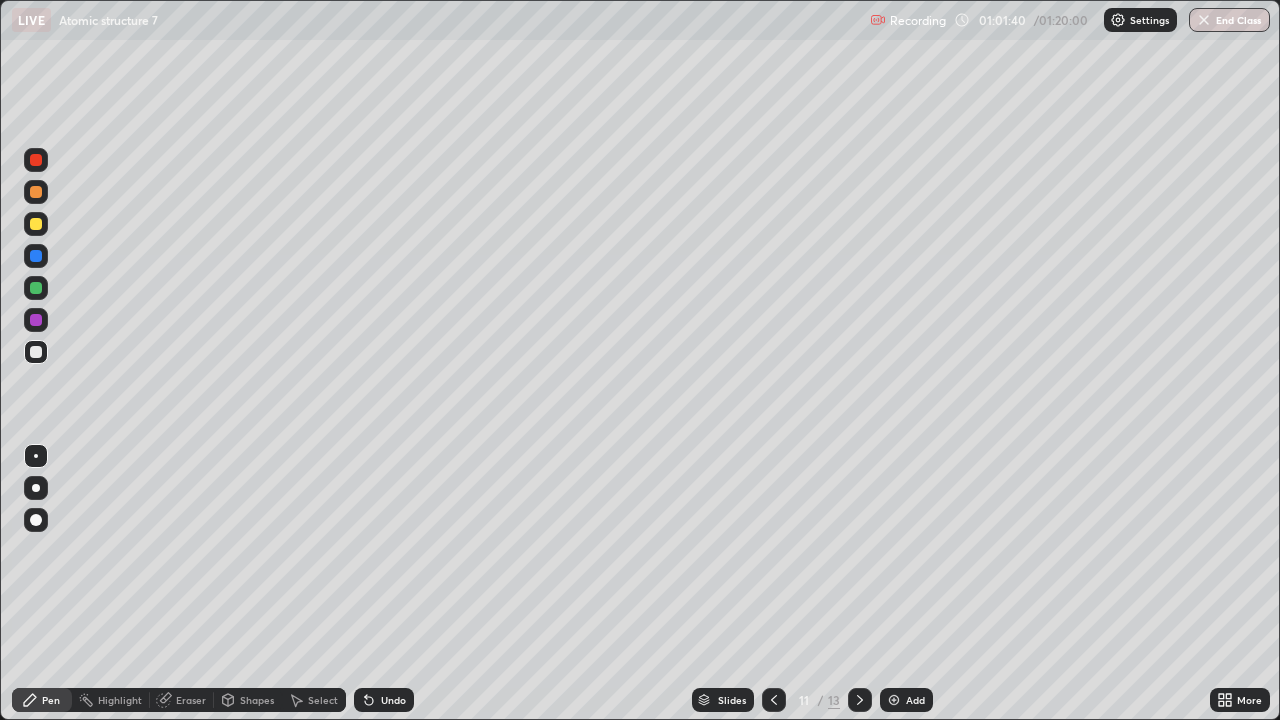 click at bounding box center (36, 224) 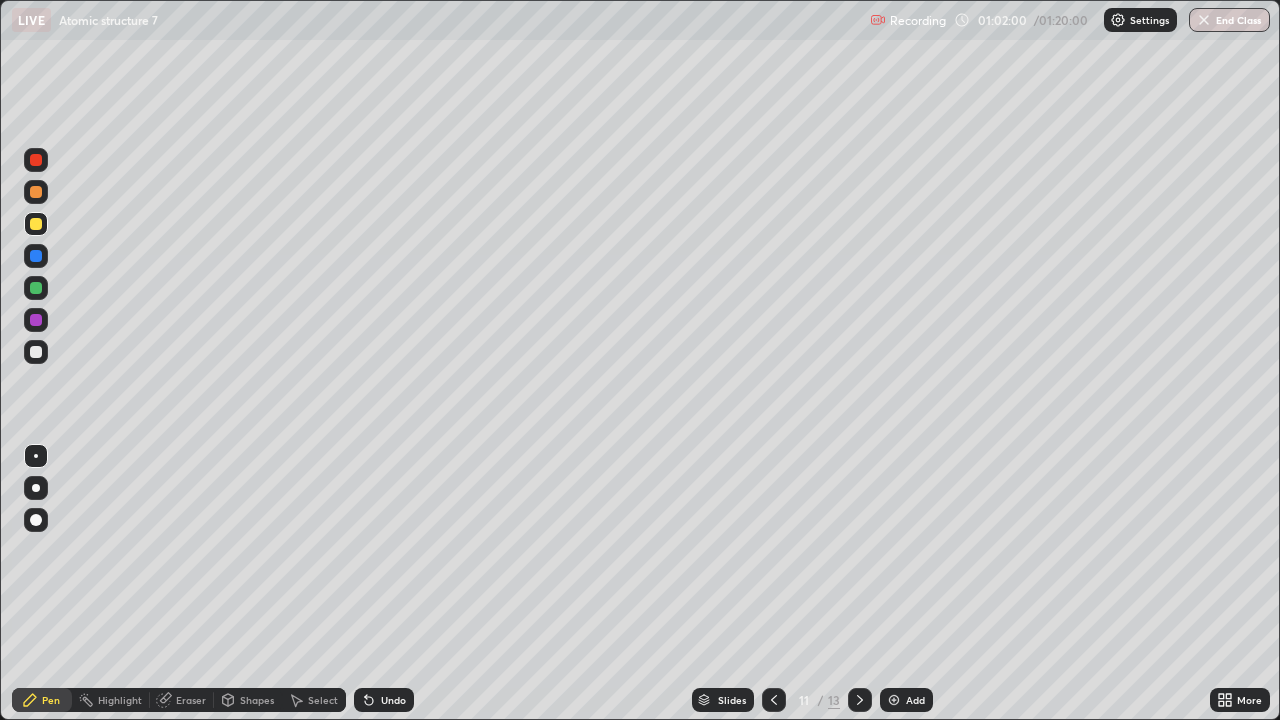 click at bounding box center (894, 700) 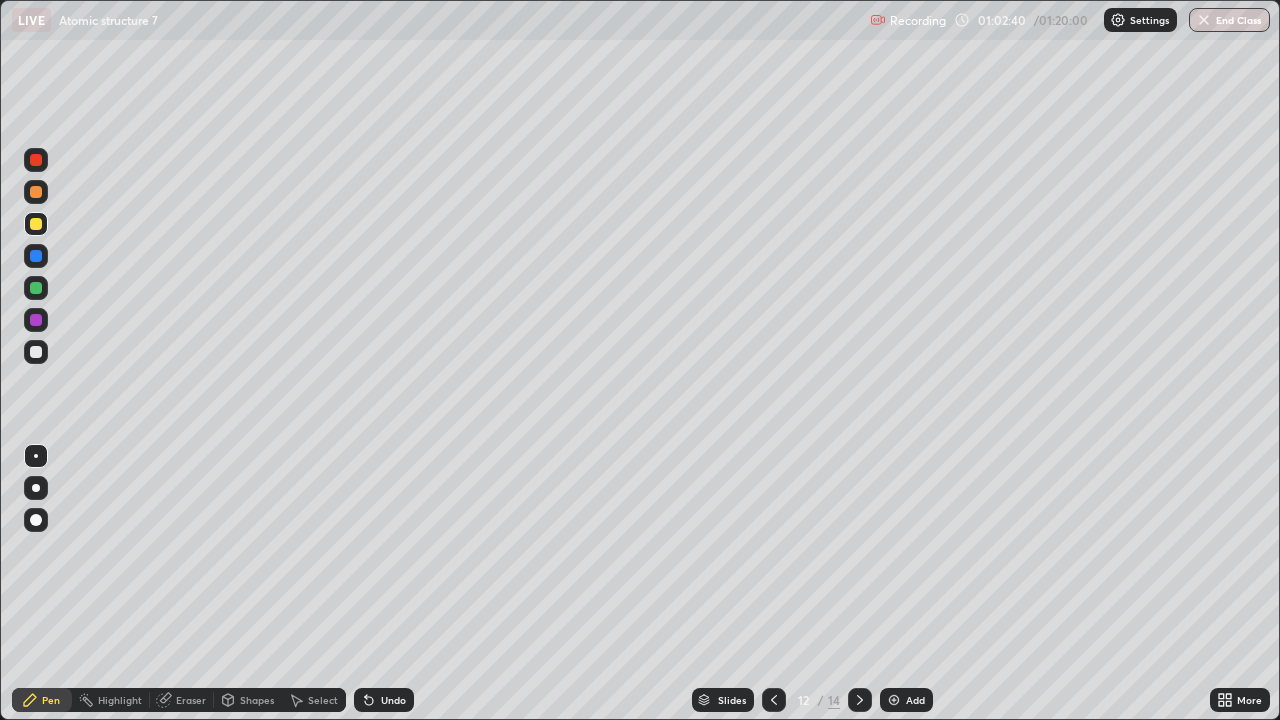 click on "Erase all" at bounding box center (36, 360) 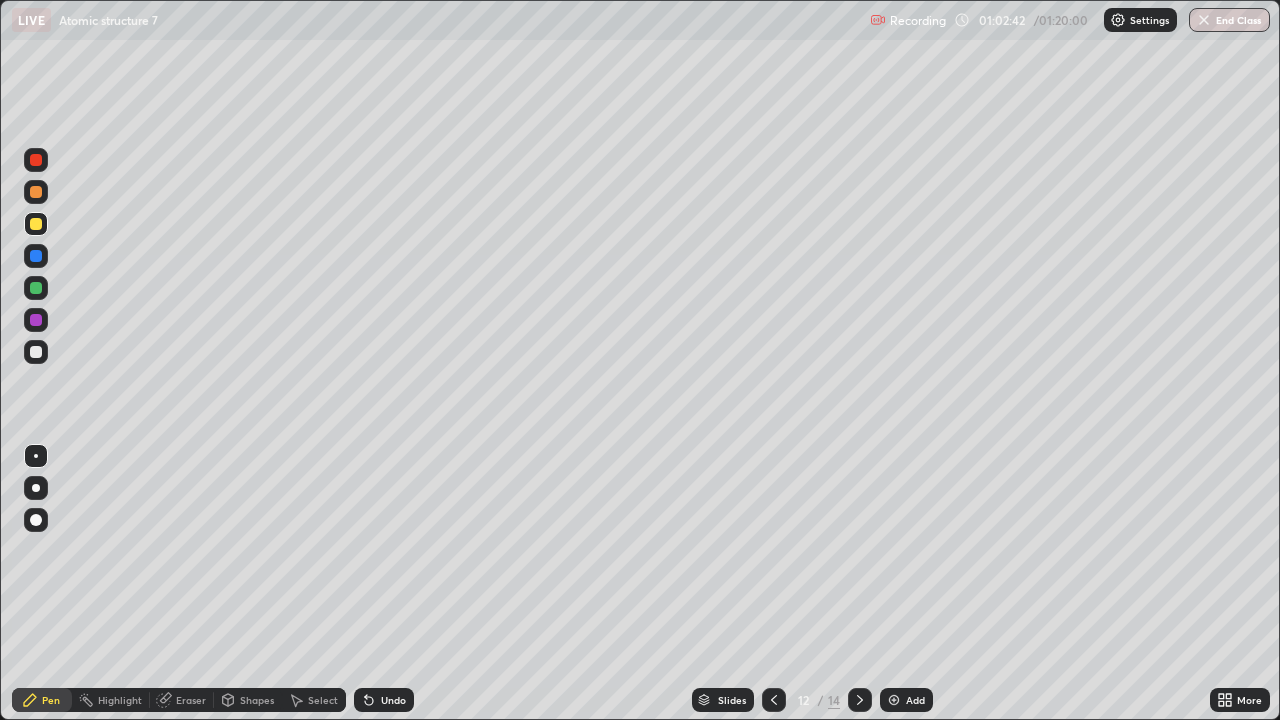 click at bounding box center (36, 352) 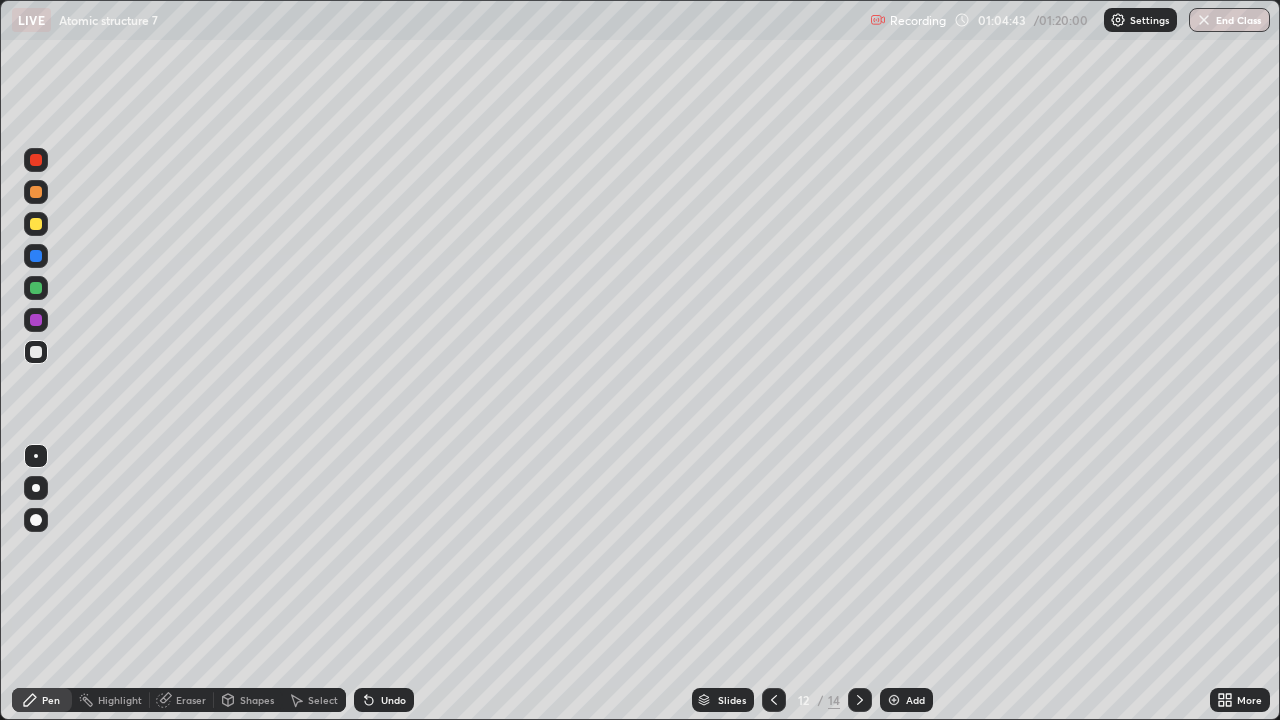 click 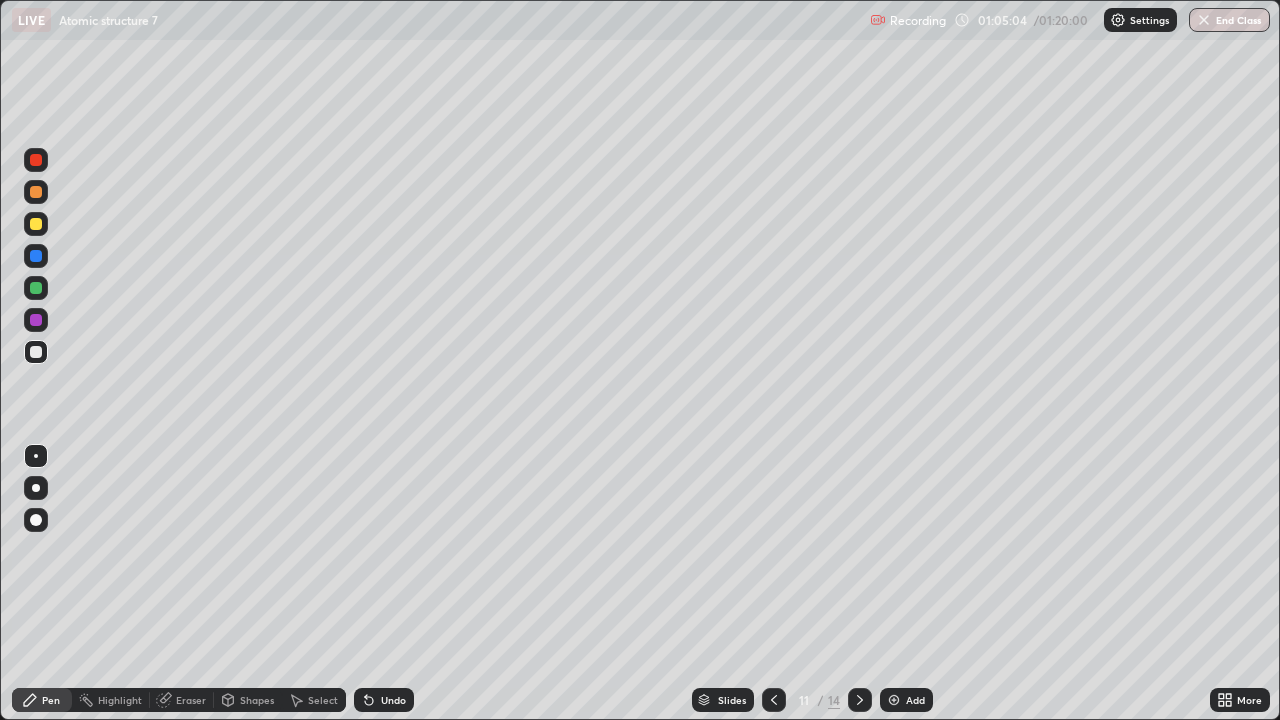 click 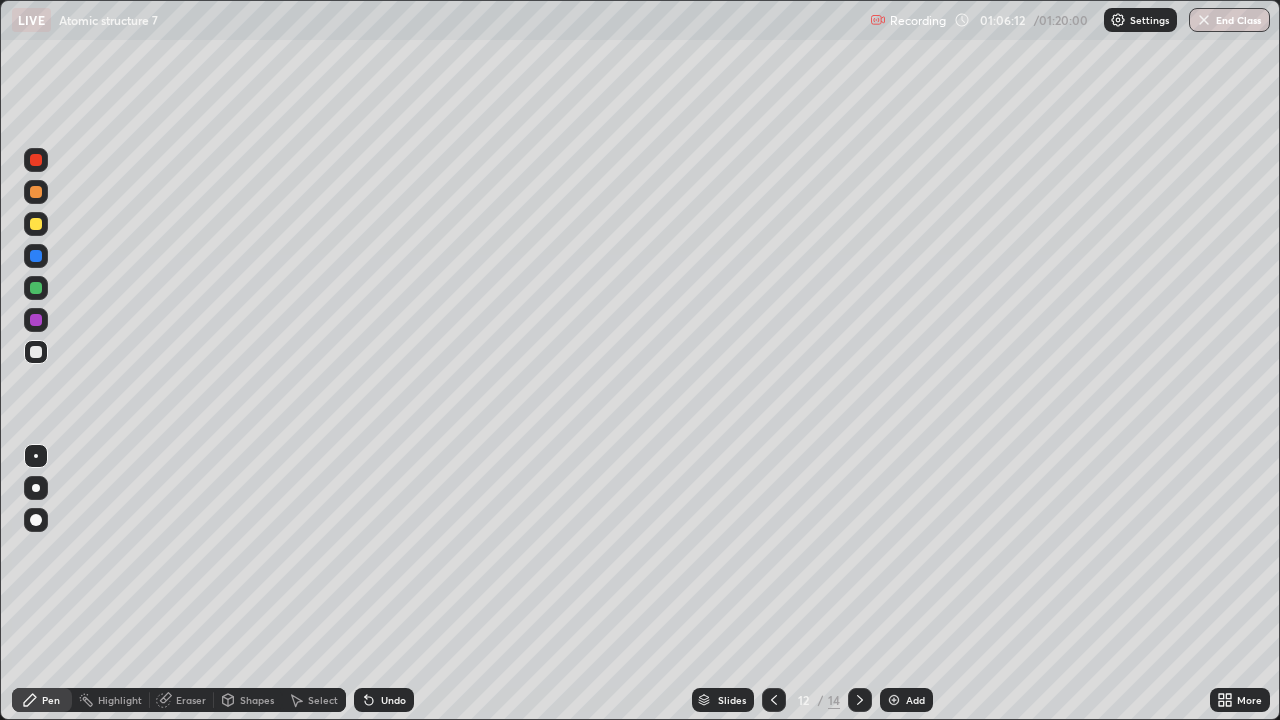 click at bounding box center (894, 700) 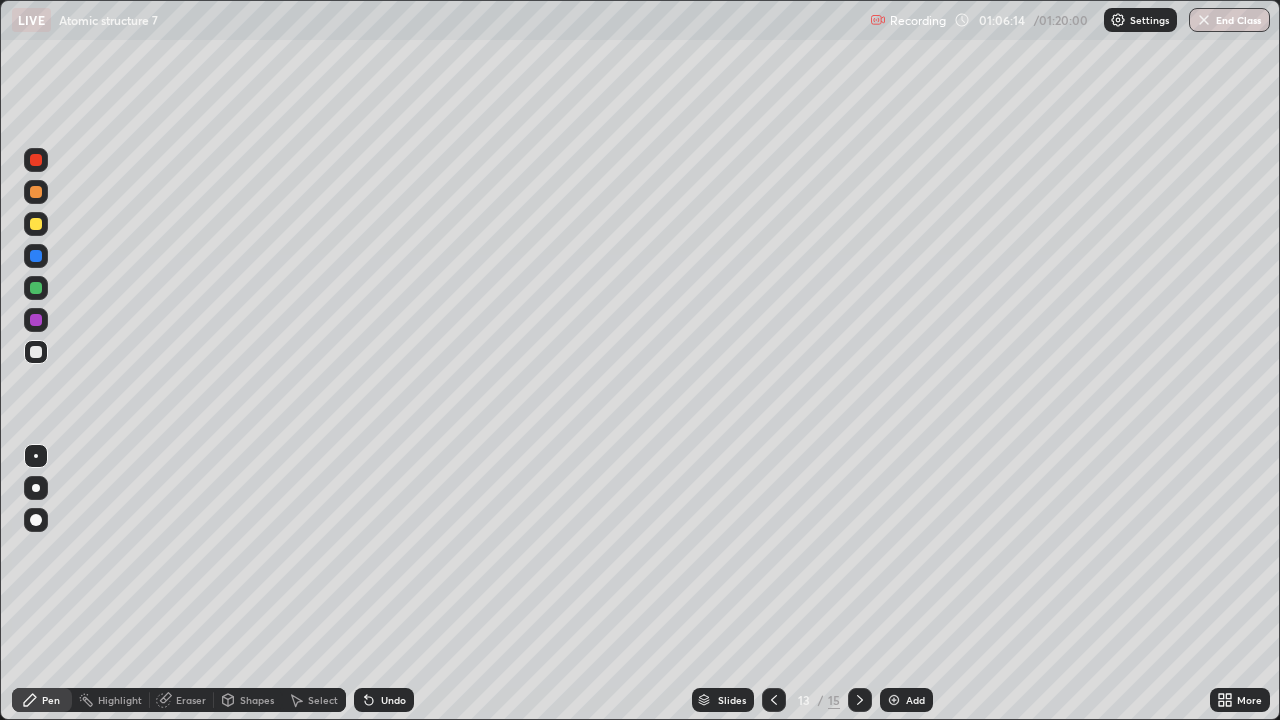 click at bounding box center (36, 224) 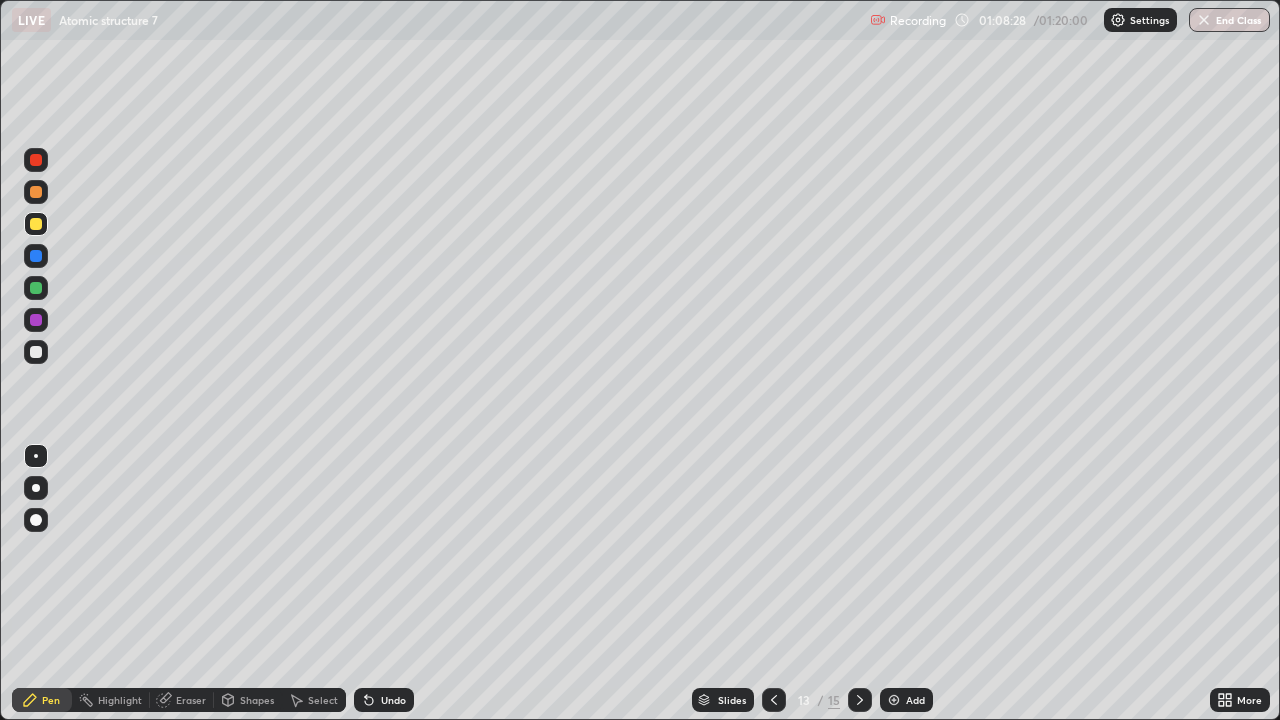click 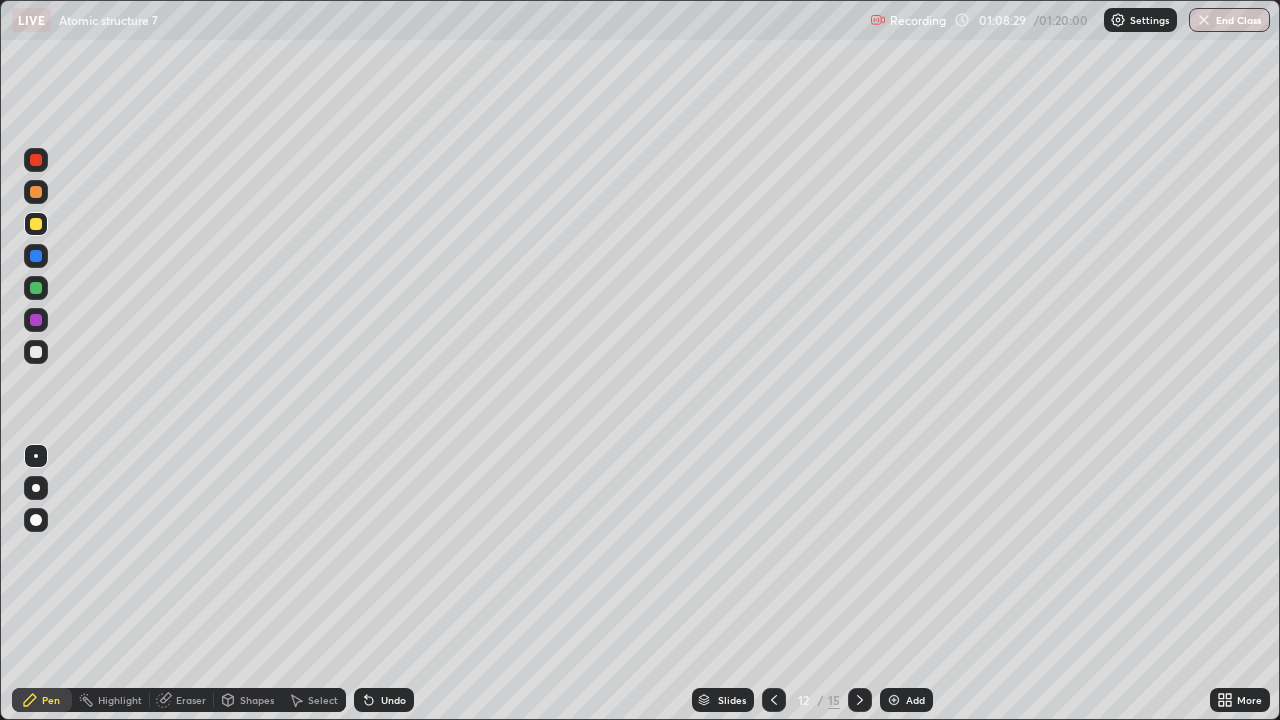 click at bounding box center [774, 700] 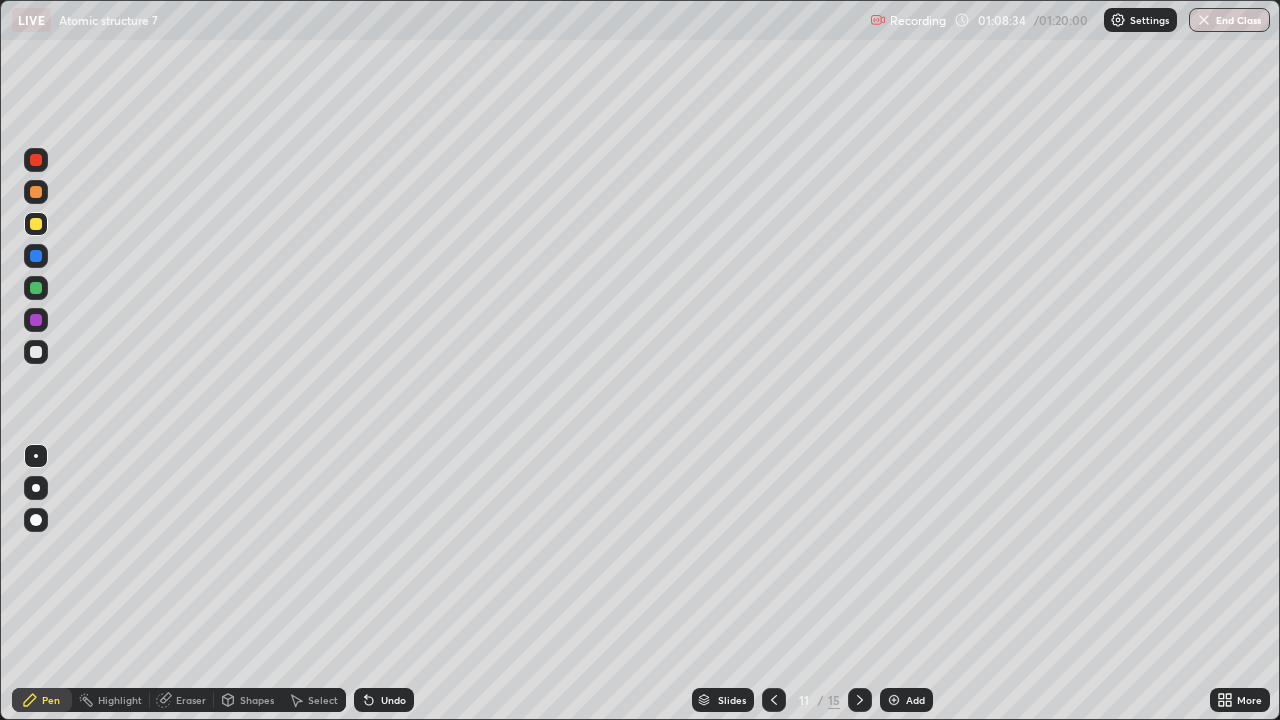 click 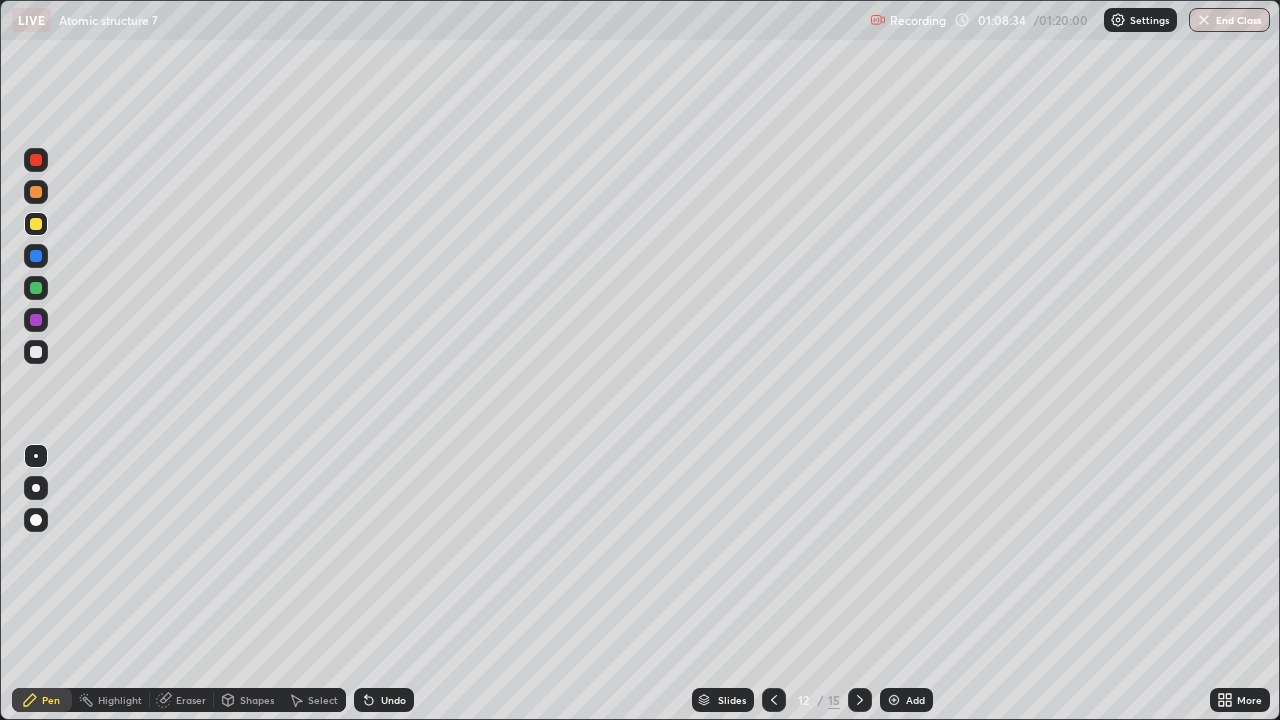 click 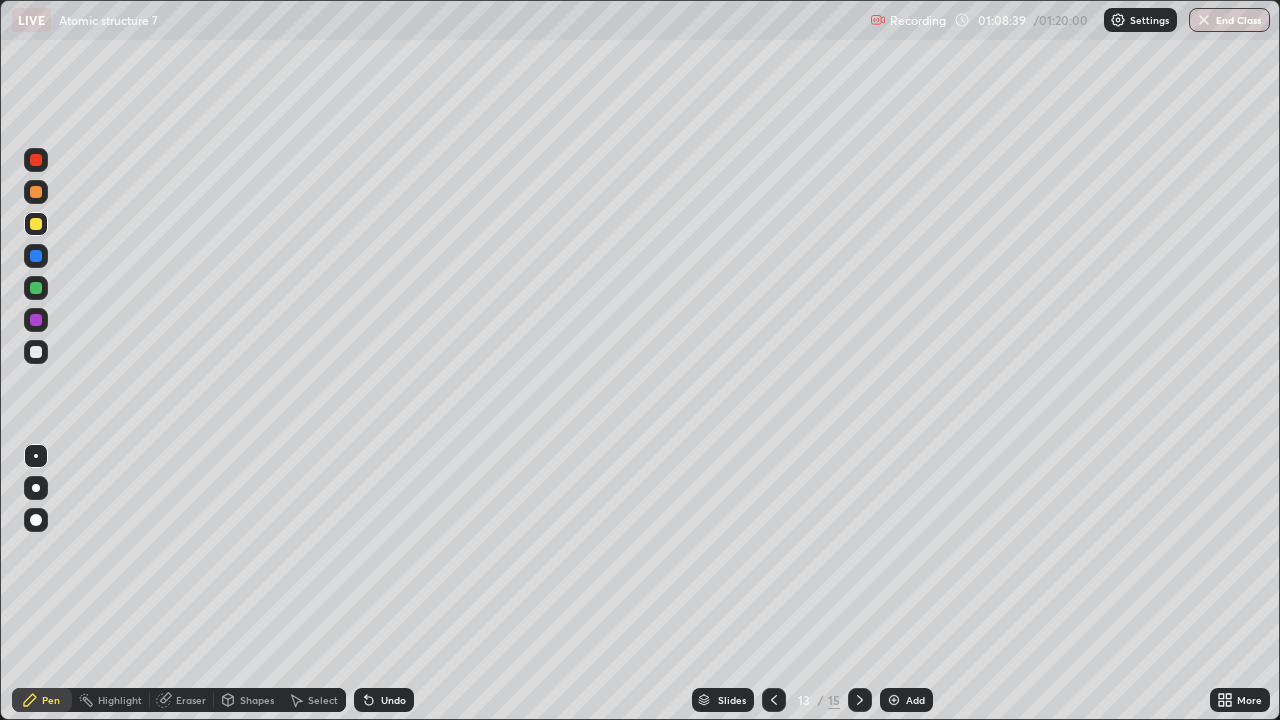click at bounding box center [36, 352] 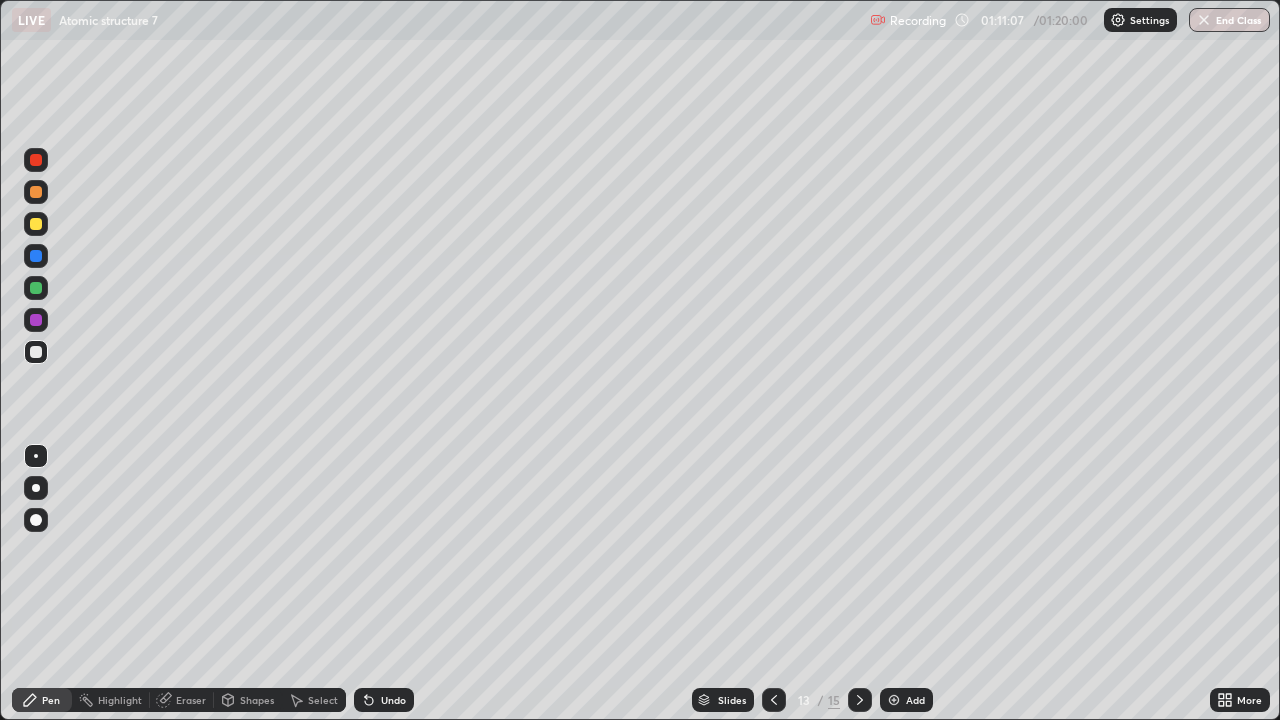 click on "Add" at bounding box center (906, 700) 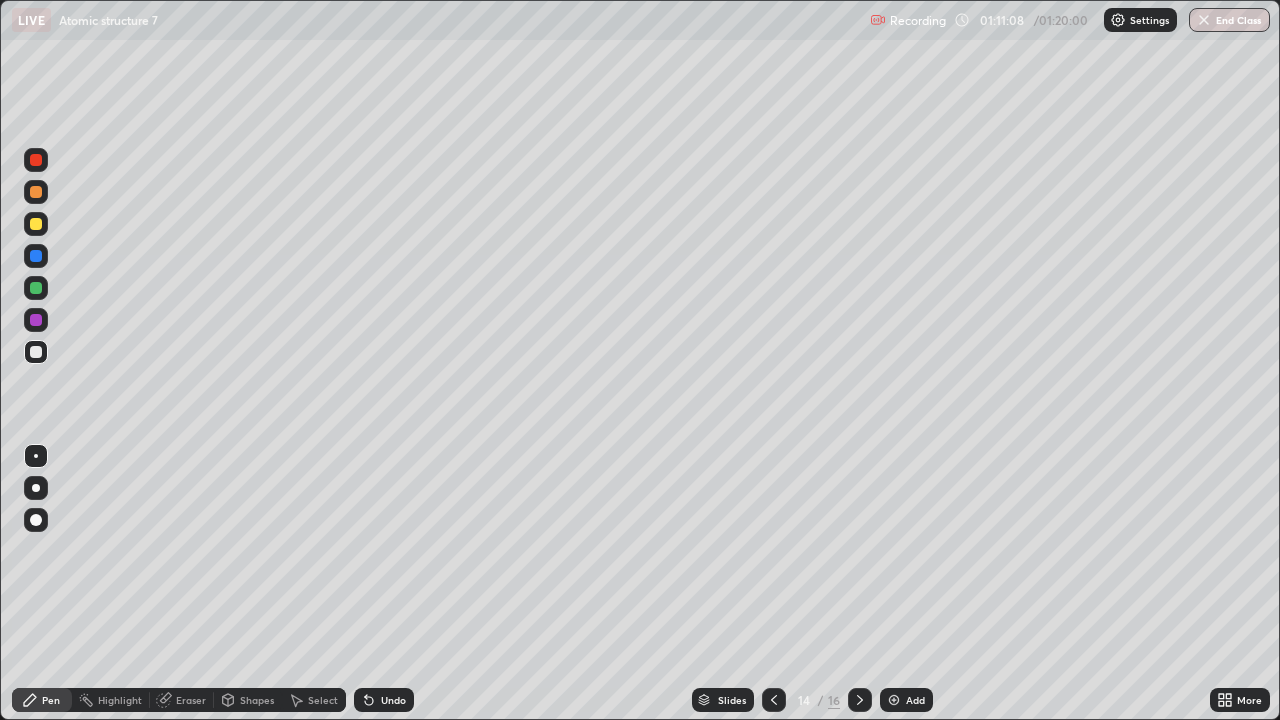 click on "Shapes" at bounding box center [257, 700] 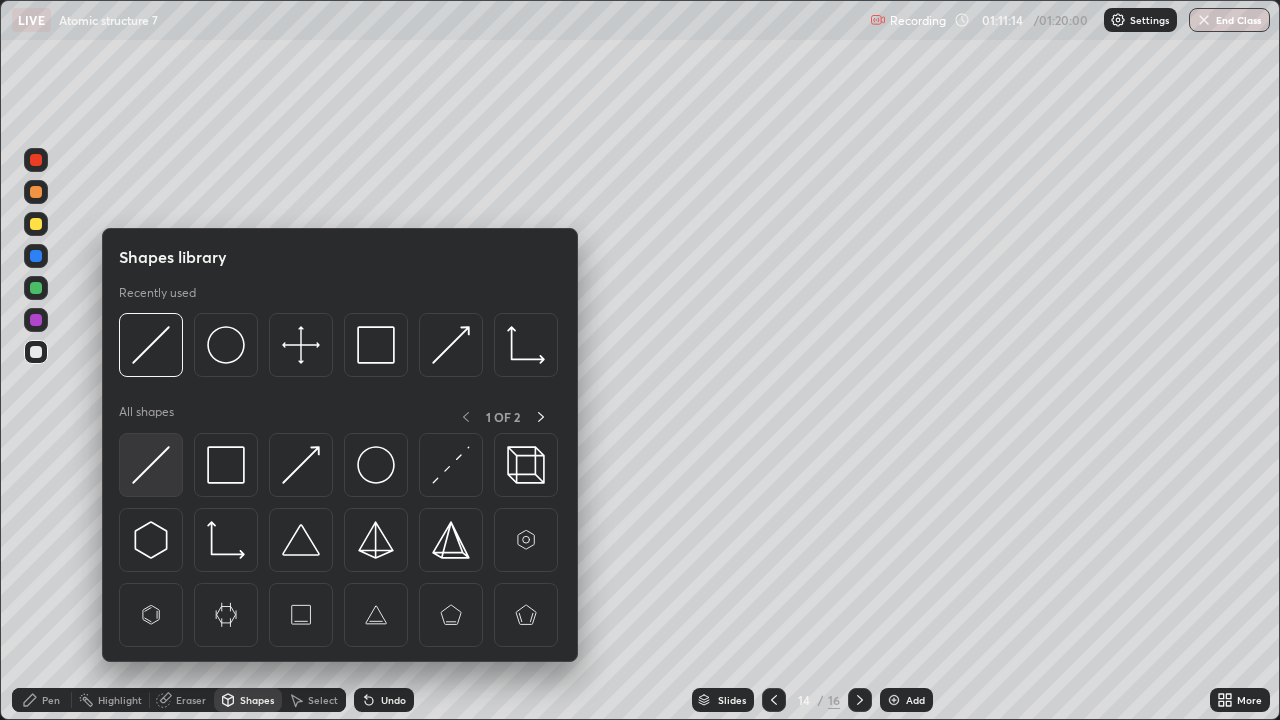 click at bounding box center (151, 465) 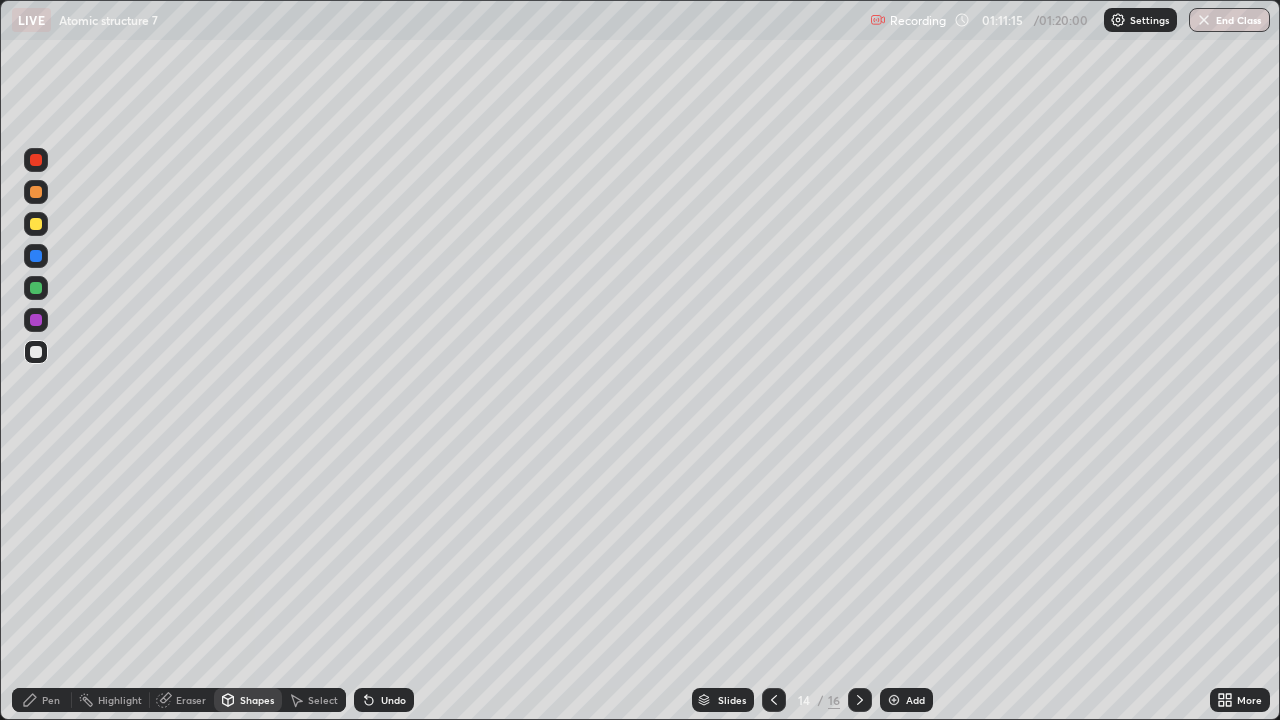 click at bounding box center (36, 224) 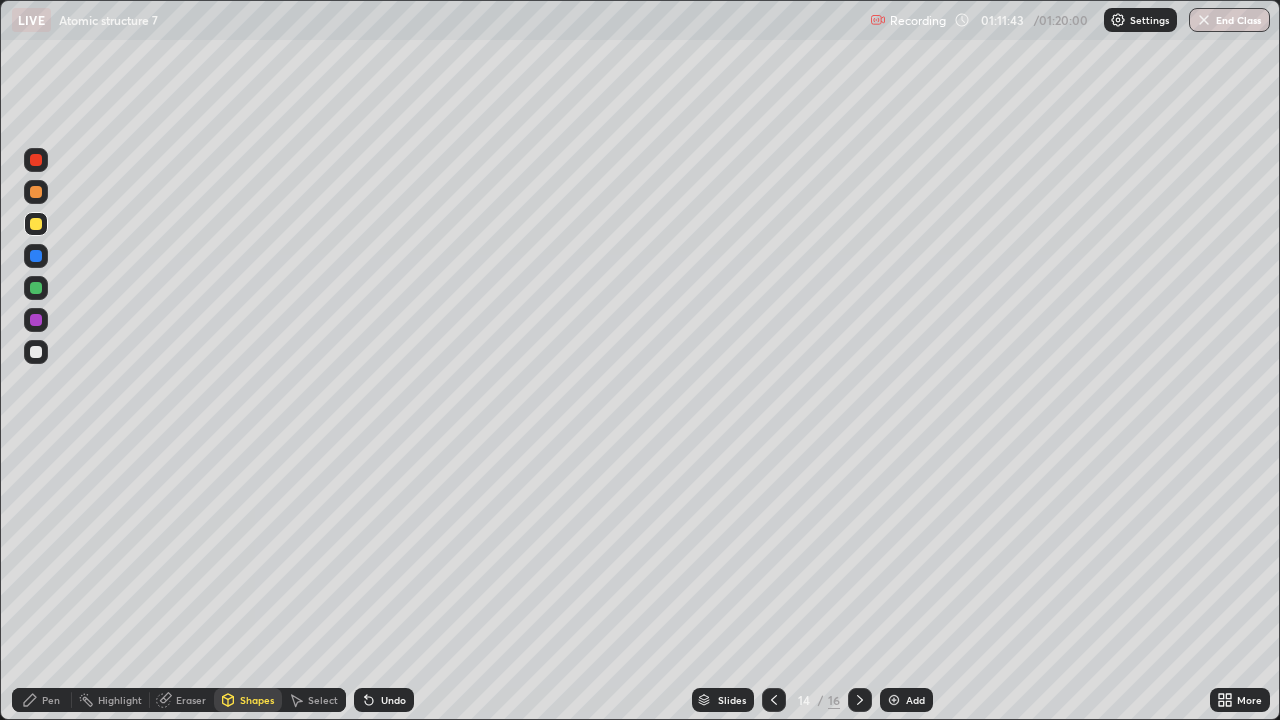 click on "Shapes" at bounding box center [248, 700] 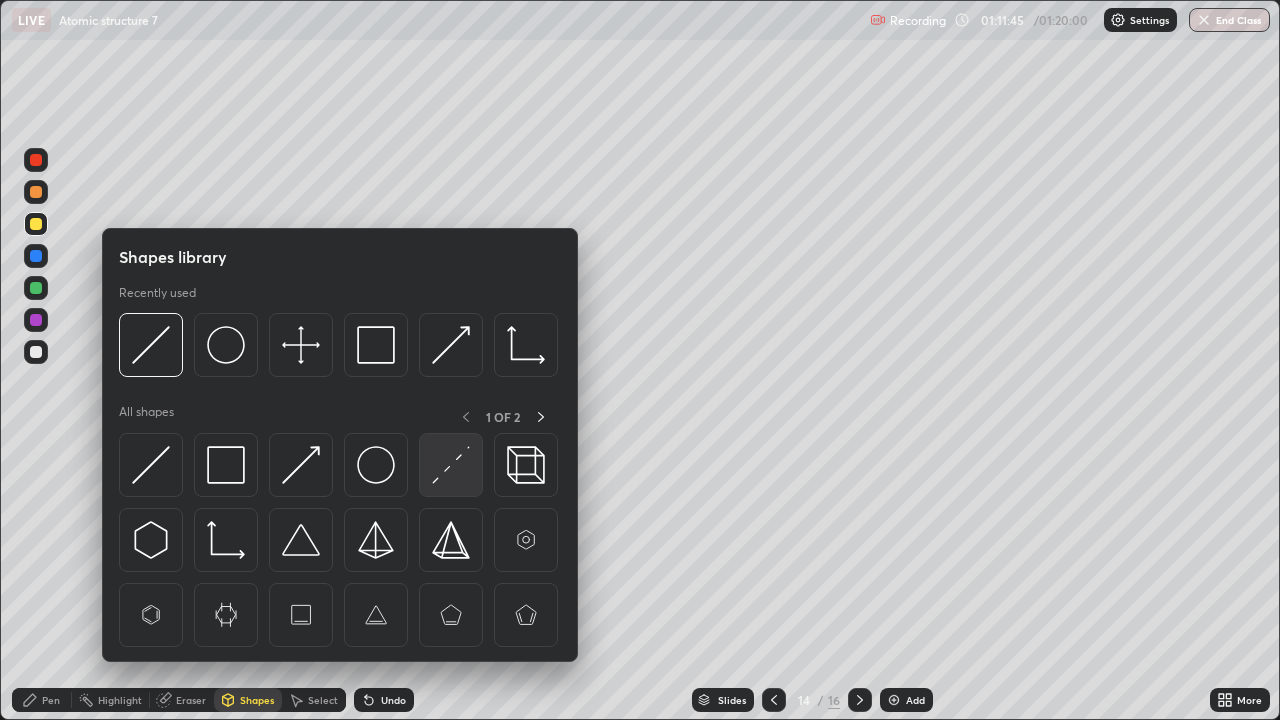 click at bounding box center (451, 465) 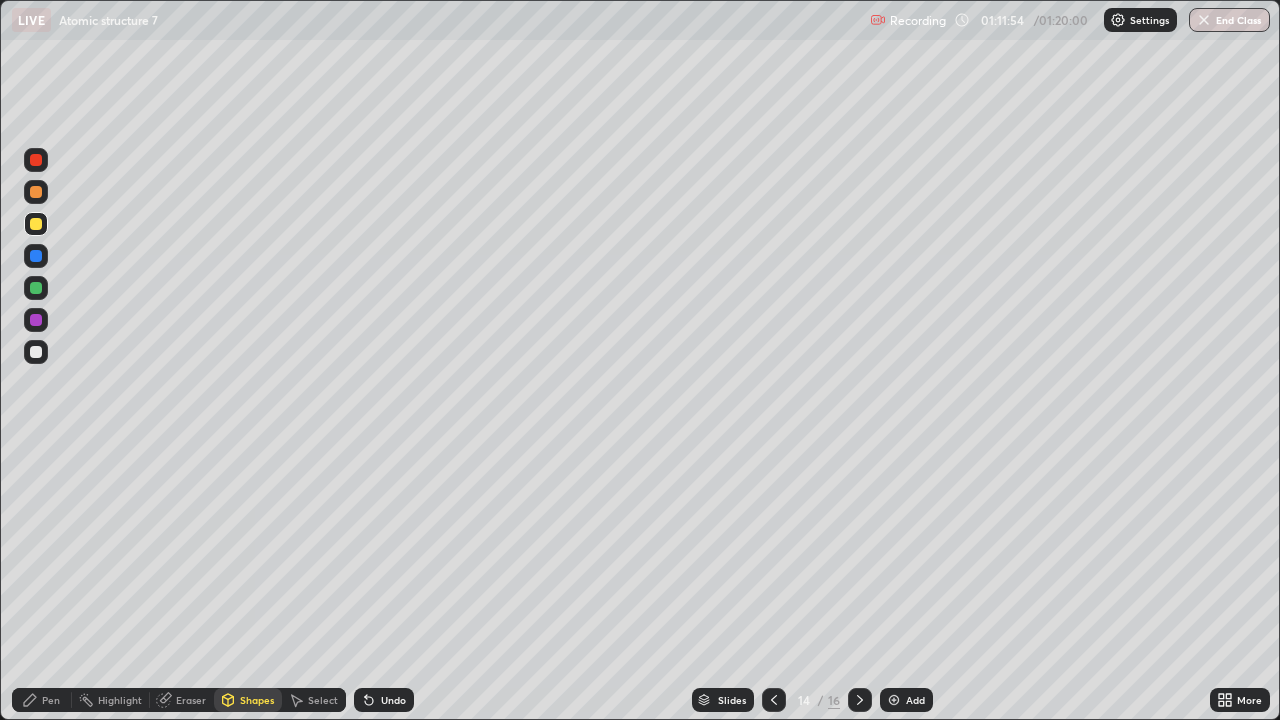 click on "Pen" at bounding box center [42, 700] 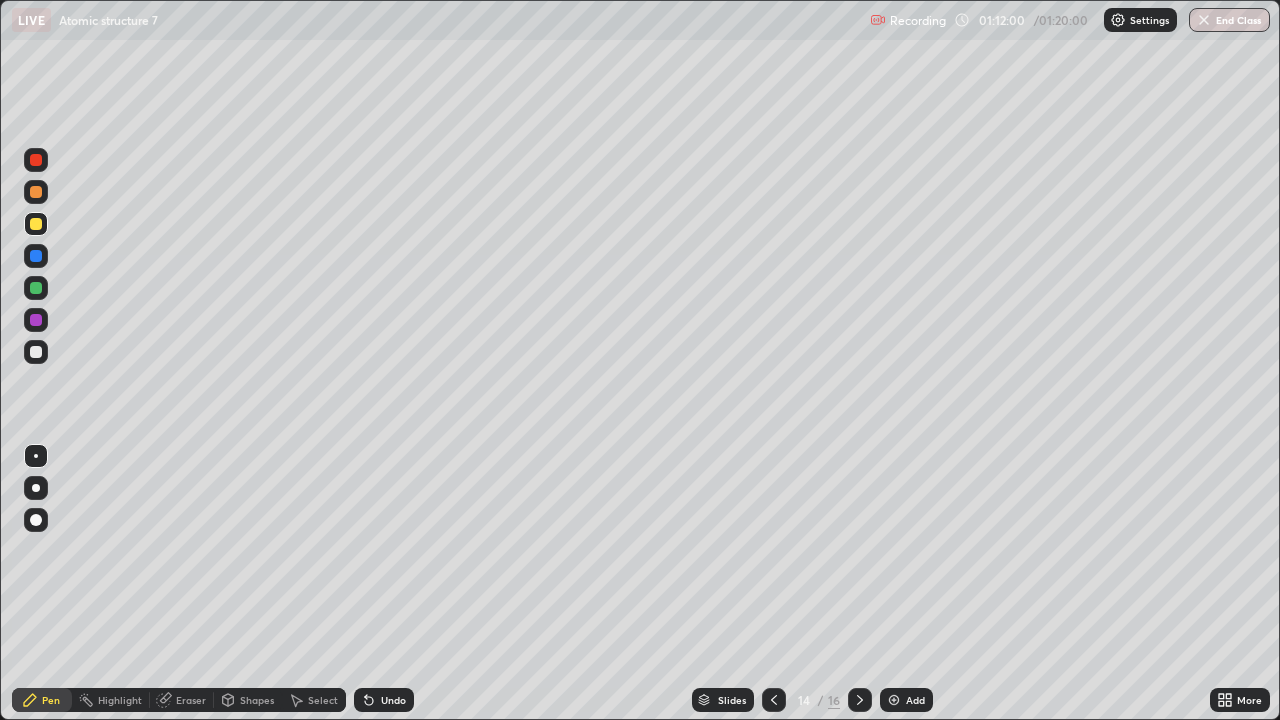 click on "Undo" at bounding box center (393, 700) 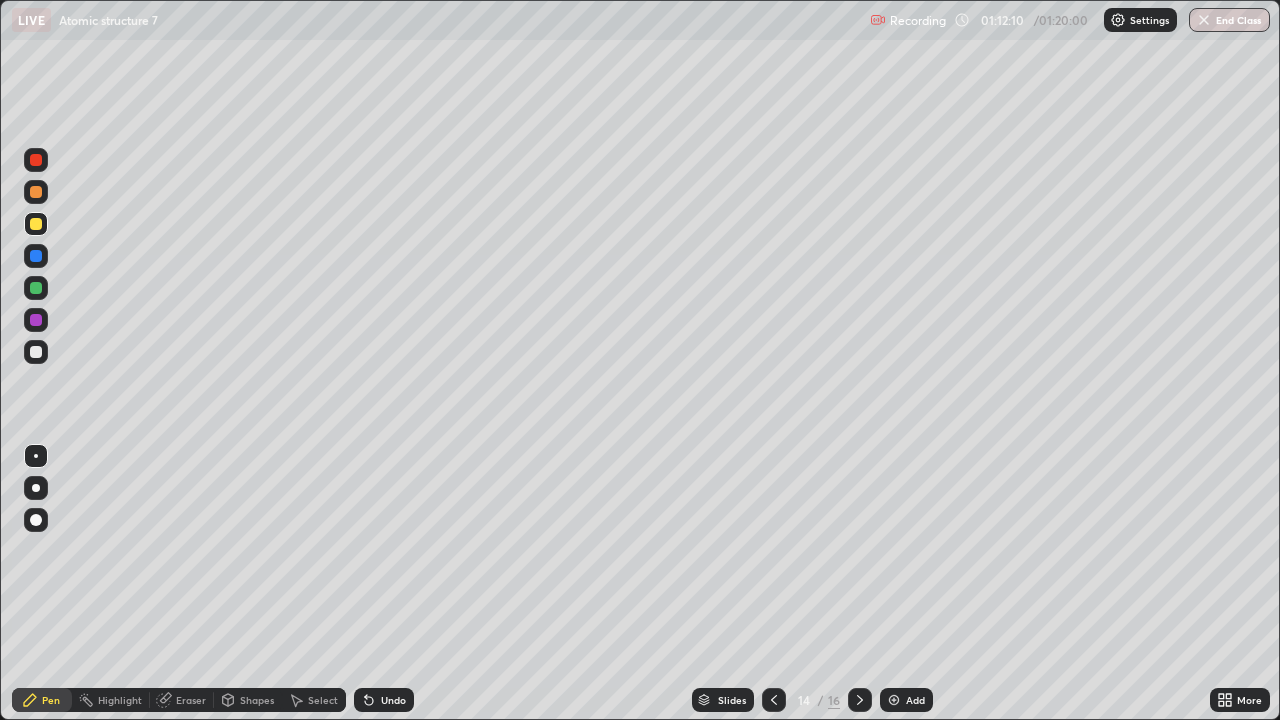 click at bounding box center (36, 352) 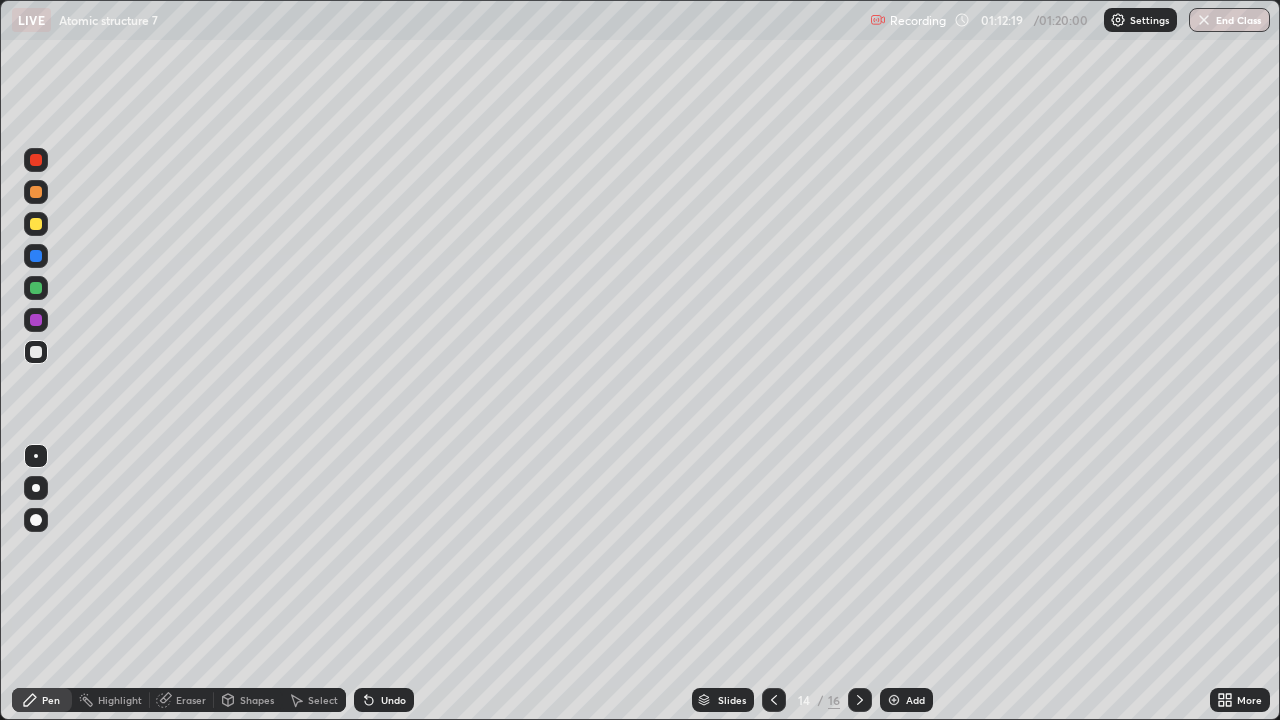 click 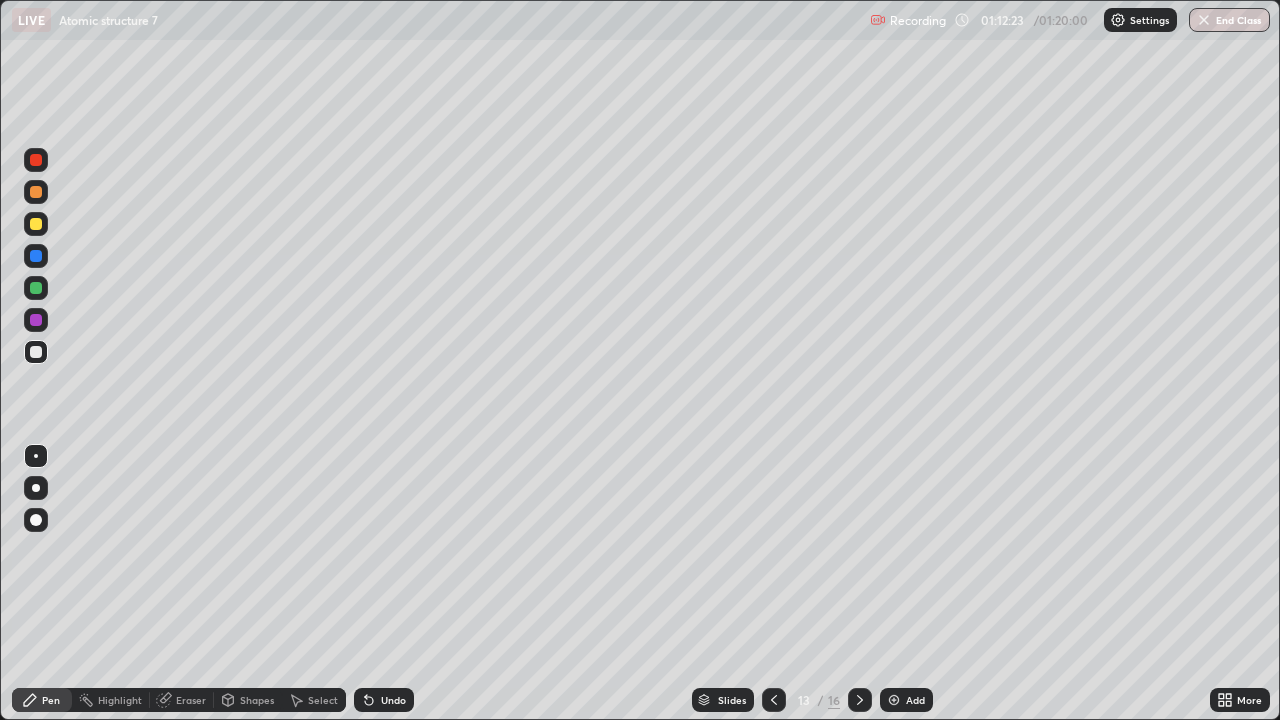 click 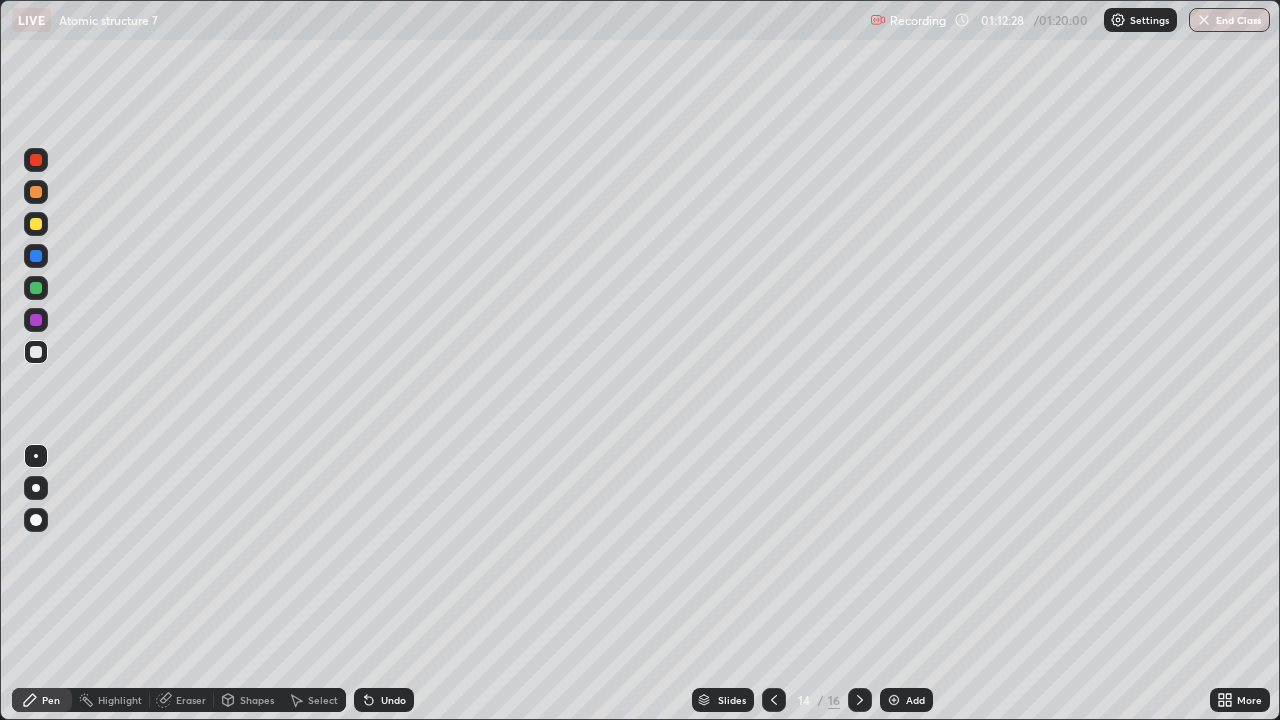 click 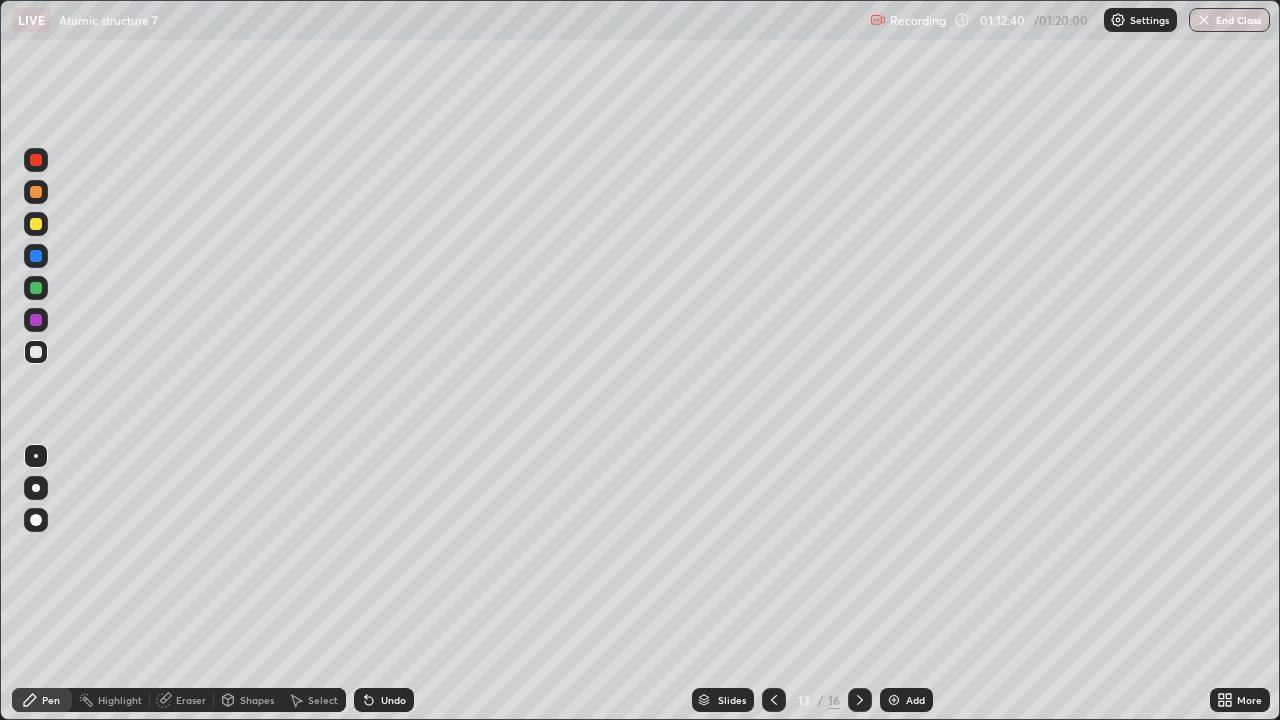click 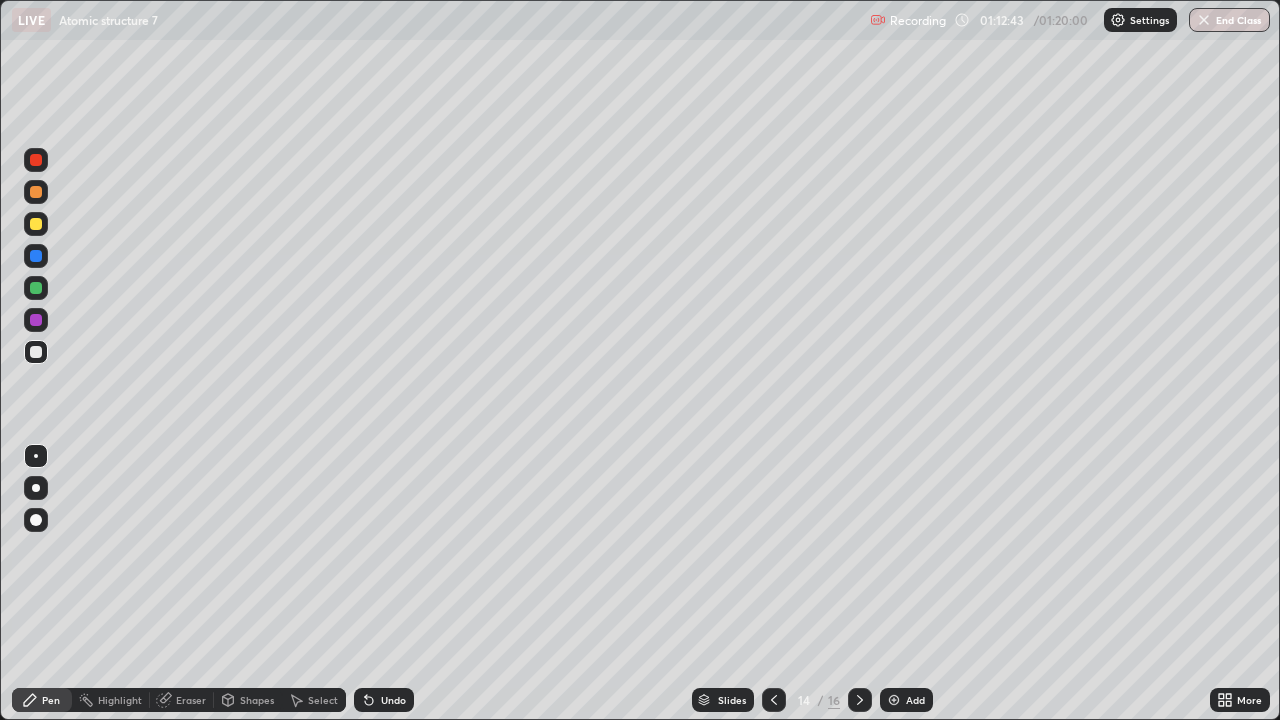 click 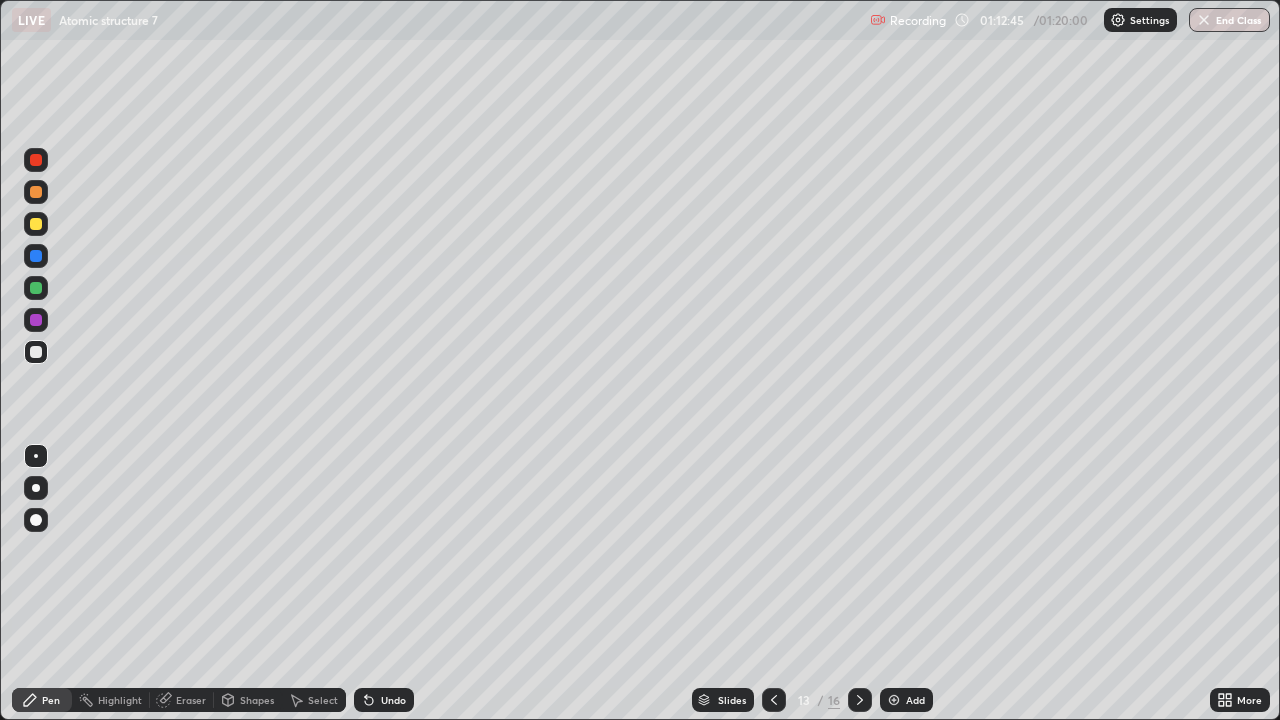 click 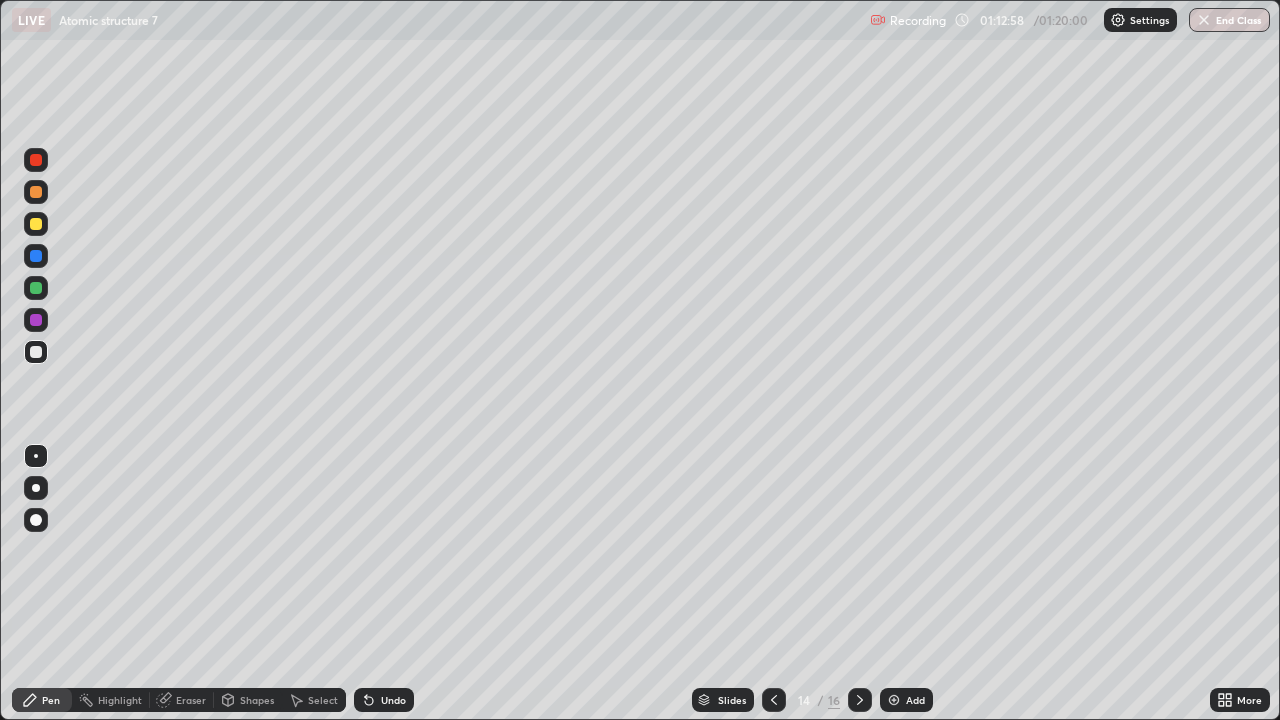 click 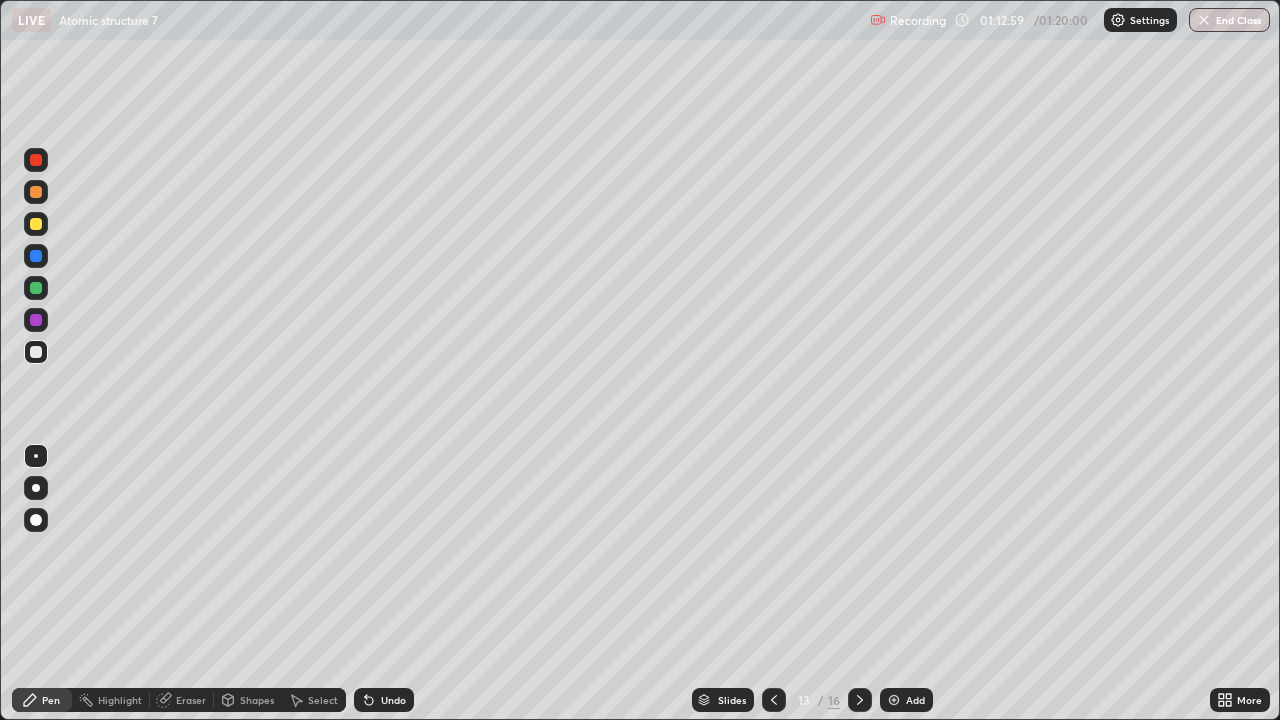 click 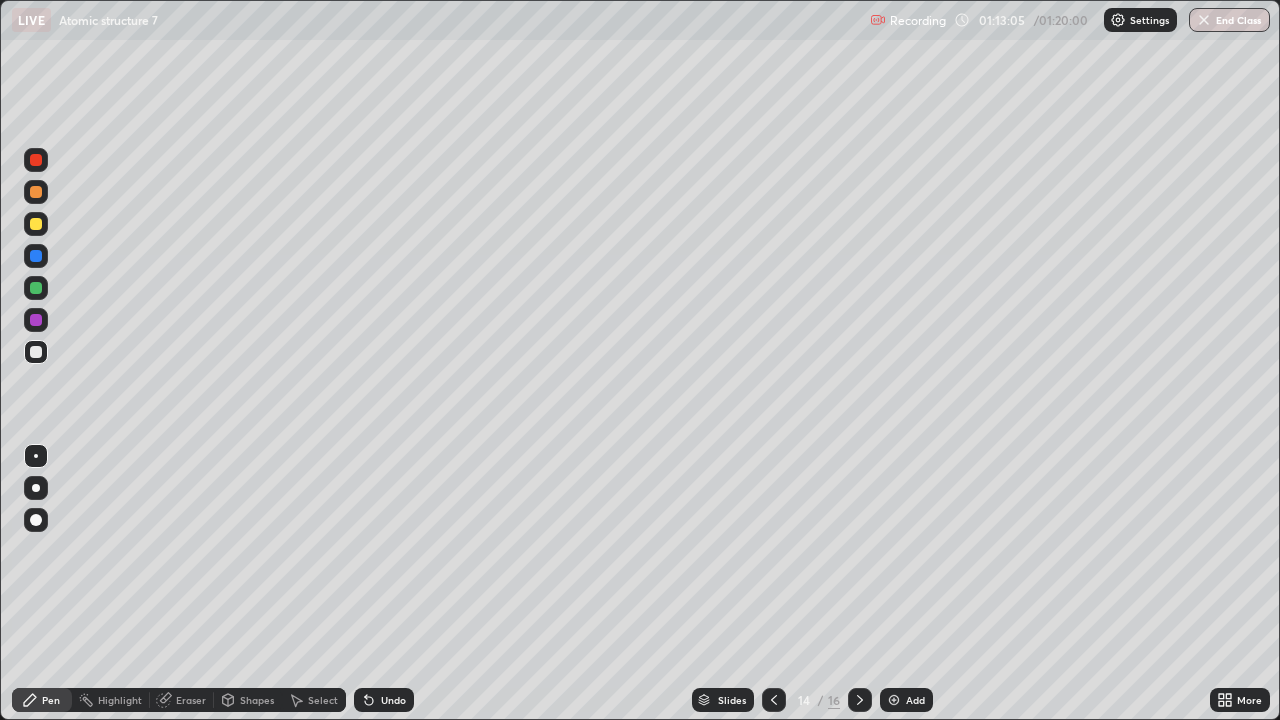click 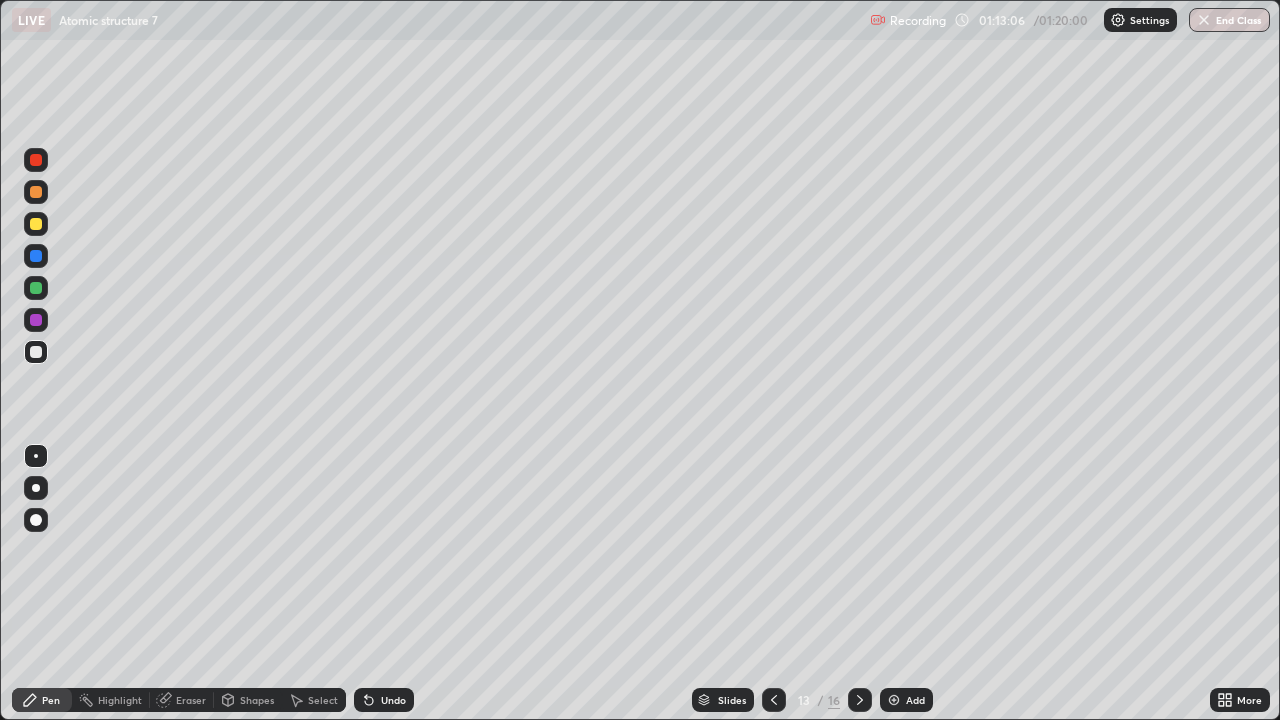 click 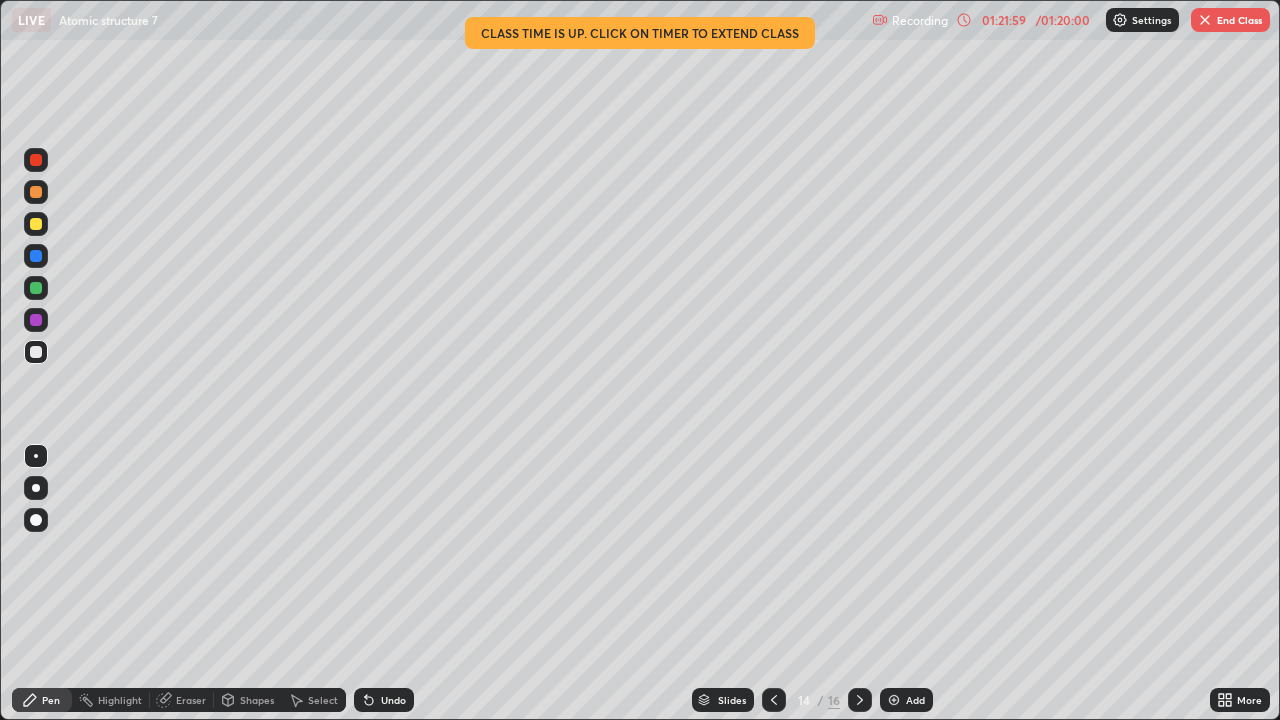 click at bounding box center (1205, 20) 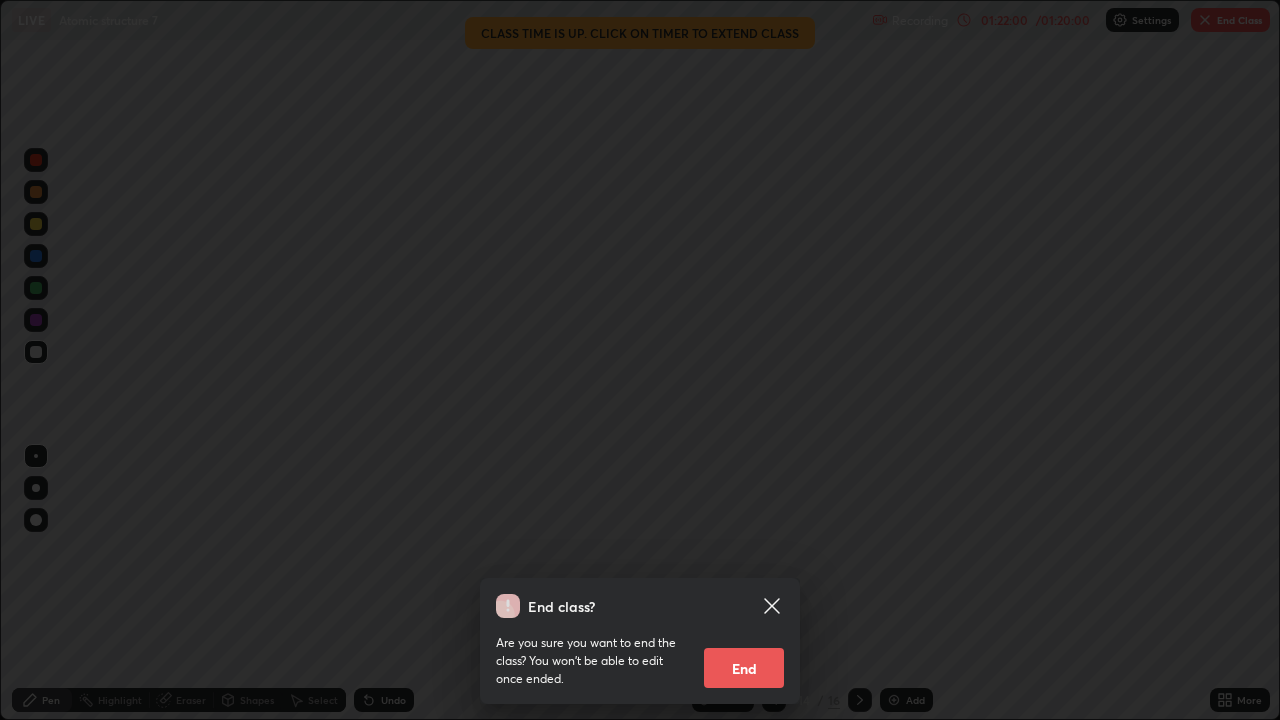 click on "End" at bounding box center [744, 668] 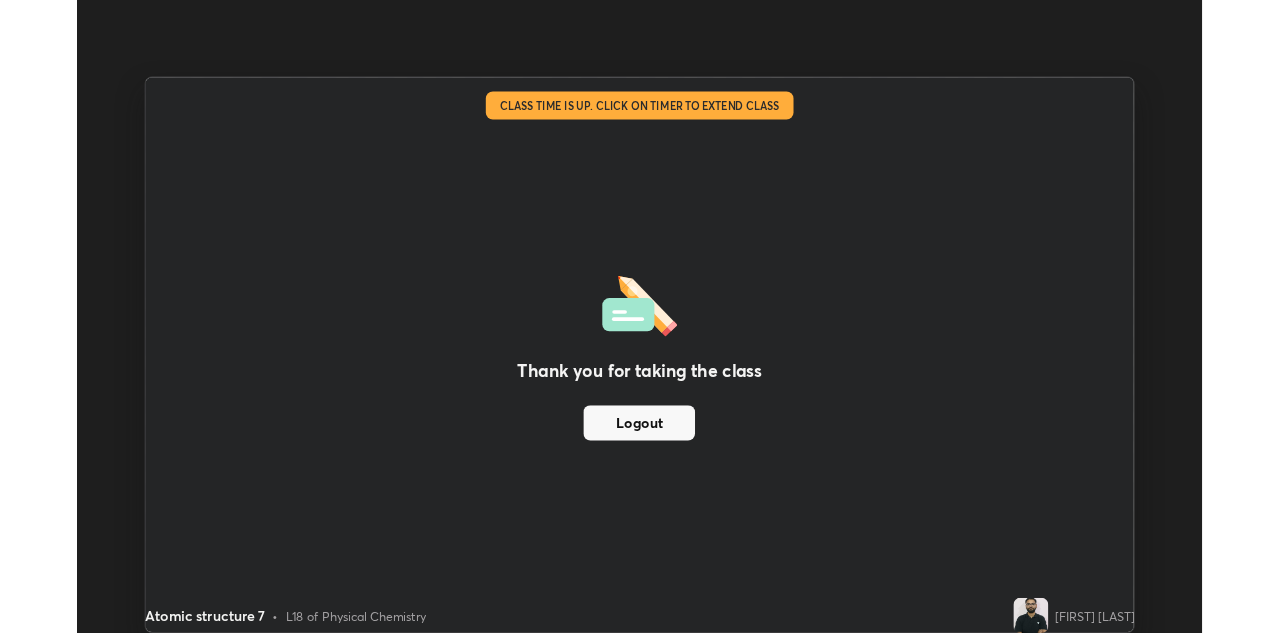 scroll, scrollTop: 633, scrollLeft: 1280, axis: both 